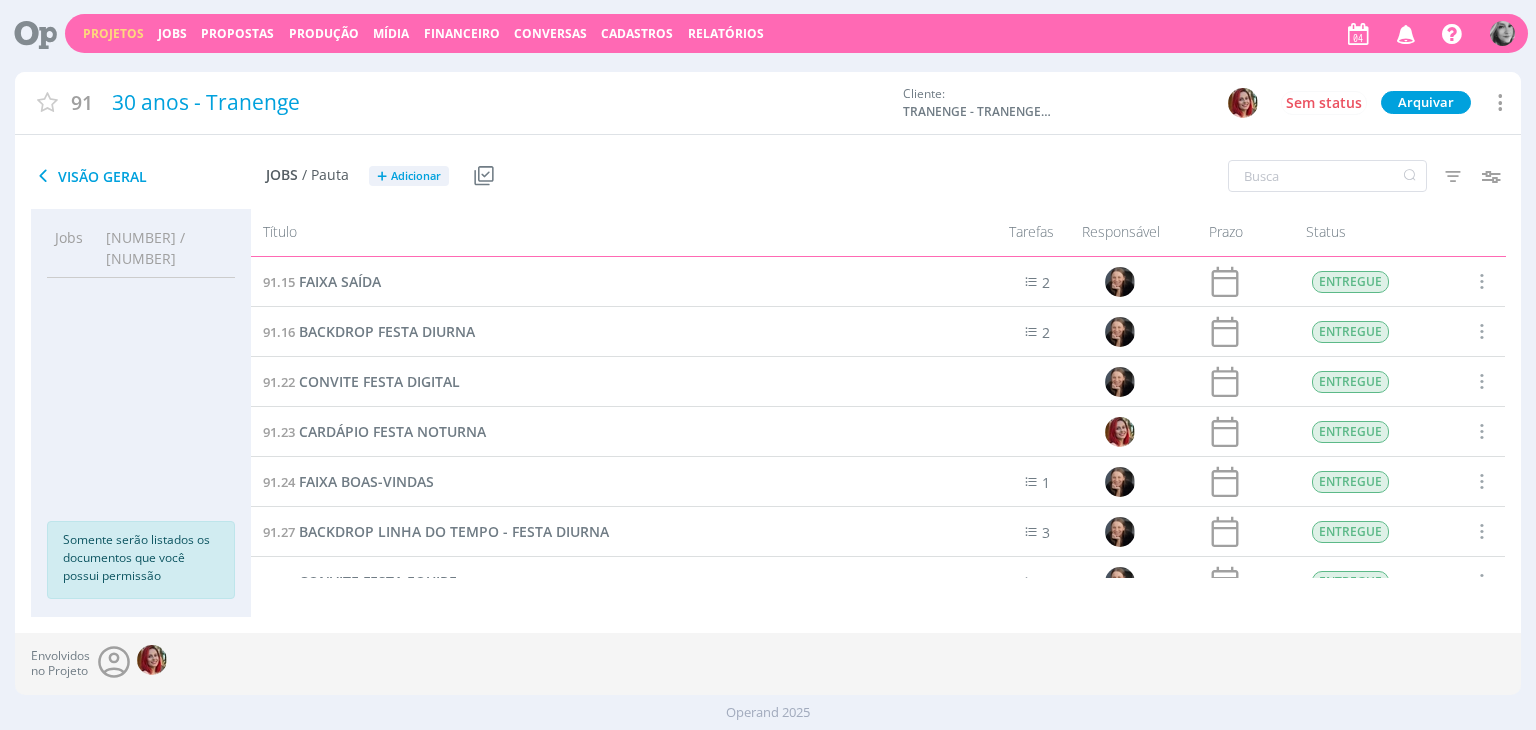 scroll, scrollTop: 0, scrollLeft: 0, axis: both 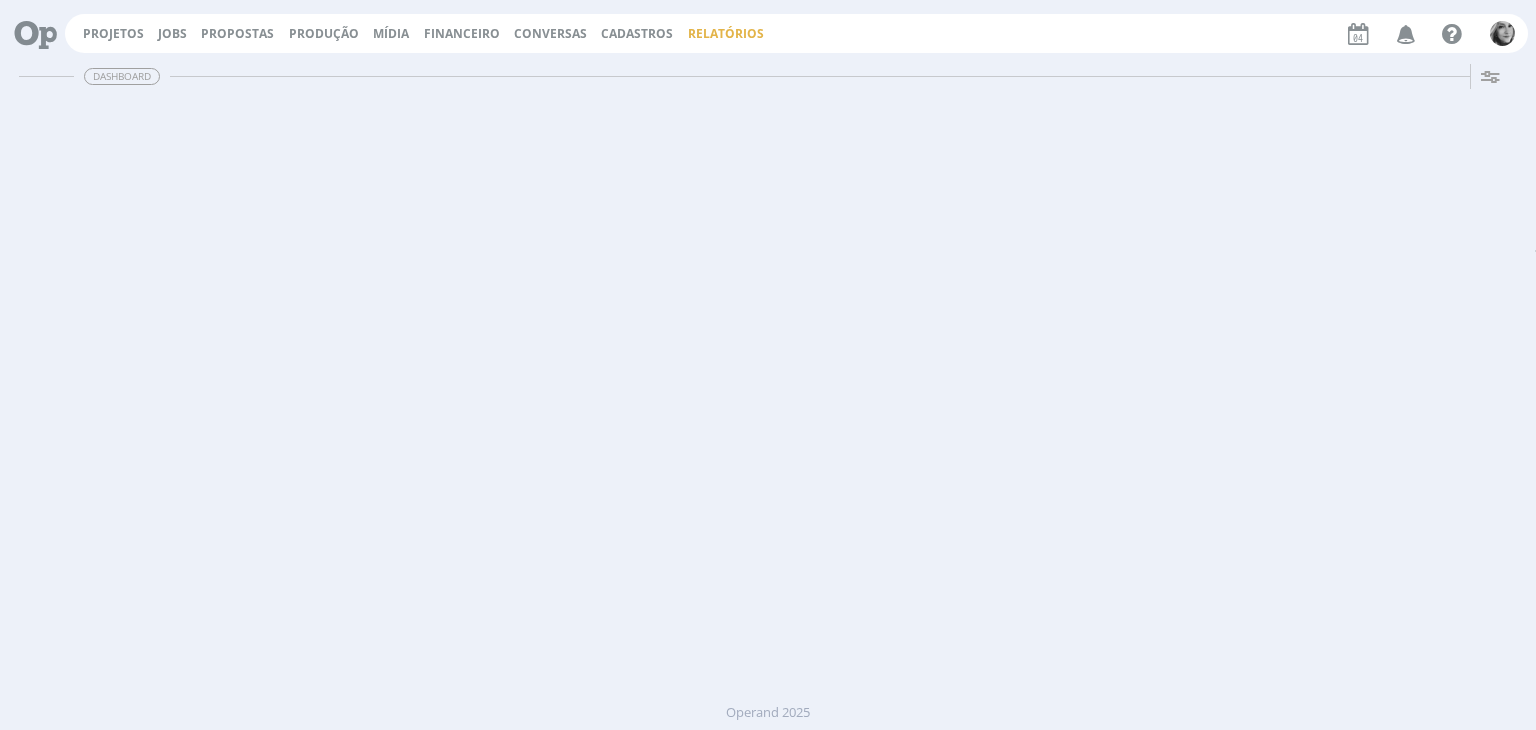 click on "Relatórios" at bounding box center [726, 33] 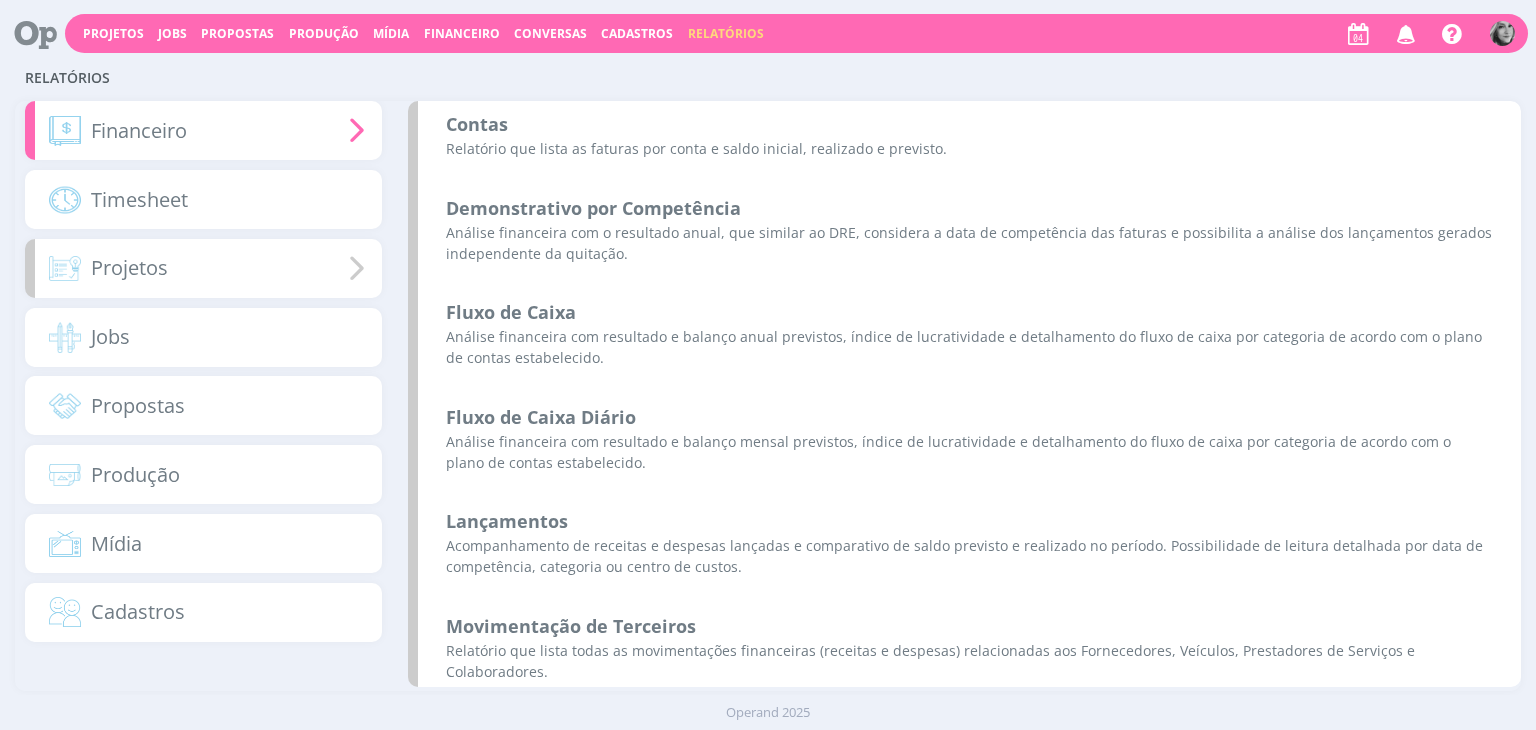 click on "Projetos" at bounding box center (203, 268) 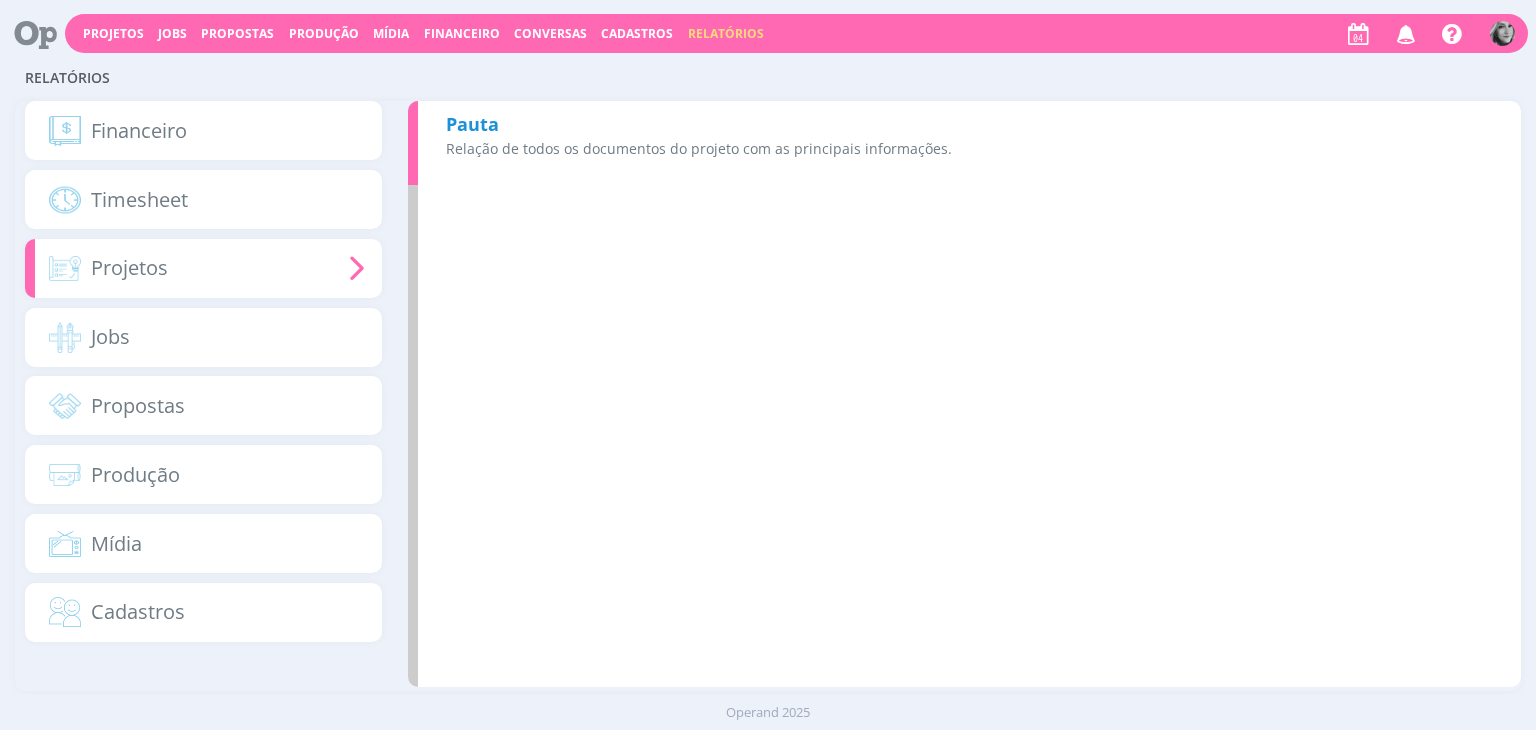 click on "Pauta" at bounding box center (472, 124) 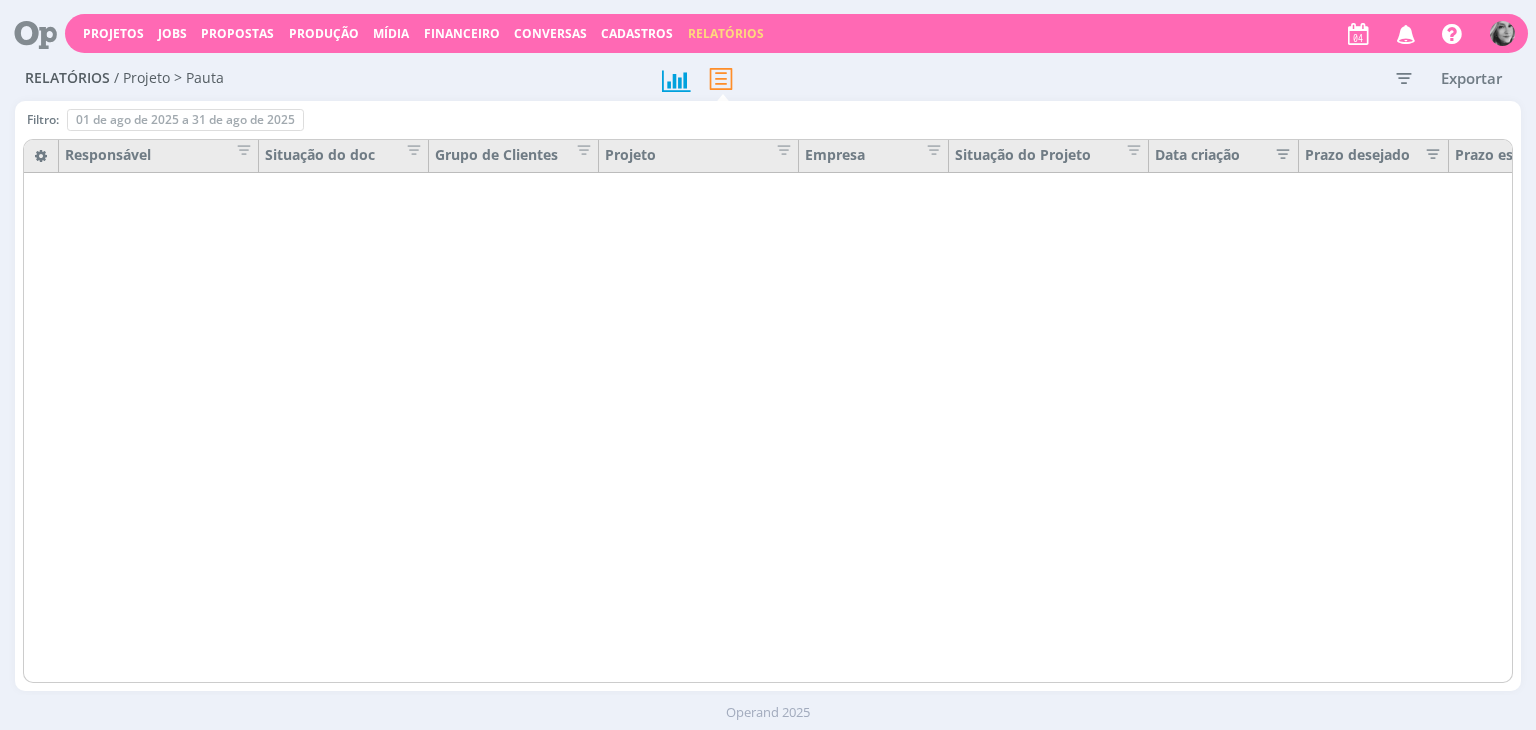 click at bounding box center [40, 156] 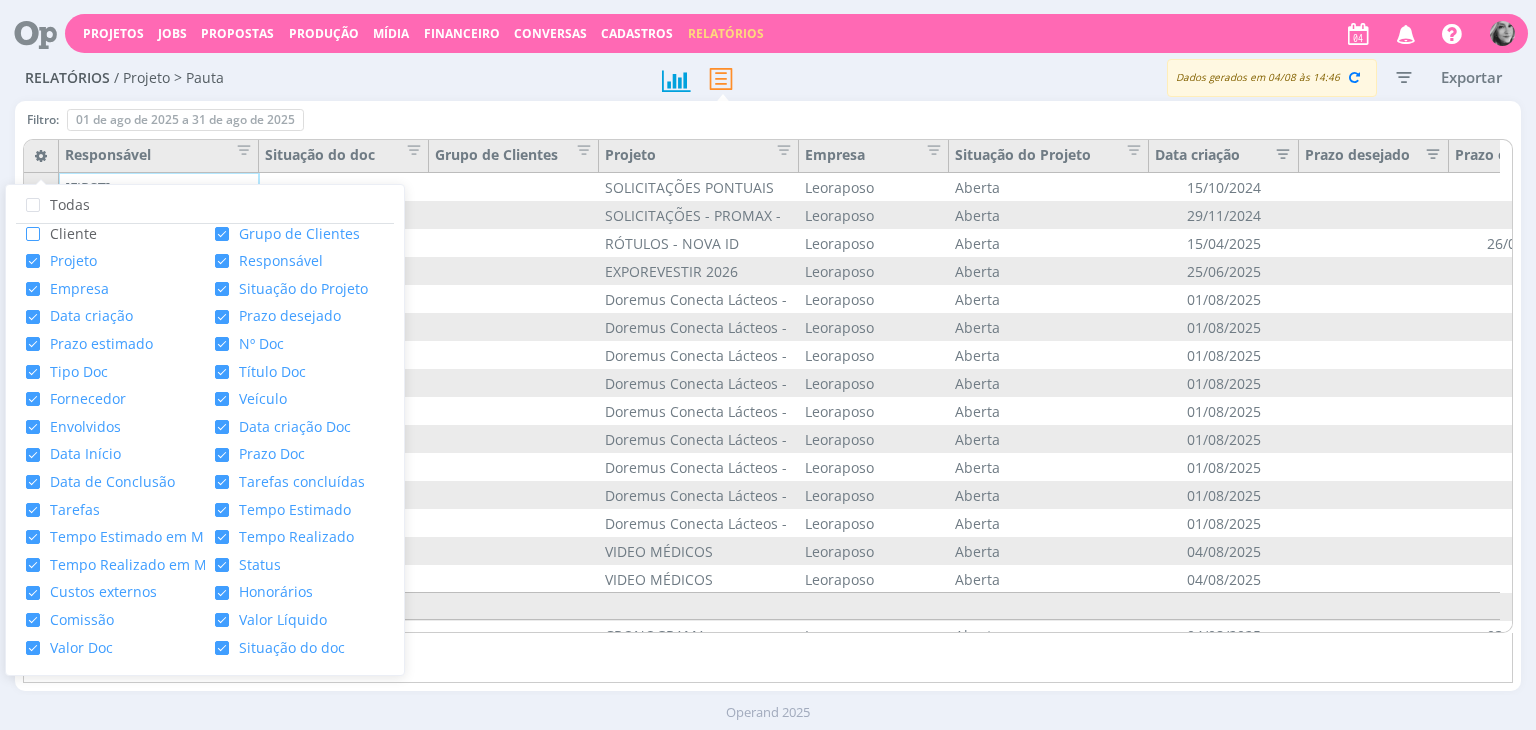 click at bounding box center (33, 234) 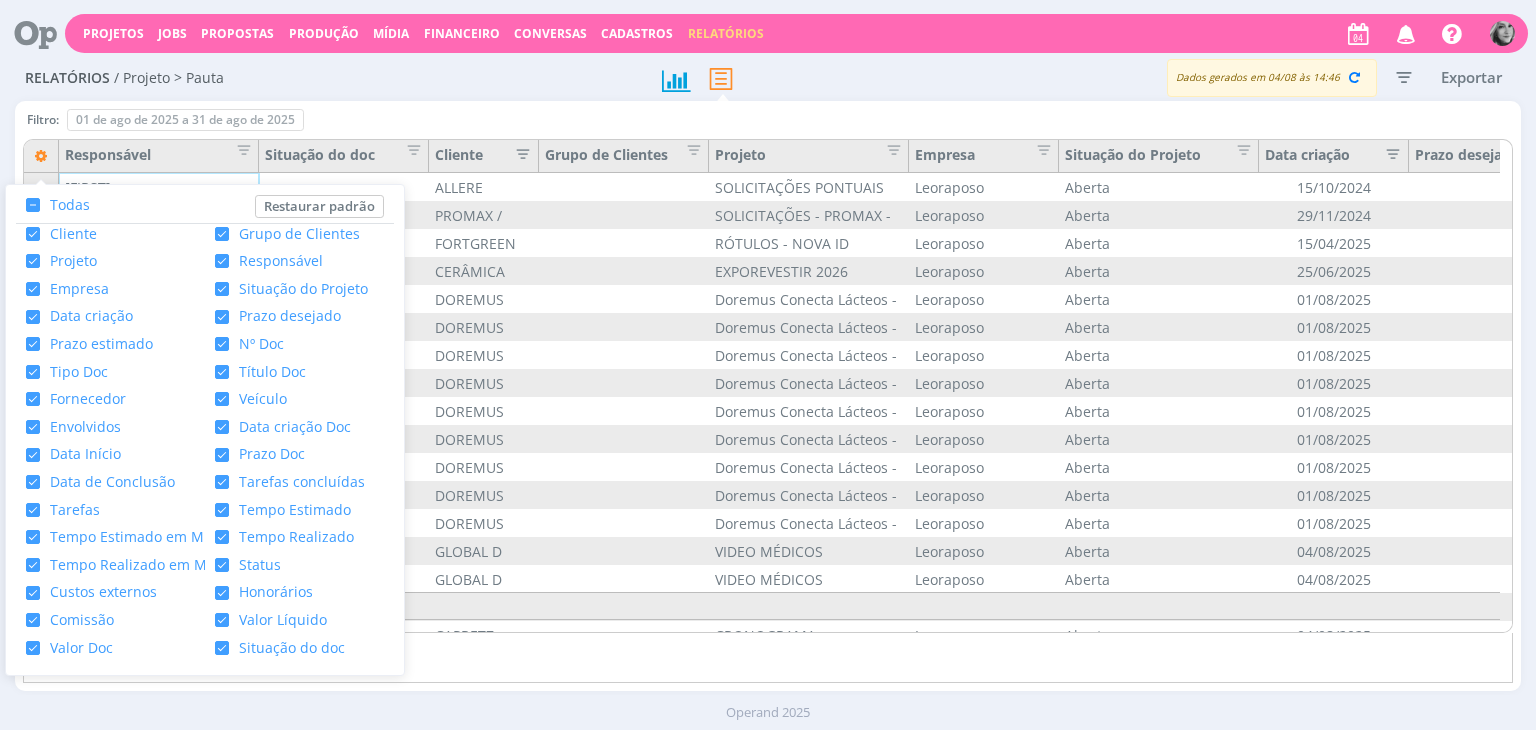 click on "Relatórios  / Projeto > Pauta" at bounding box center (328, 79) 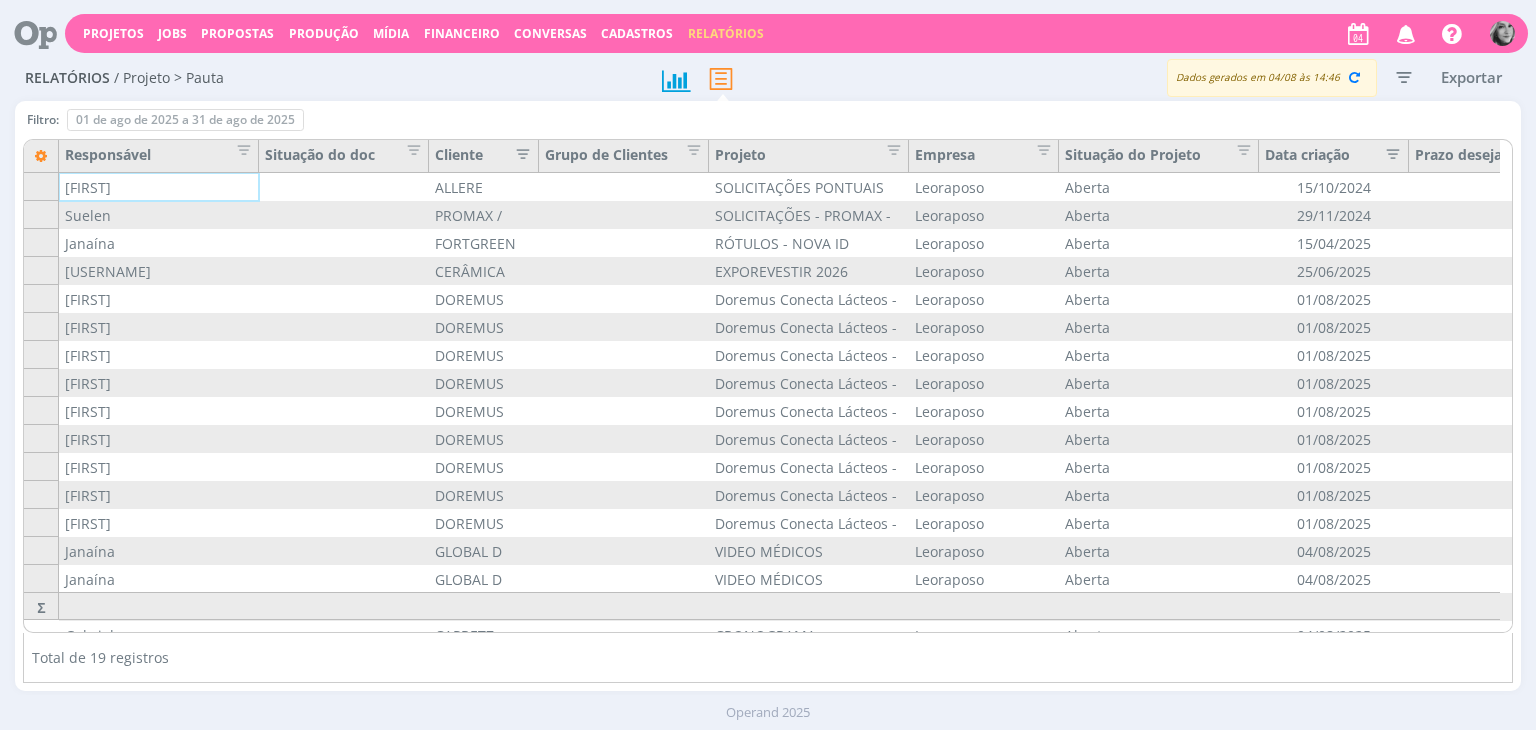 click at bounding box center (517, 152) 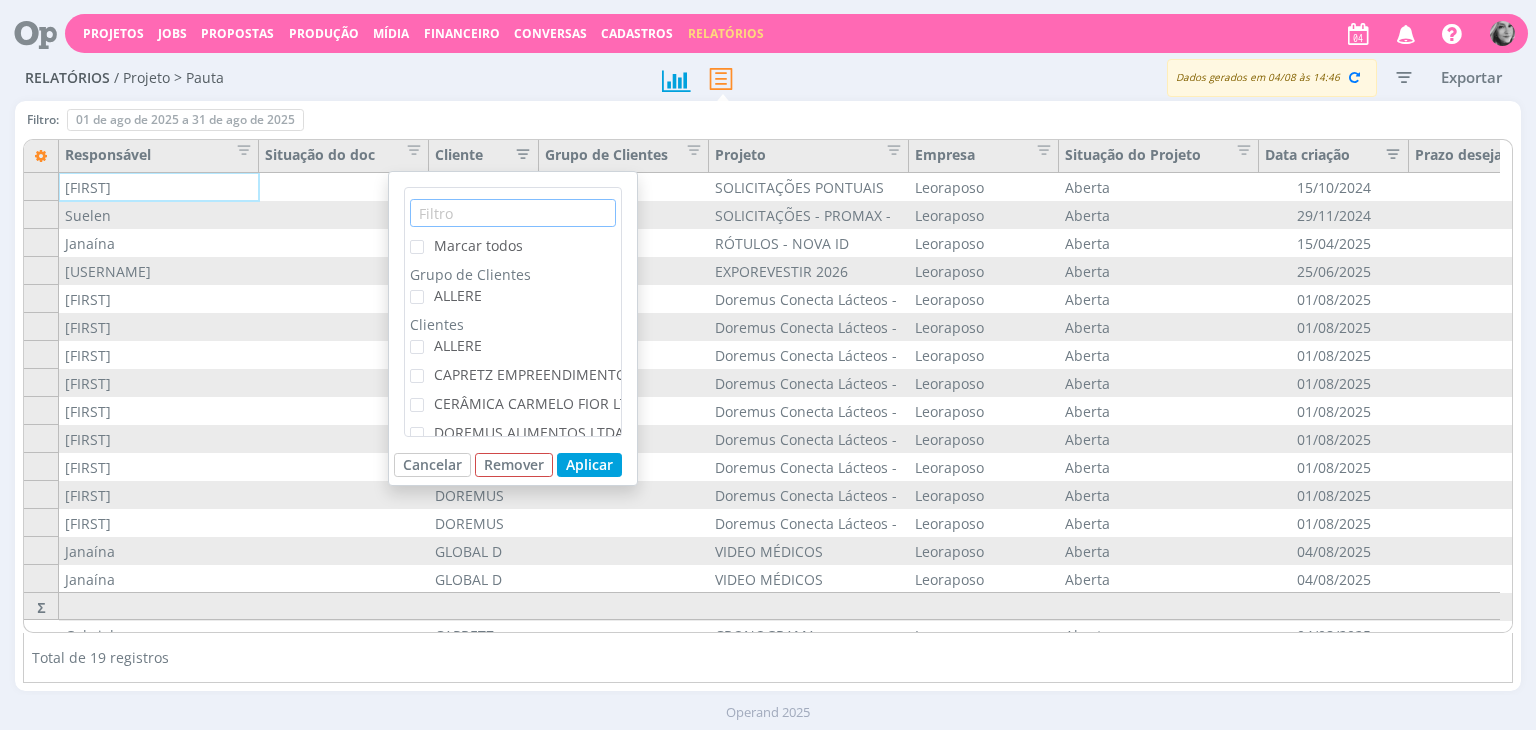 click at bounding box center [513, 213] 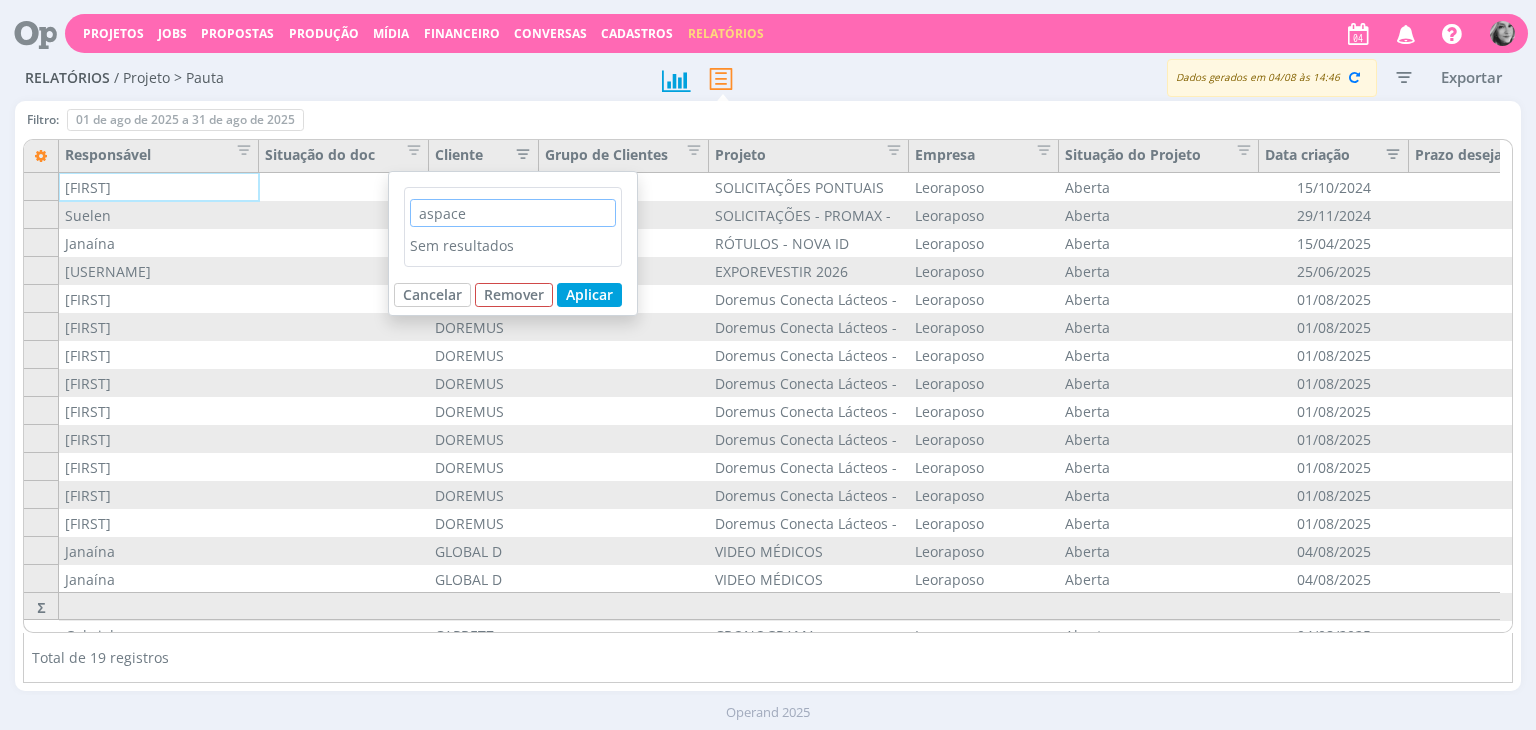 type on "aspacer" 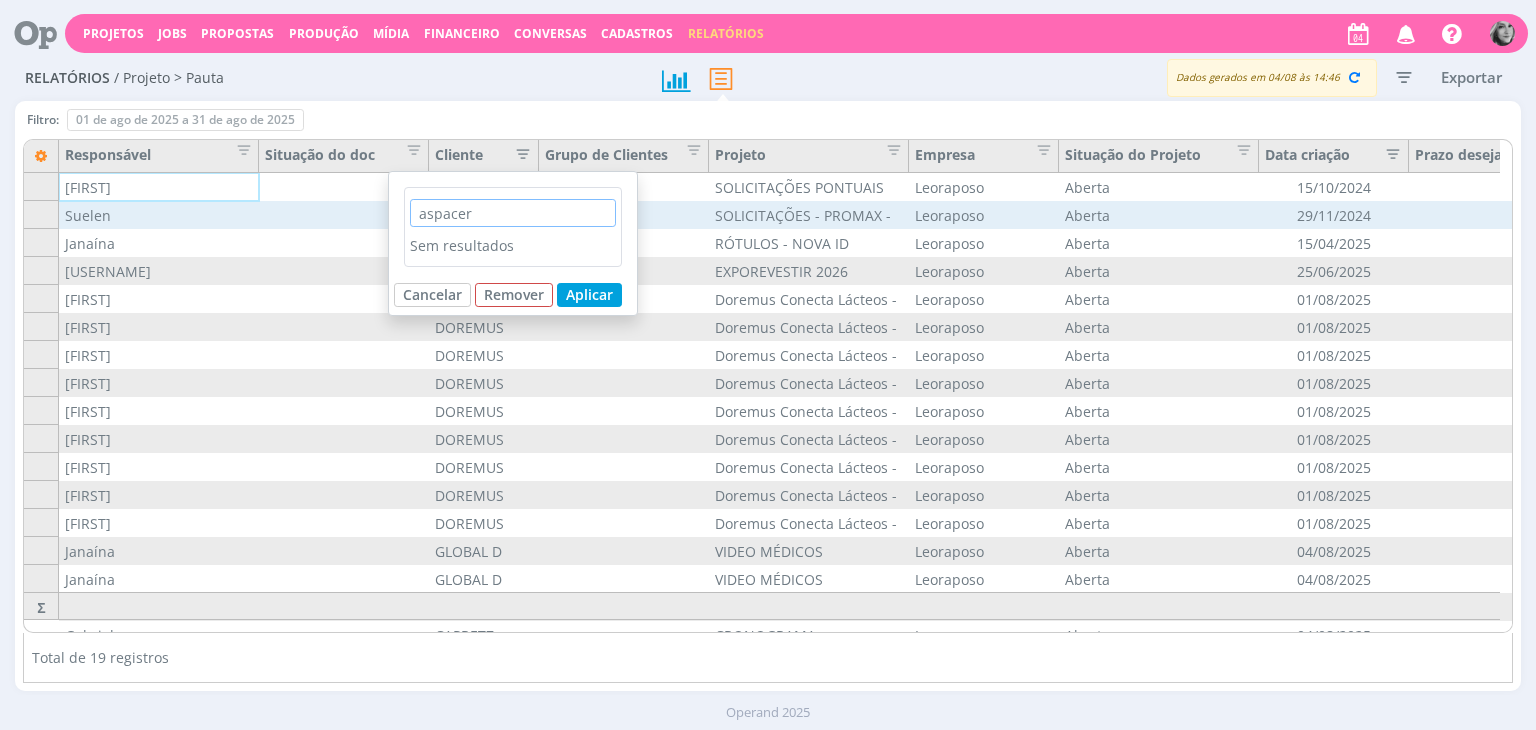 drag, startPoint x: 469, startPoint y: 209, endPoint x: 379, endPoint y: 206, distance: 90.04999 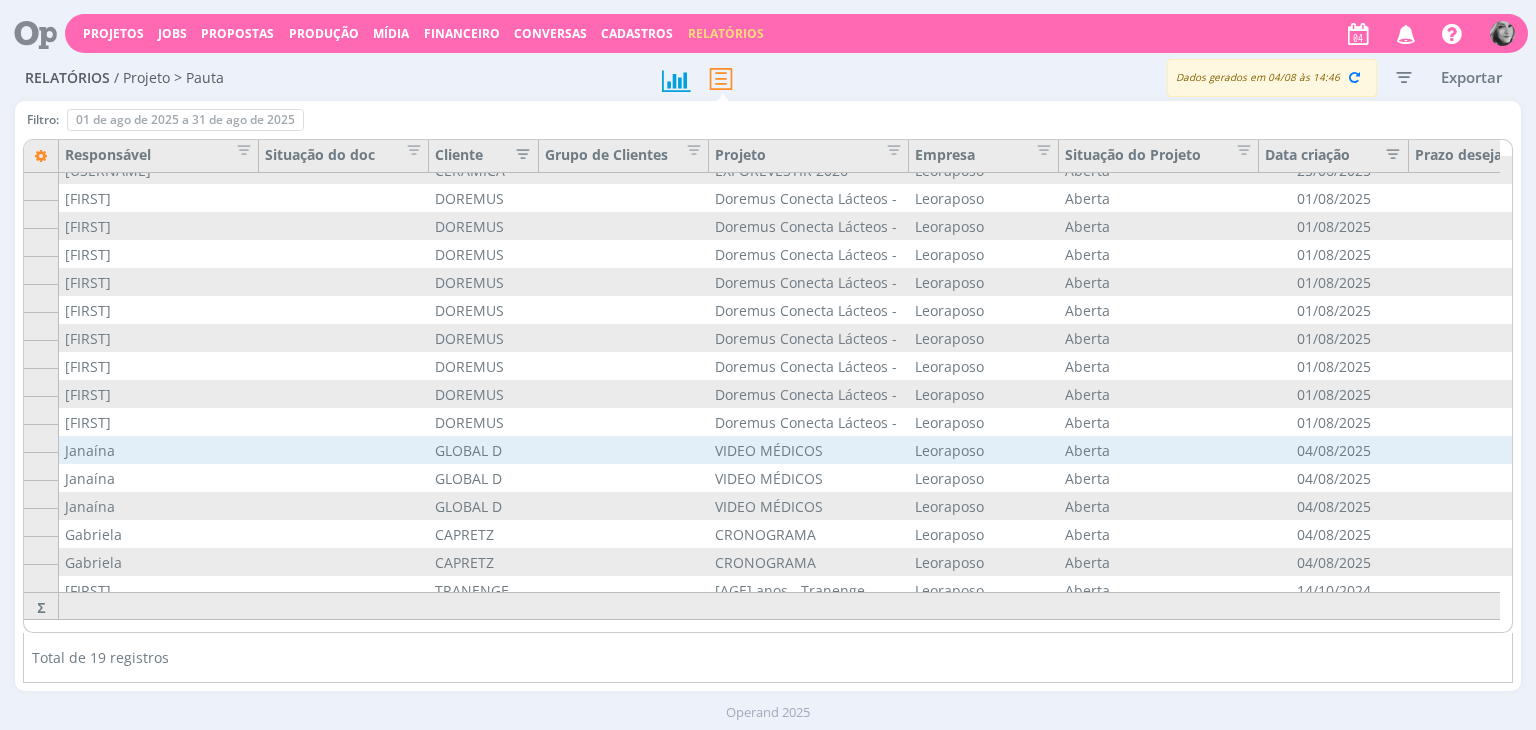 scroll, scrollTop: 0, scrollLeft: 0, axis: both 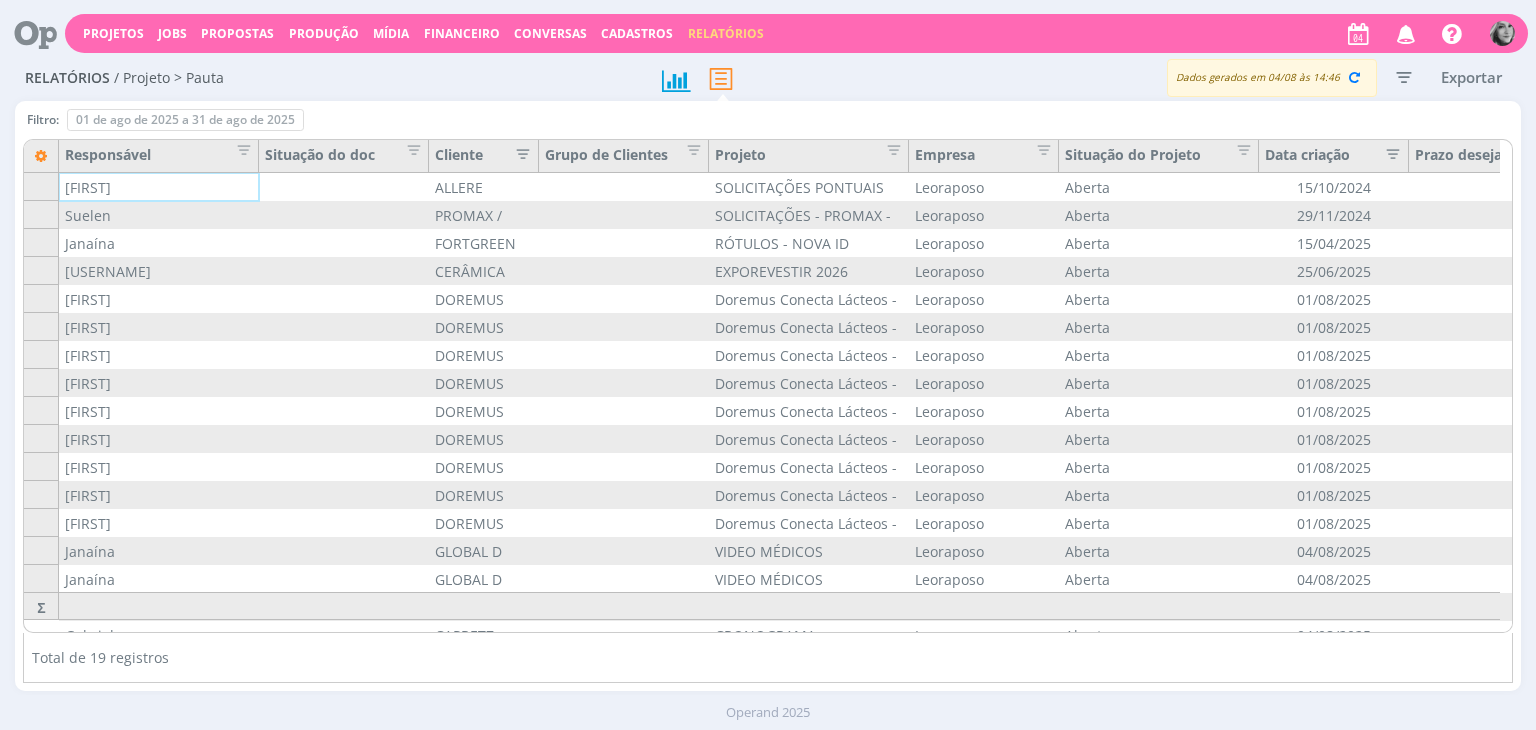 click on "Filtro: 01 de ago de 2025 a 31 de ago de 2025 Definir padrão
Para alteração dos filtros é preciso usar o modo 'Detalhado' do relatório.
Ok" at bounding box center [767, 124] 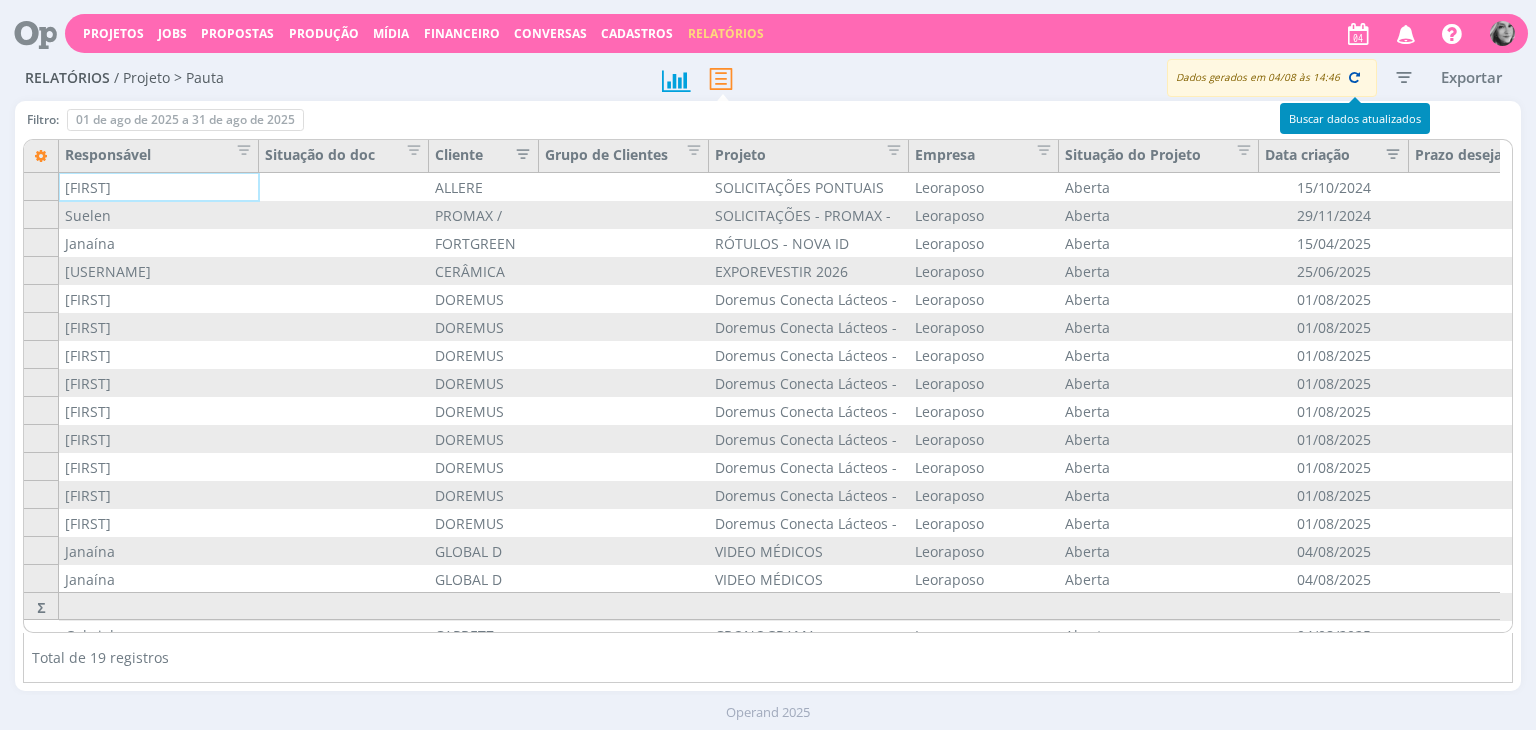 click at bounding box center (1354, 77) 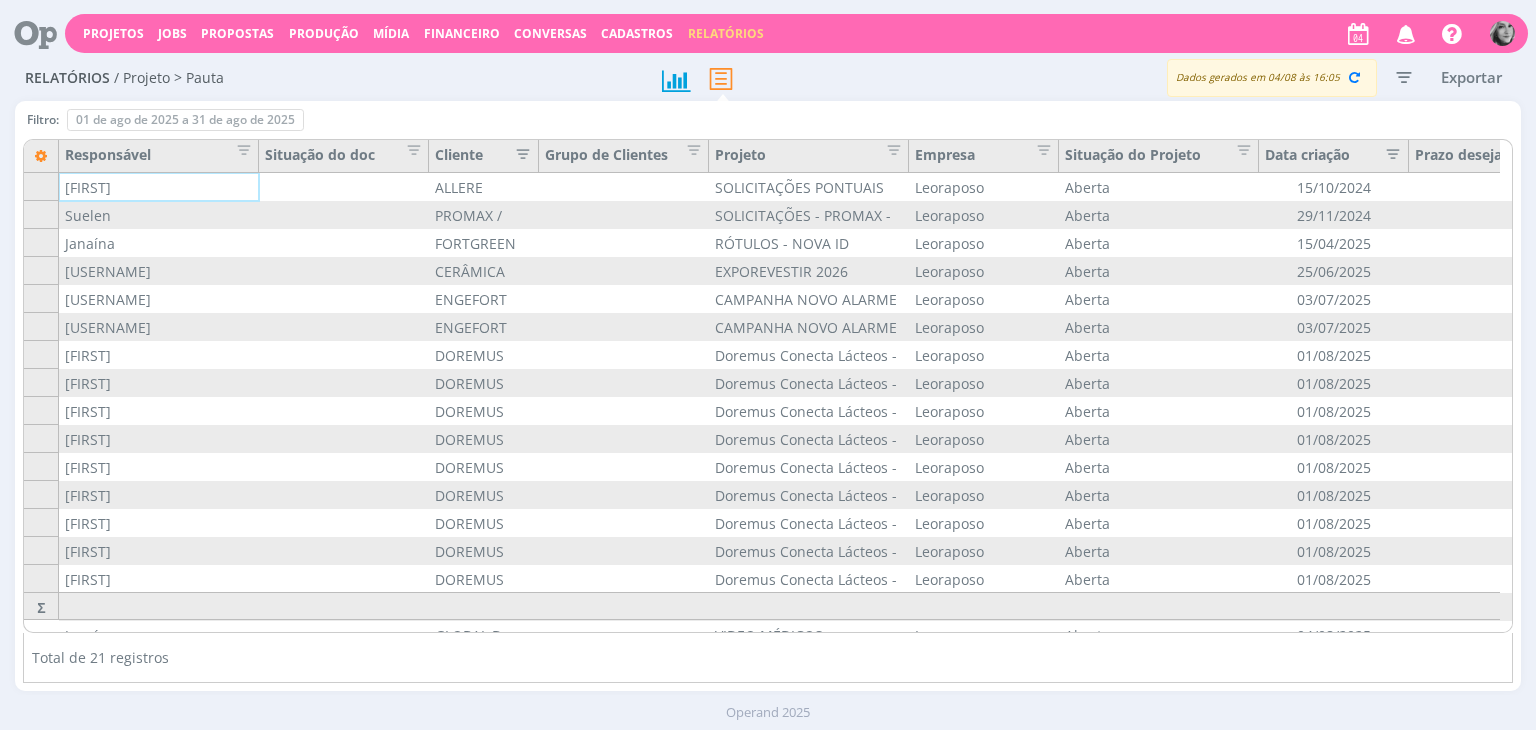 click at bounding box center (517, 152) 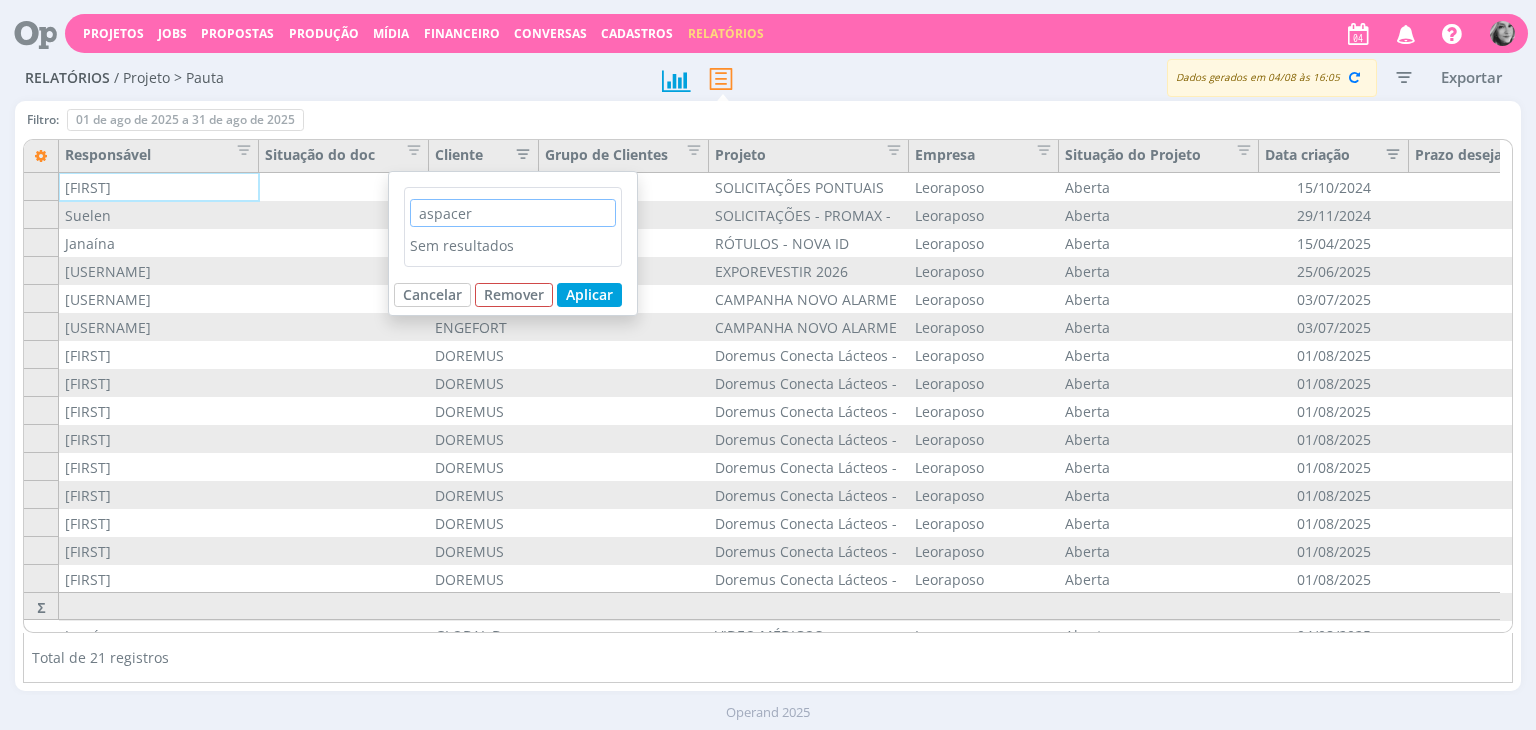 click on "aspacer" at bounding box center [513, 213] 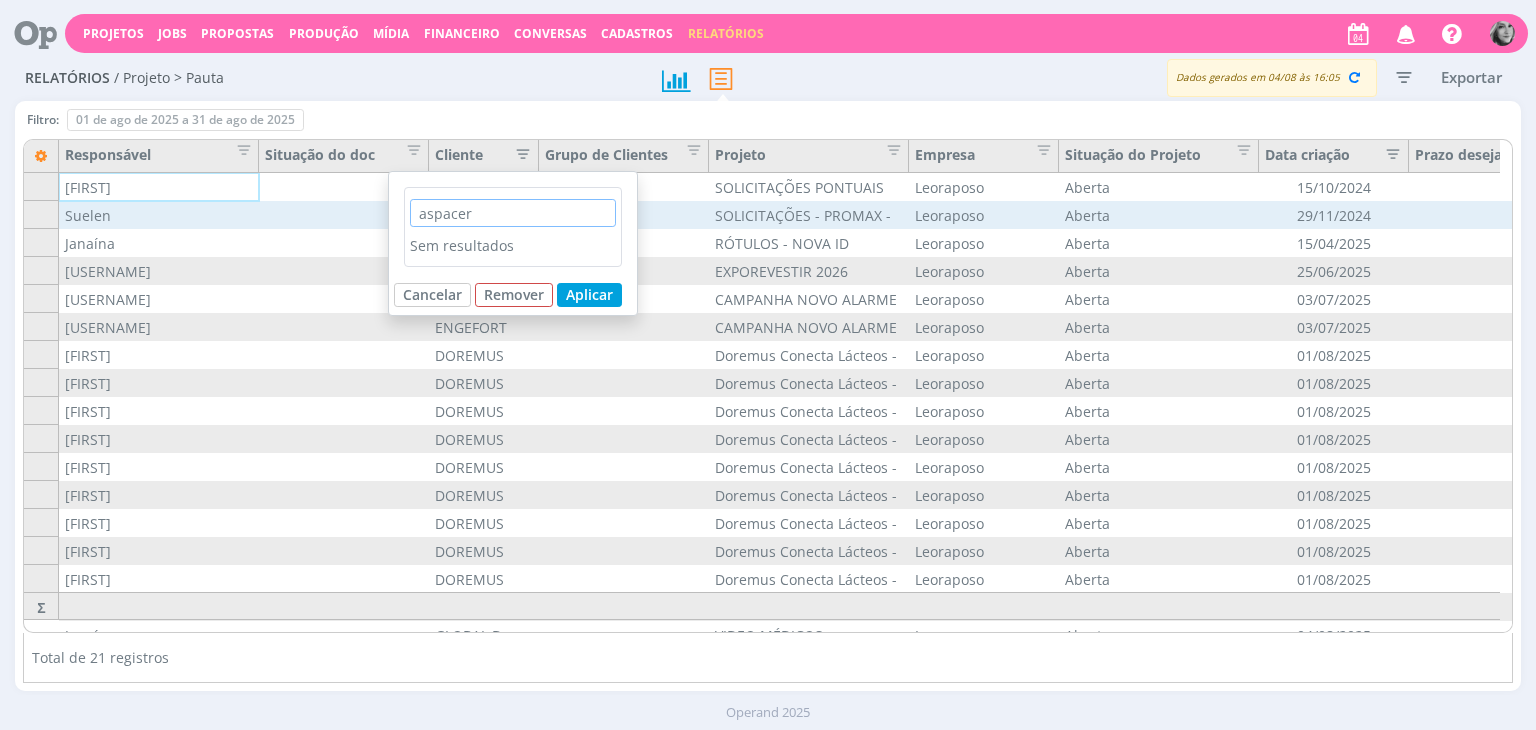 drag, startPoint x: 492, startPoint y: 214, endPoint x: 372, endPoint y: 214, distance: 120 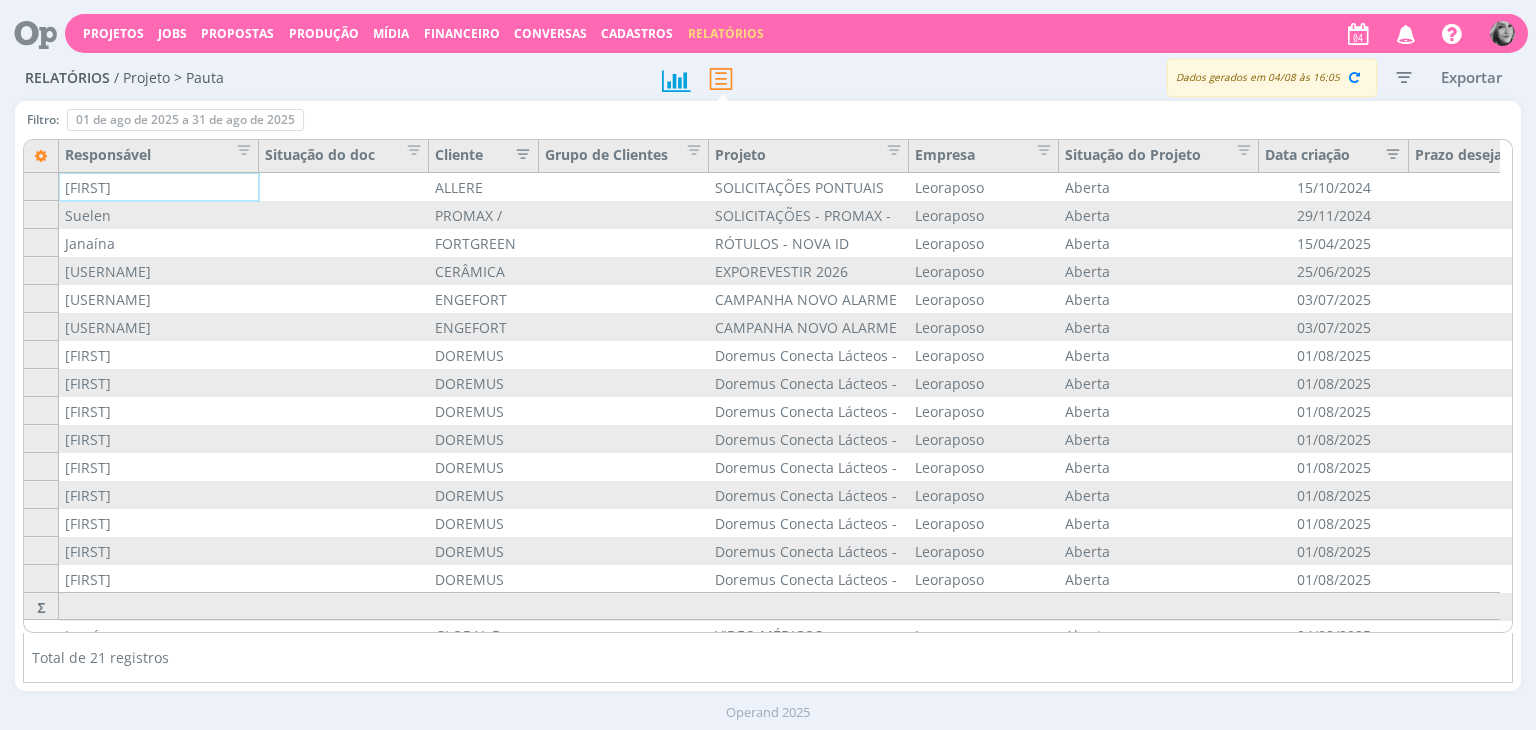 click on "Cliente" at bounding box center (484, 156) 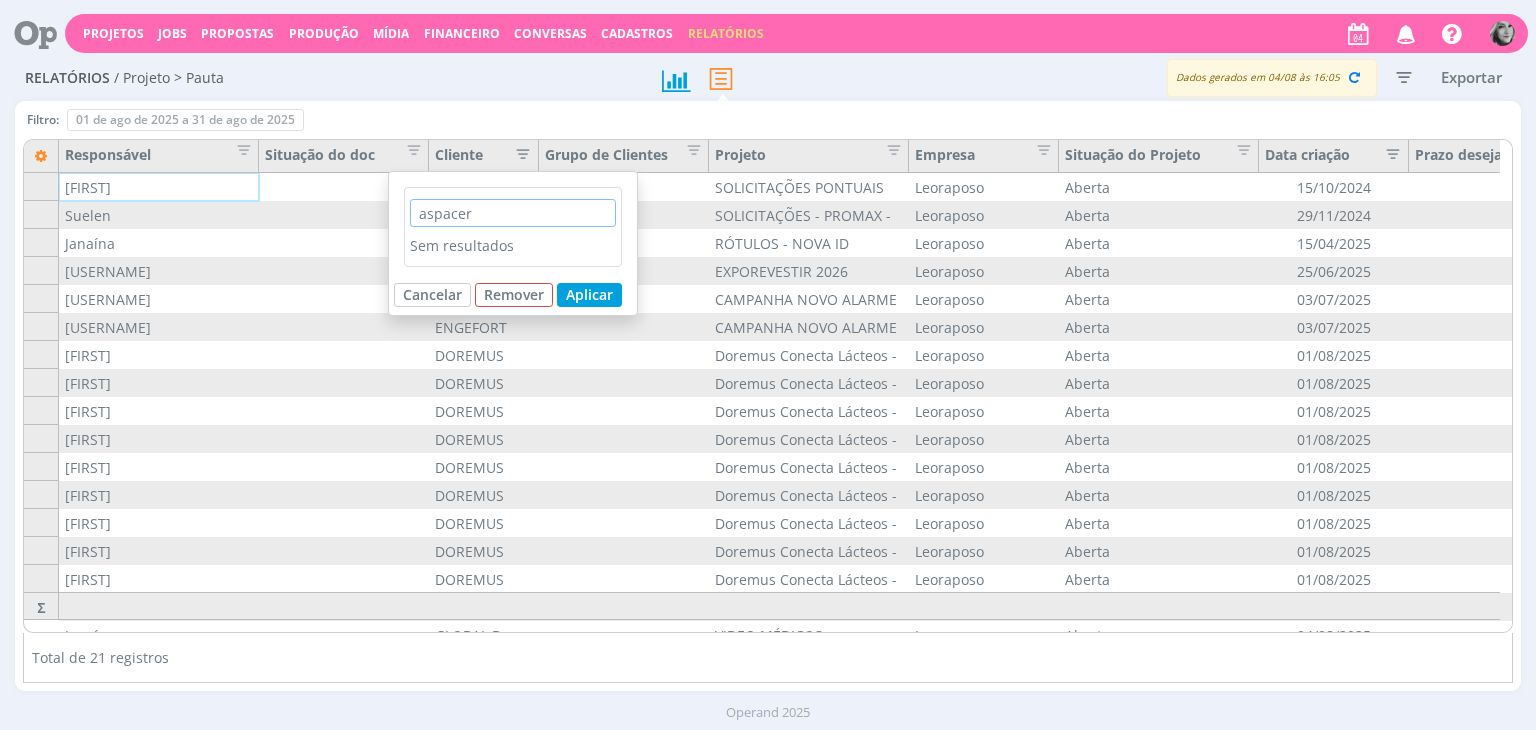 click on "aspacer" at bounding box center [513, 213] 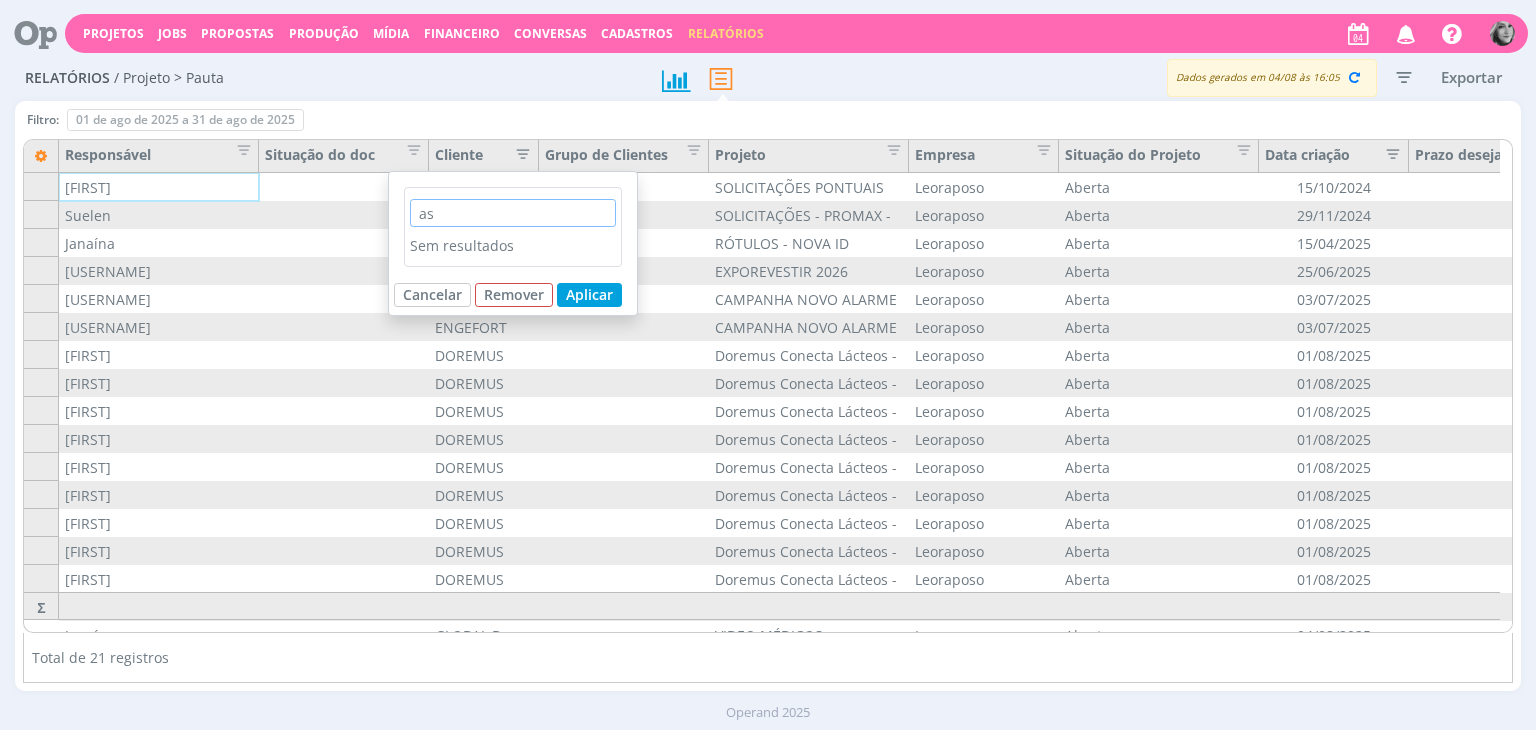 type on "a" 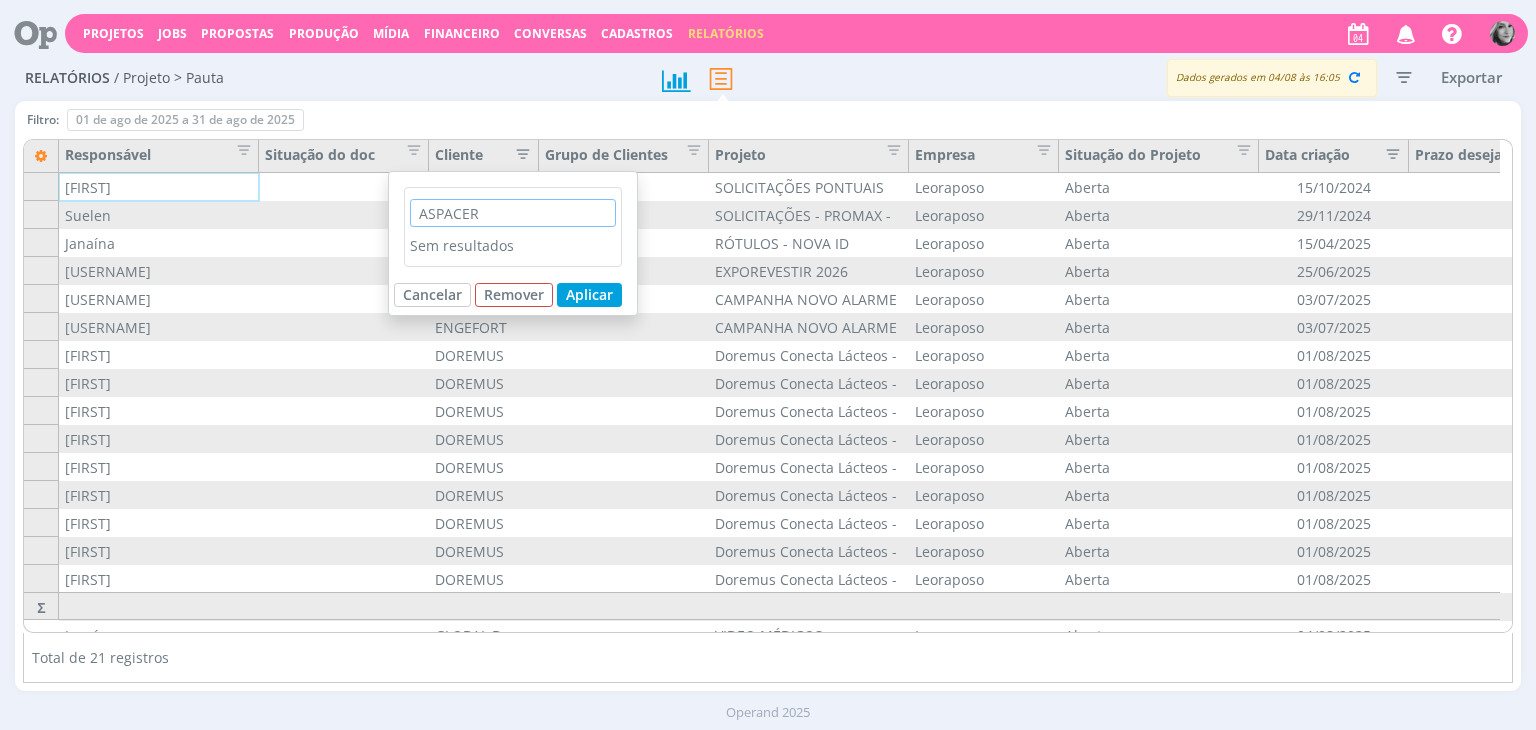 type on "ASPACER" 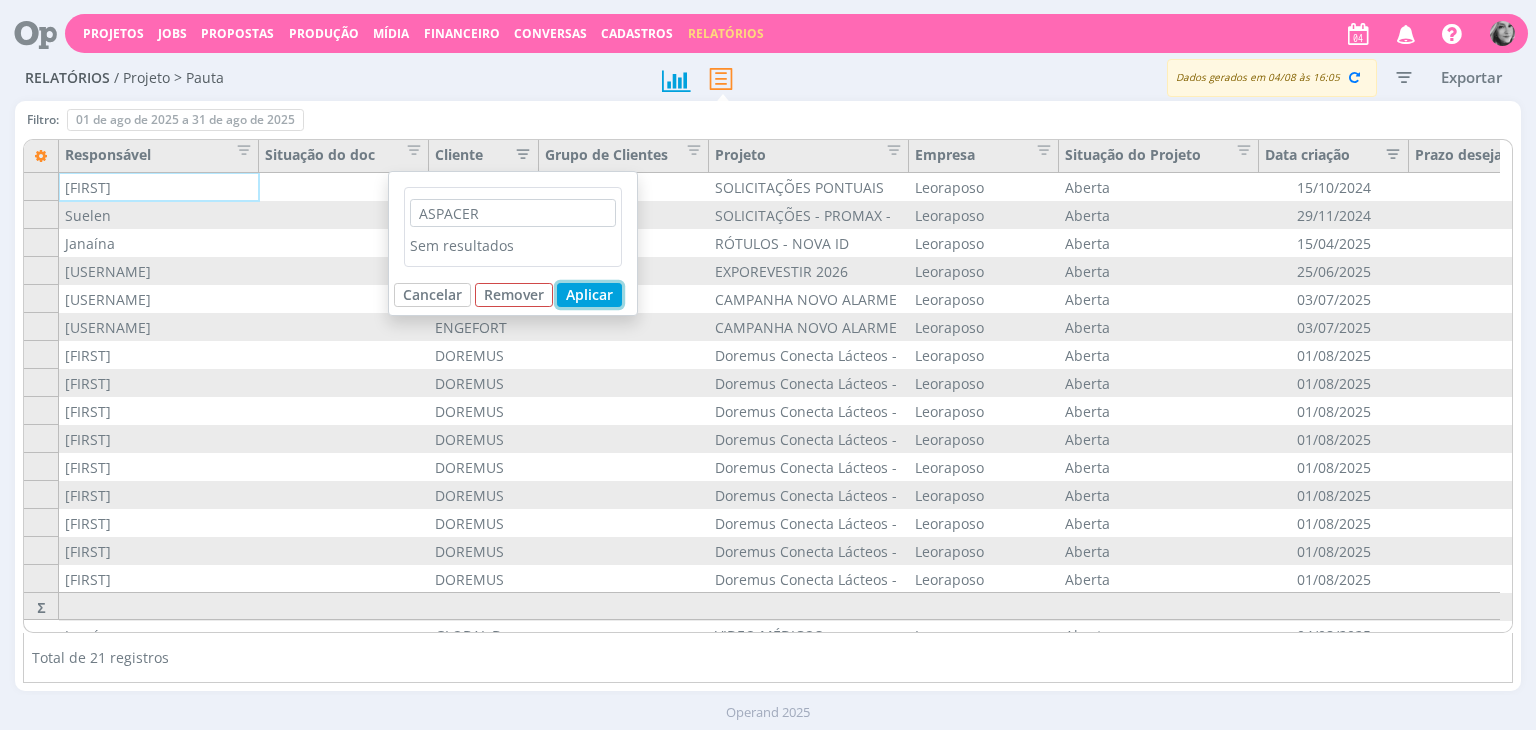 click on "Aplicar" at bounding box center [589, 295] 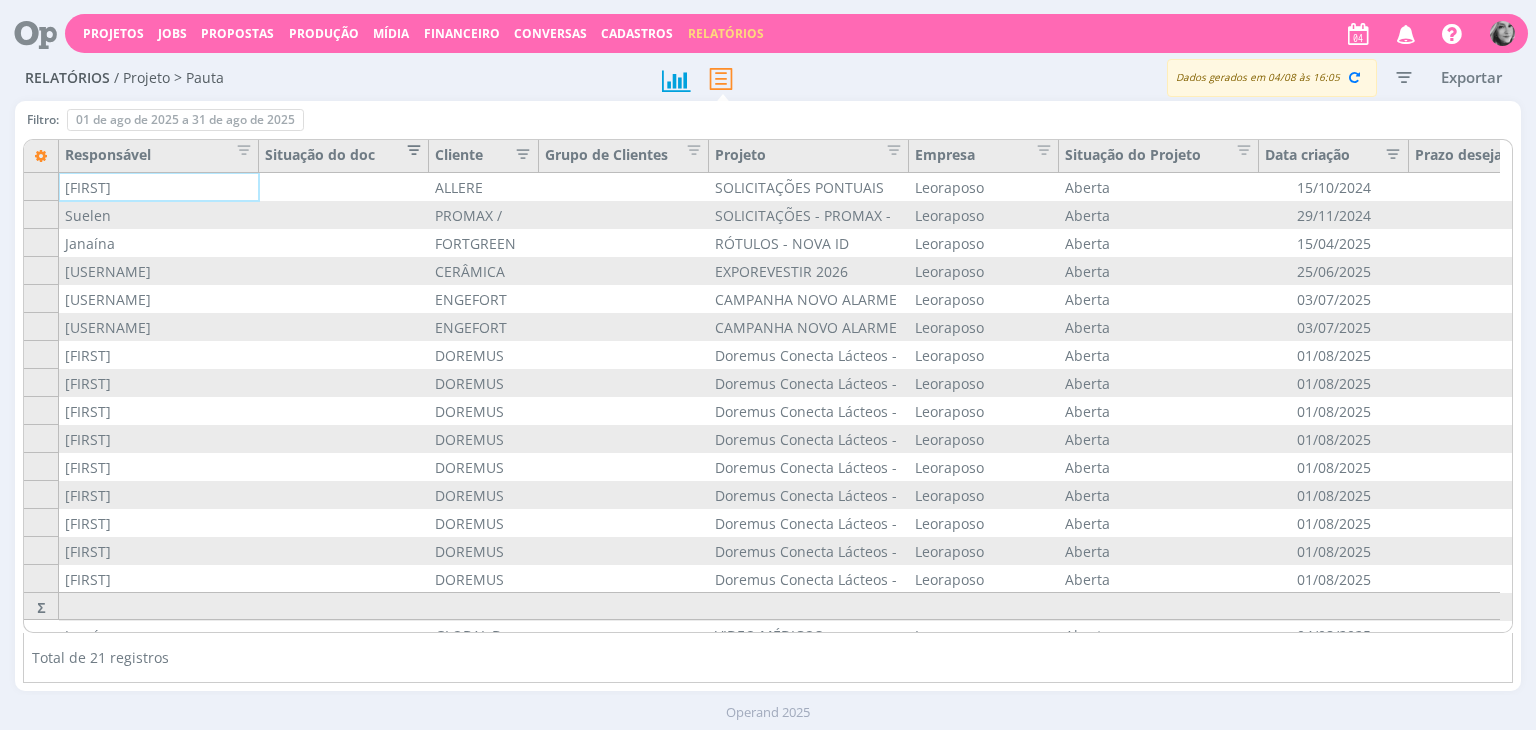 click at bounding box center (408, 147) 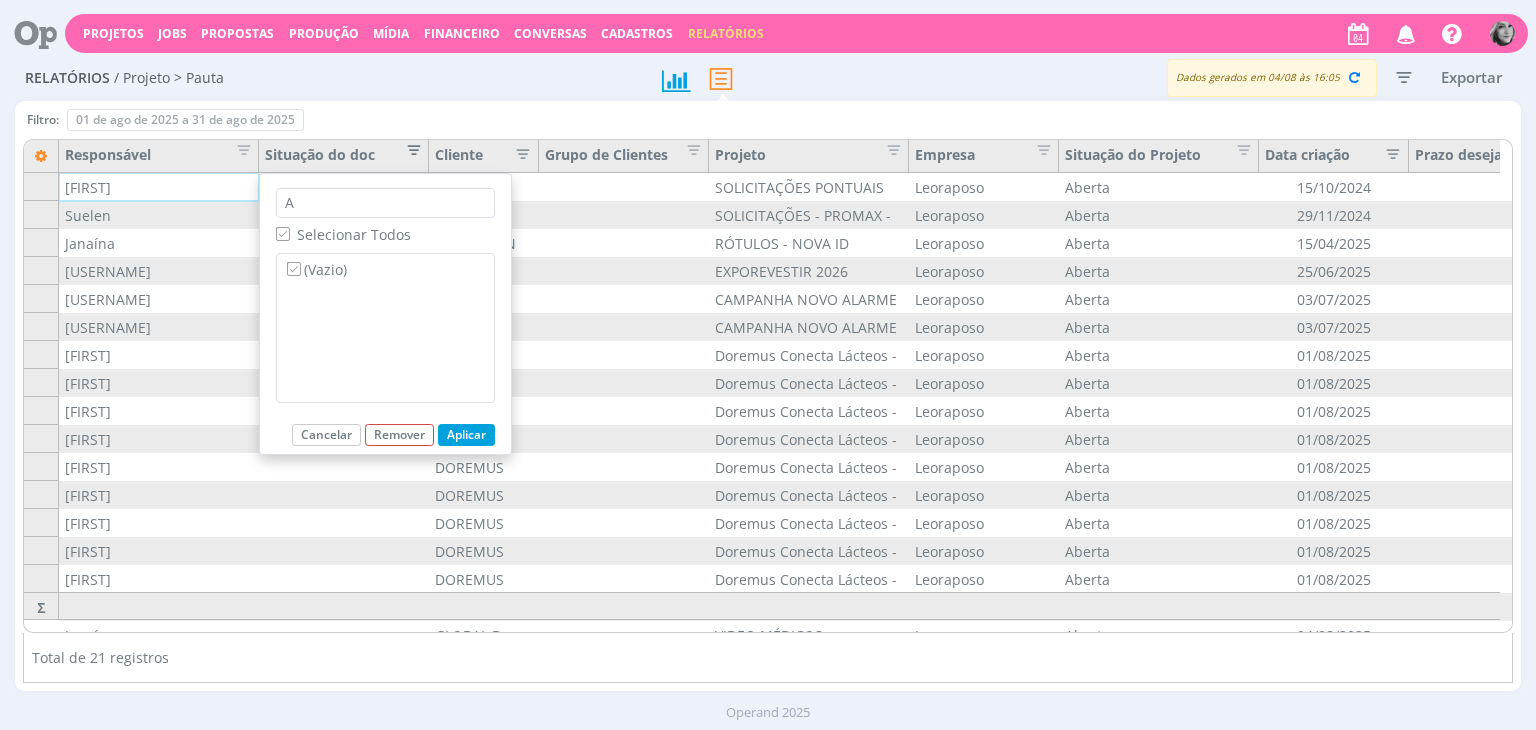type on "As" 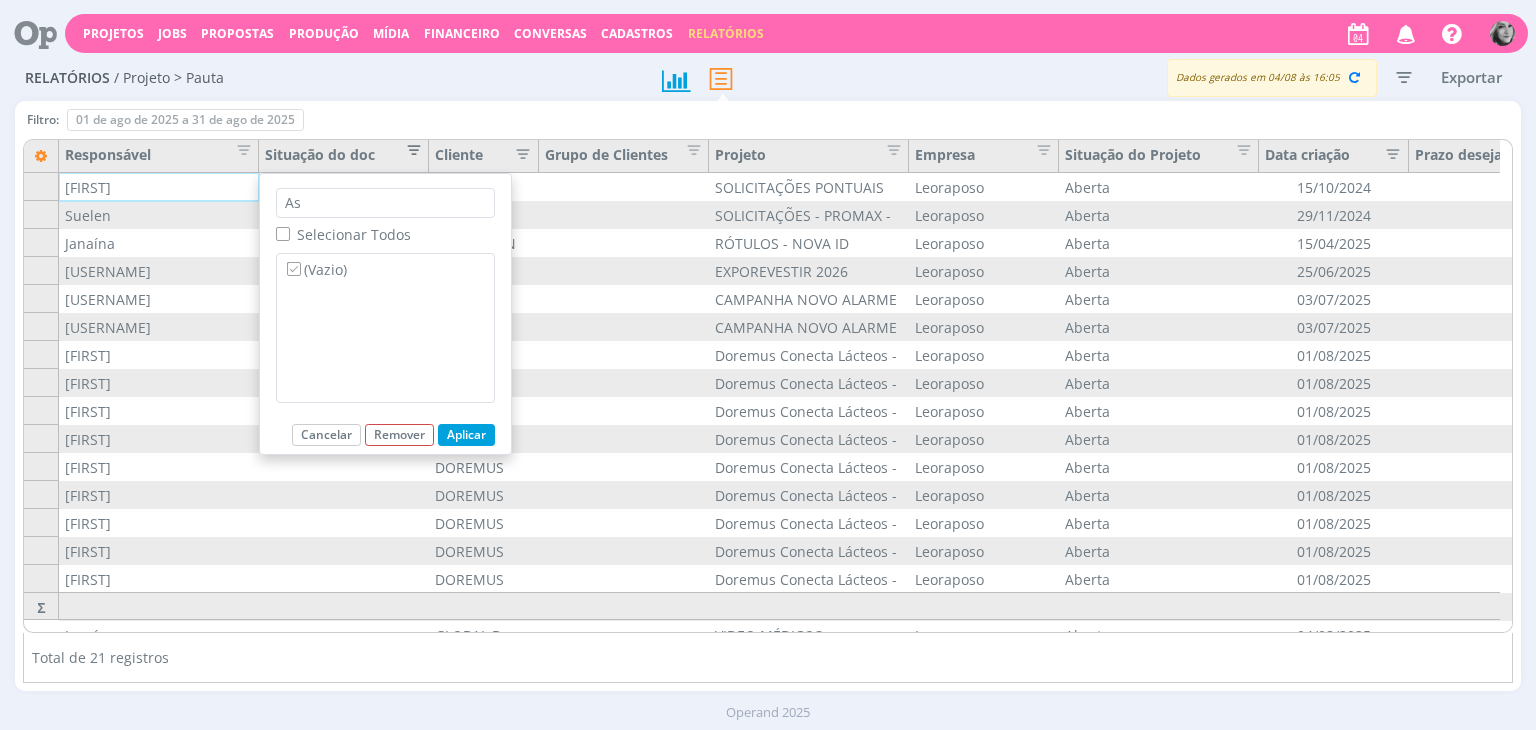 checkbox on "false" 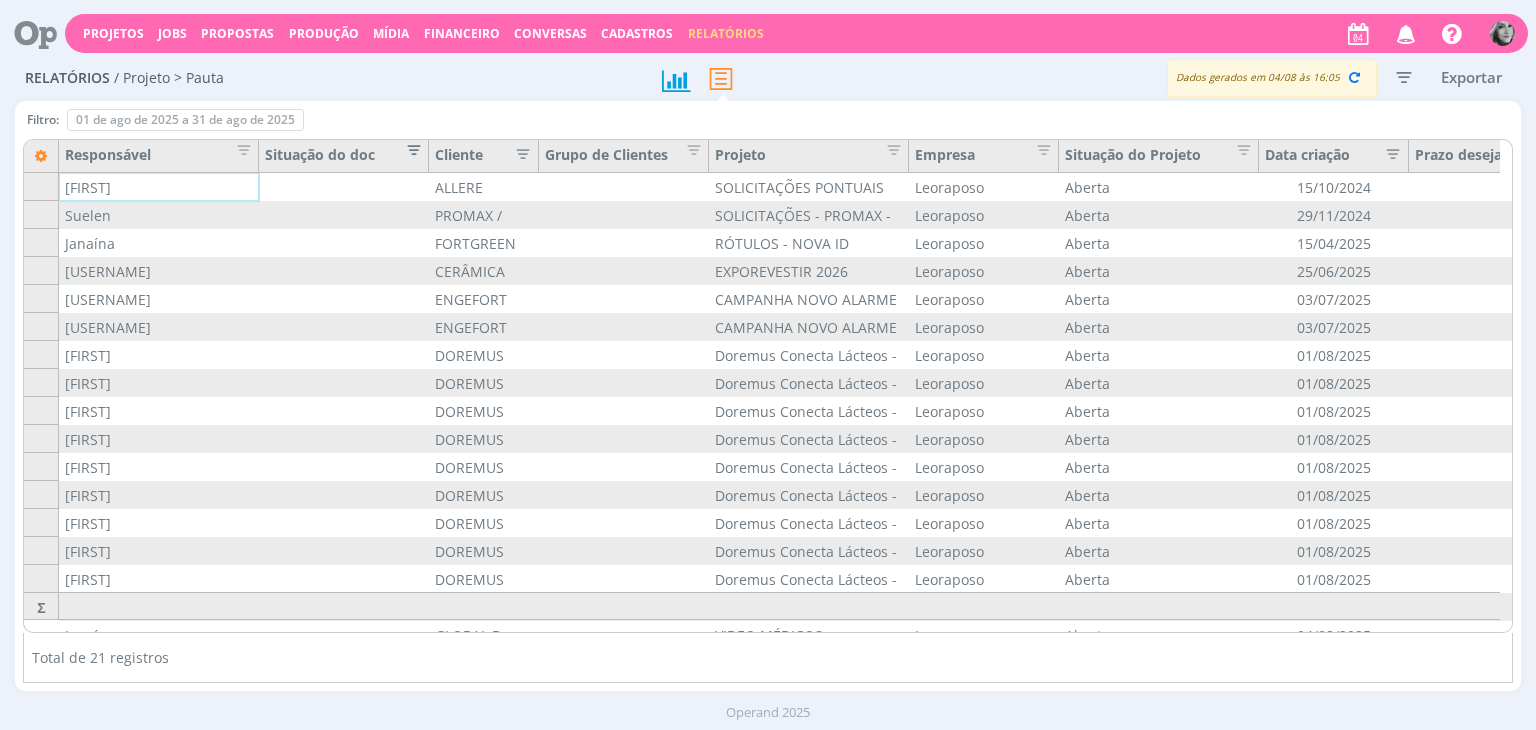click at bounding box center (408, 147) 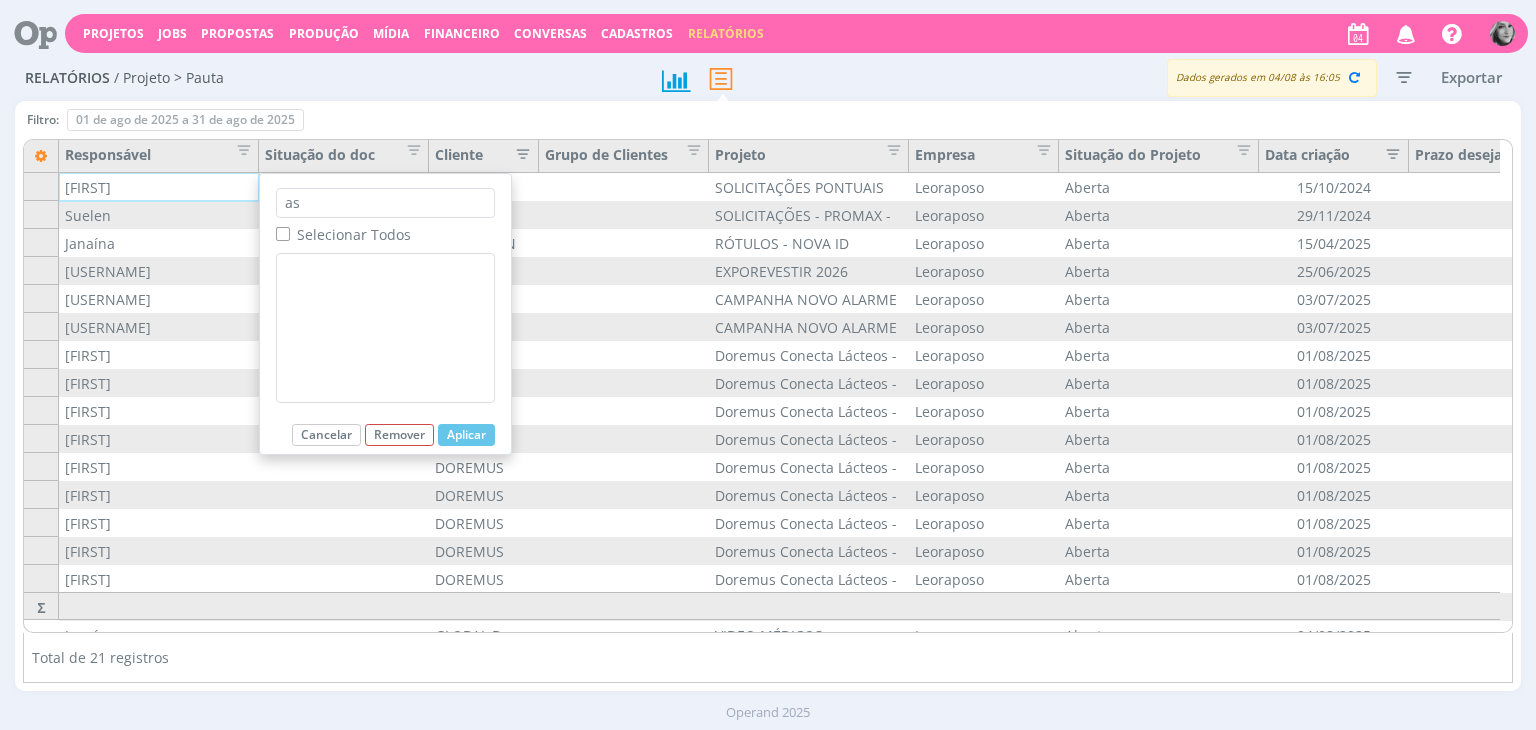 click on "Remover" at bounding box center (399, 435) 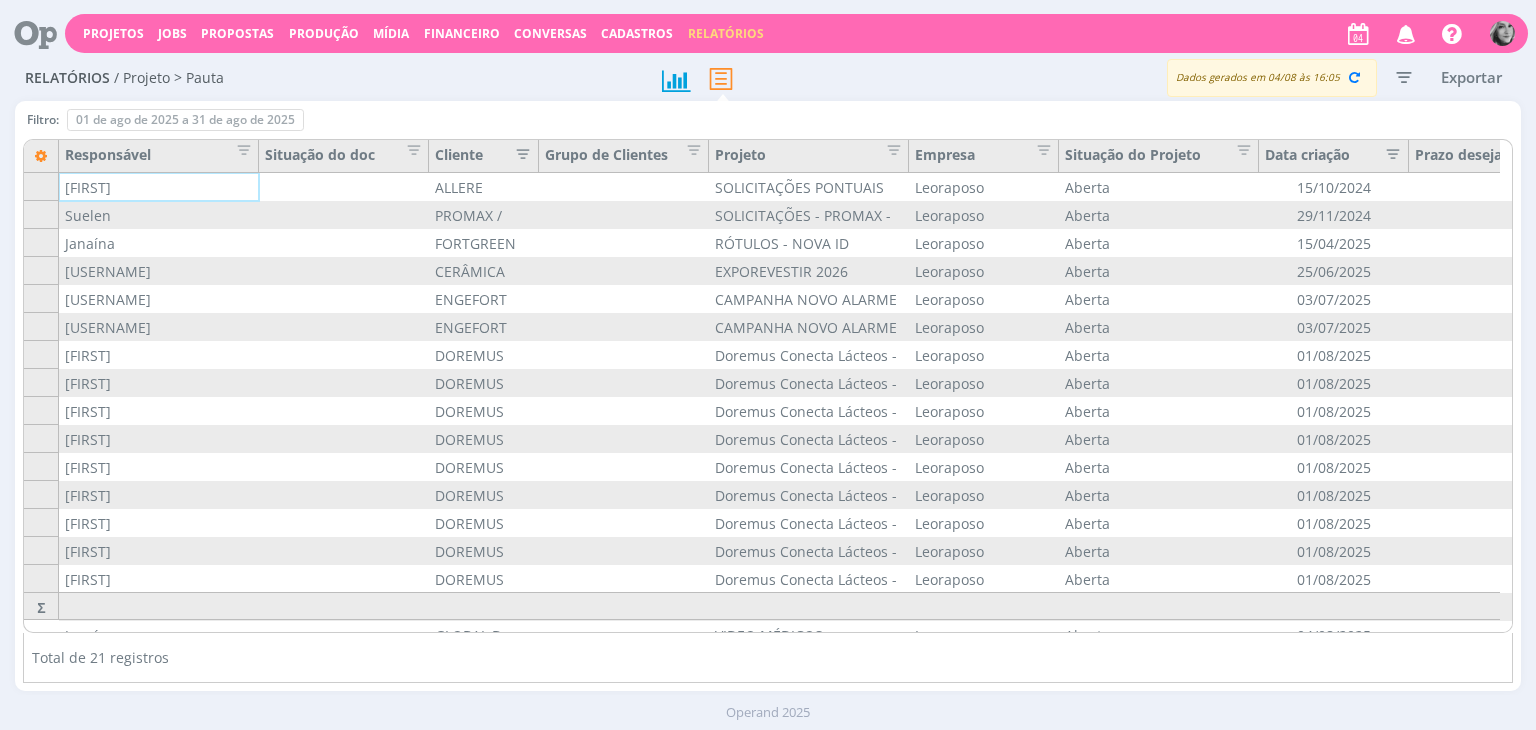 click at bounding box center [517, 152] 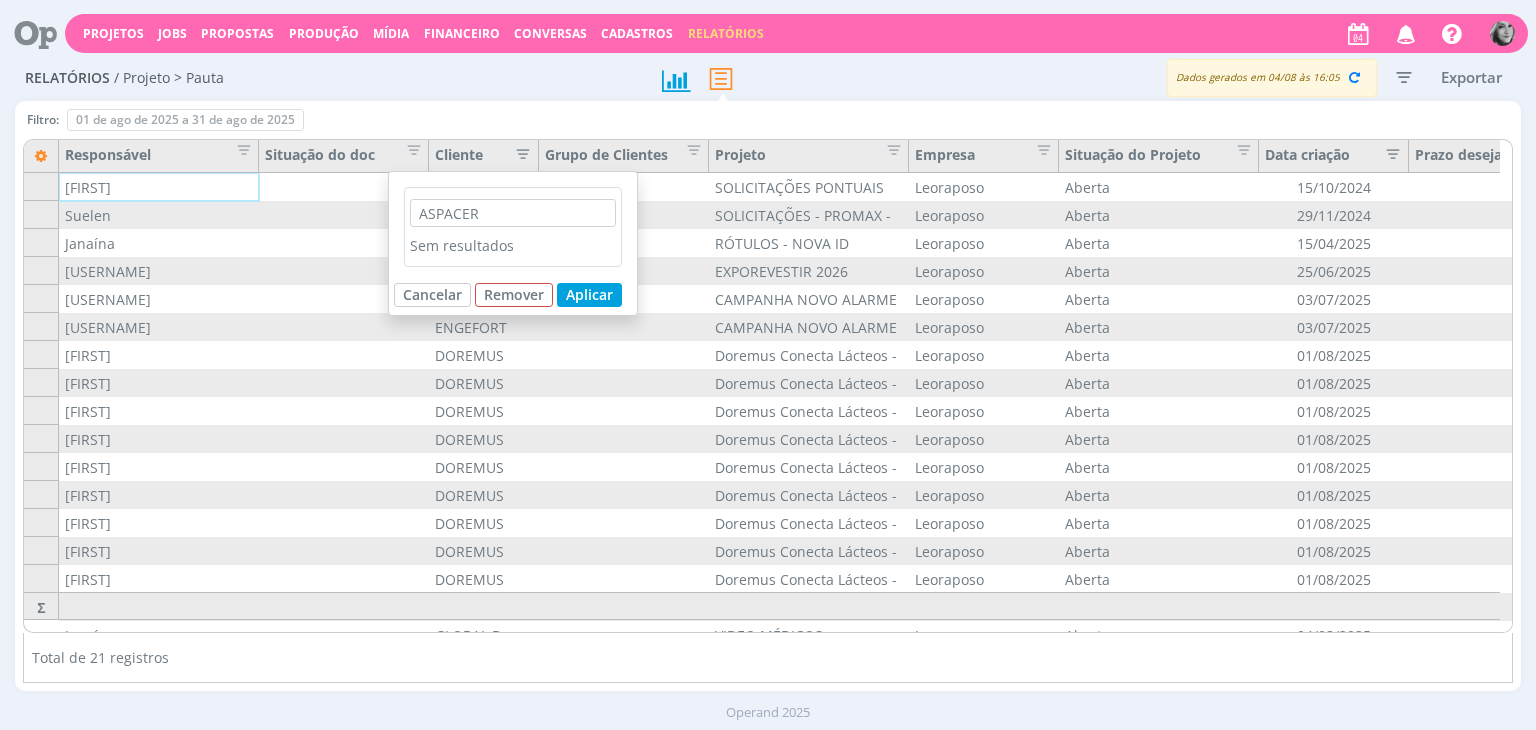 type 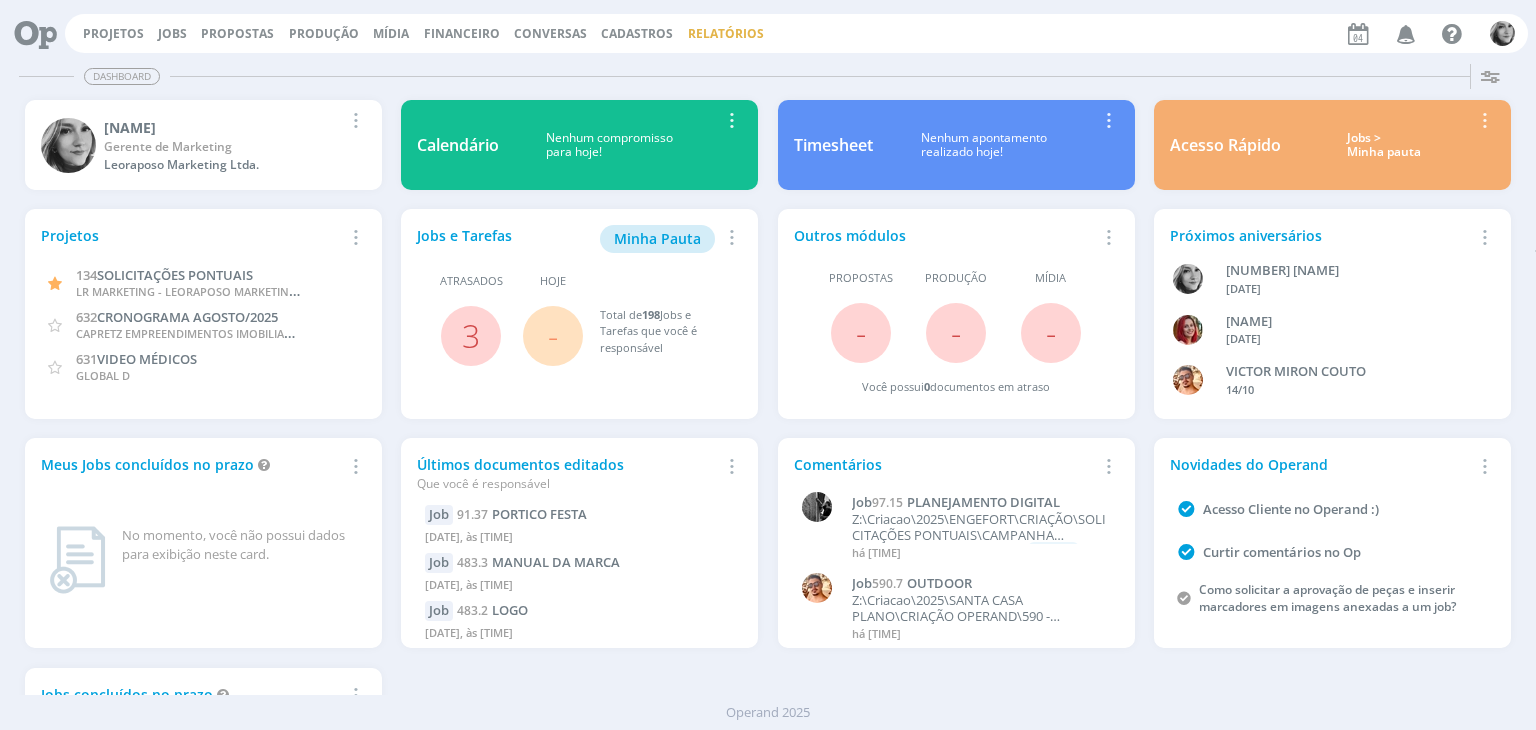scroll, scrollTop: 0, scrollLeft: 0, axis: both 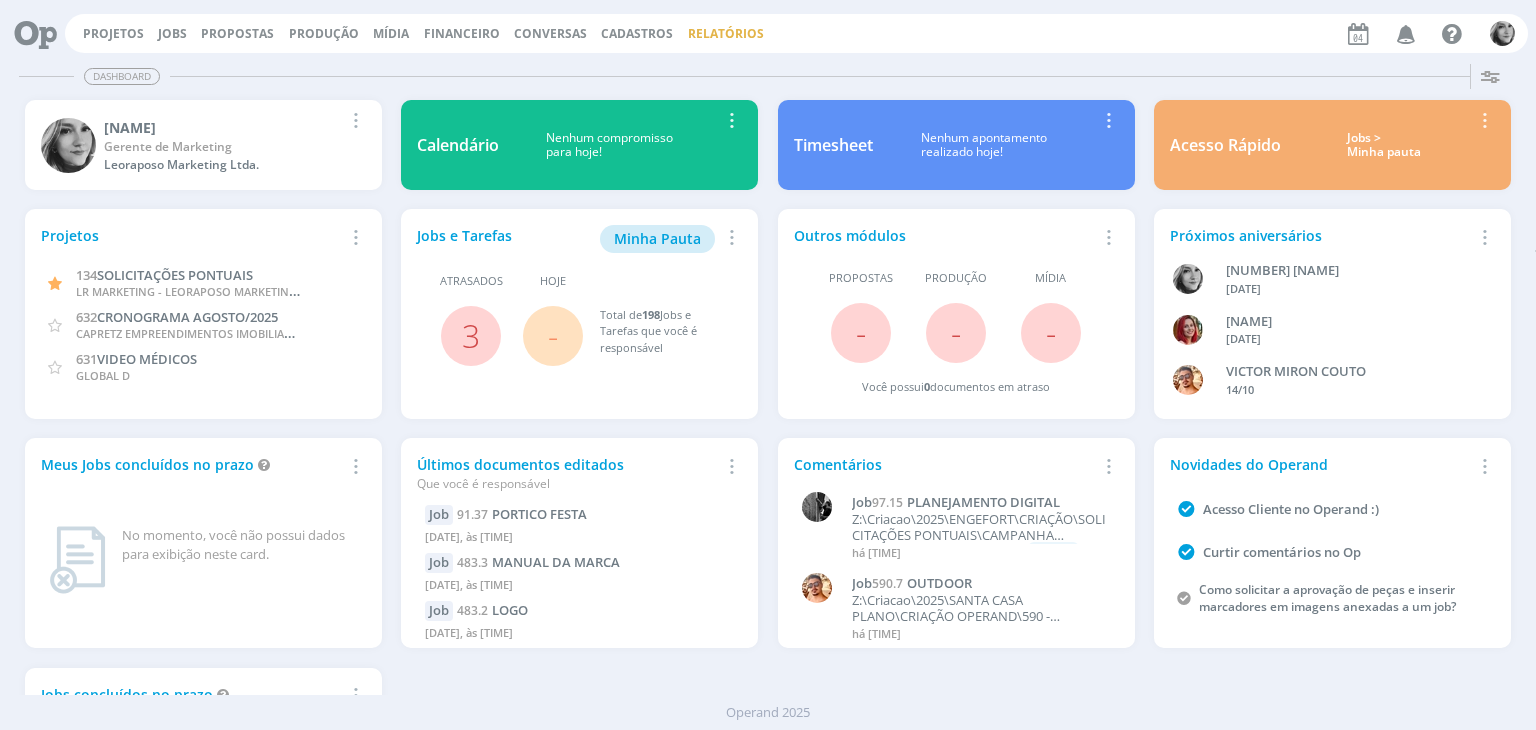 click on "Relatórios" at bounding box center [726, 33] 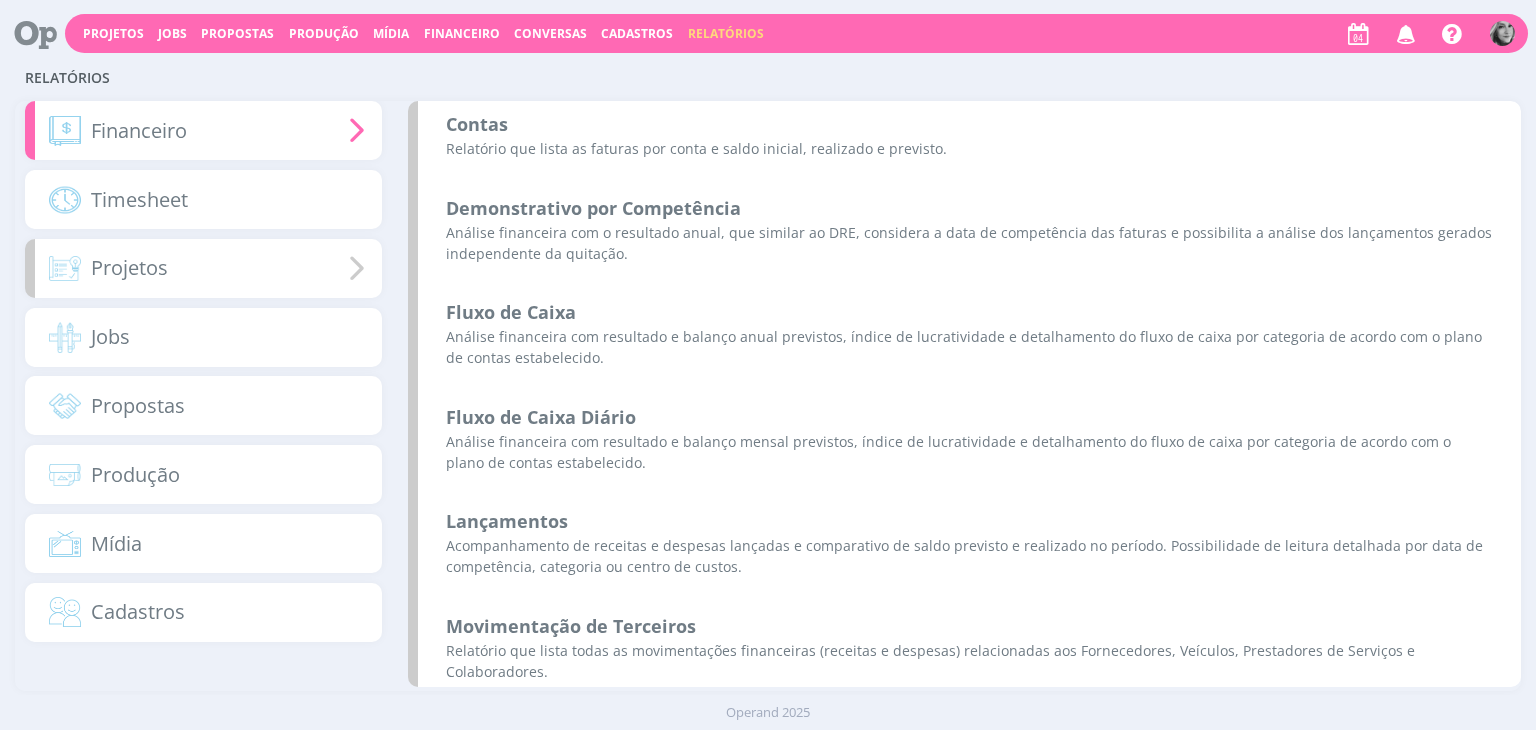click on "Projetos" at bounding box center (203, 268) 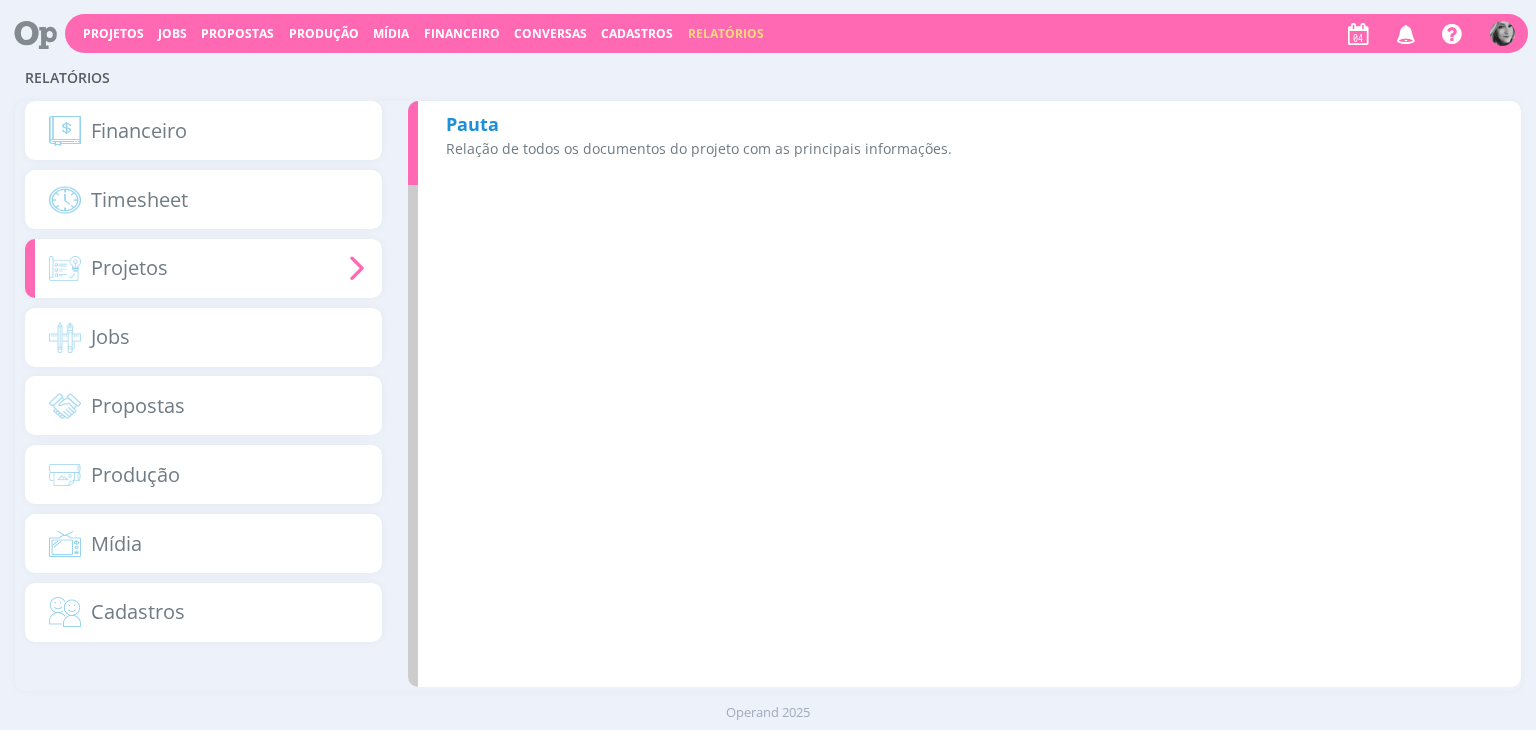 click on "Pauta" at bounding box center [472, 124] 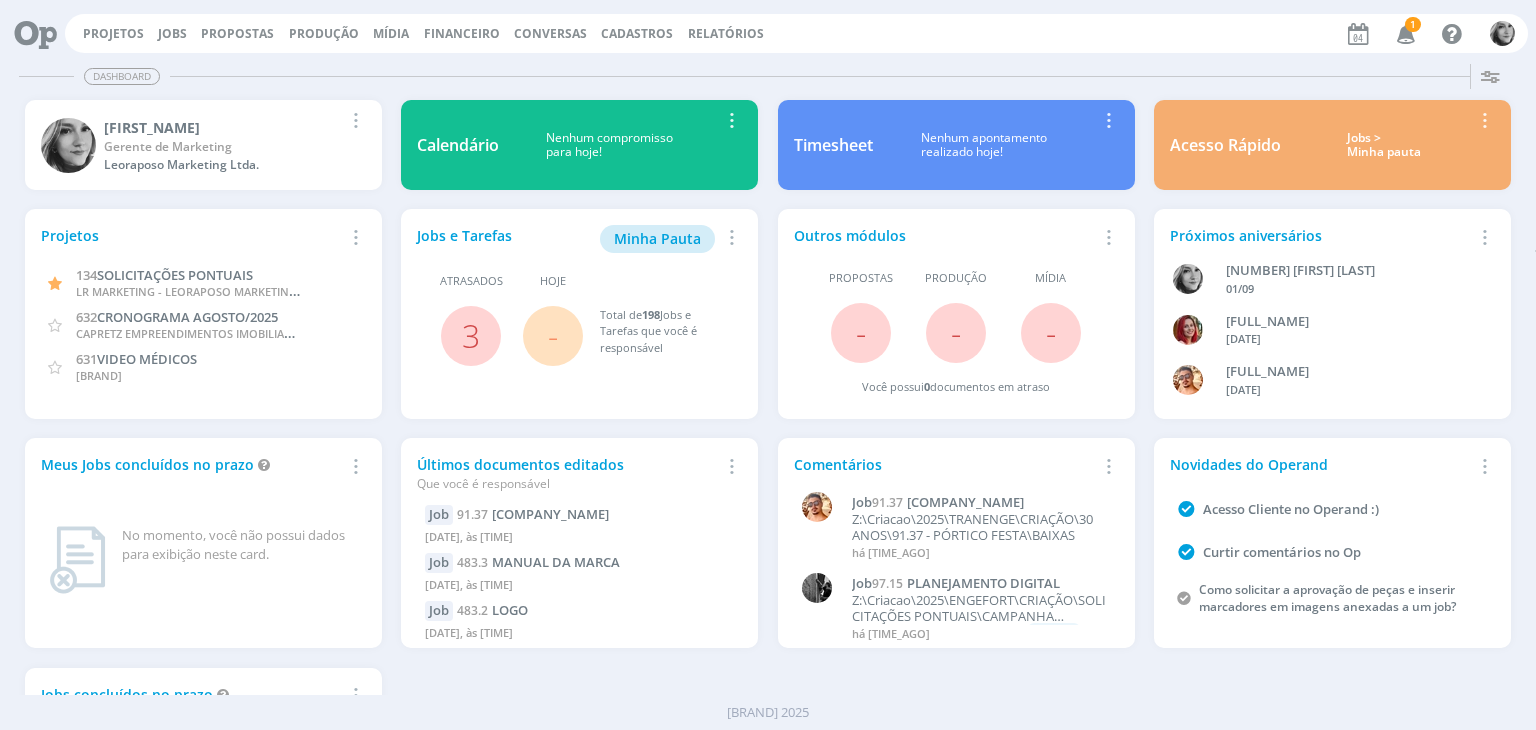 scroll, scrollTop: 0, scrollLeft: 0, axis: both 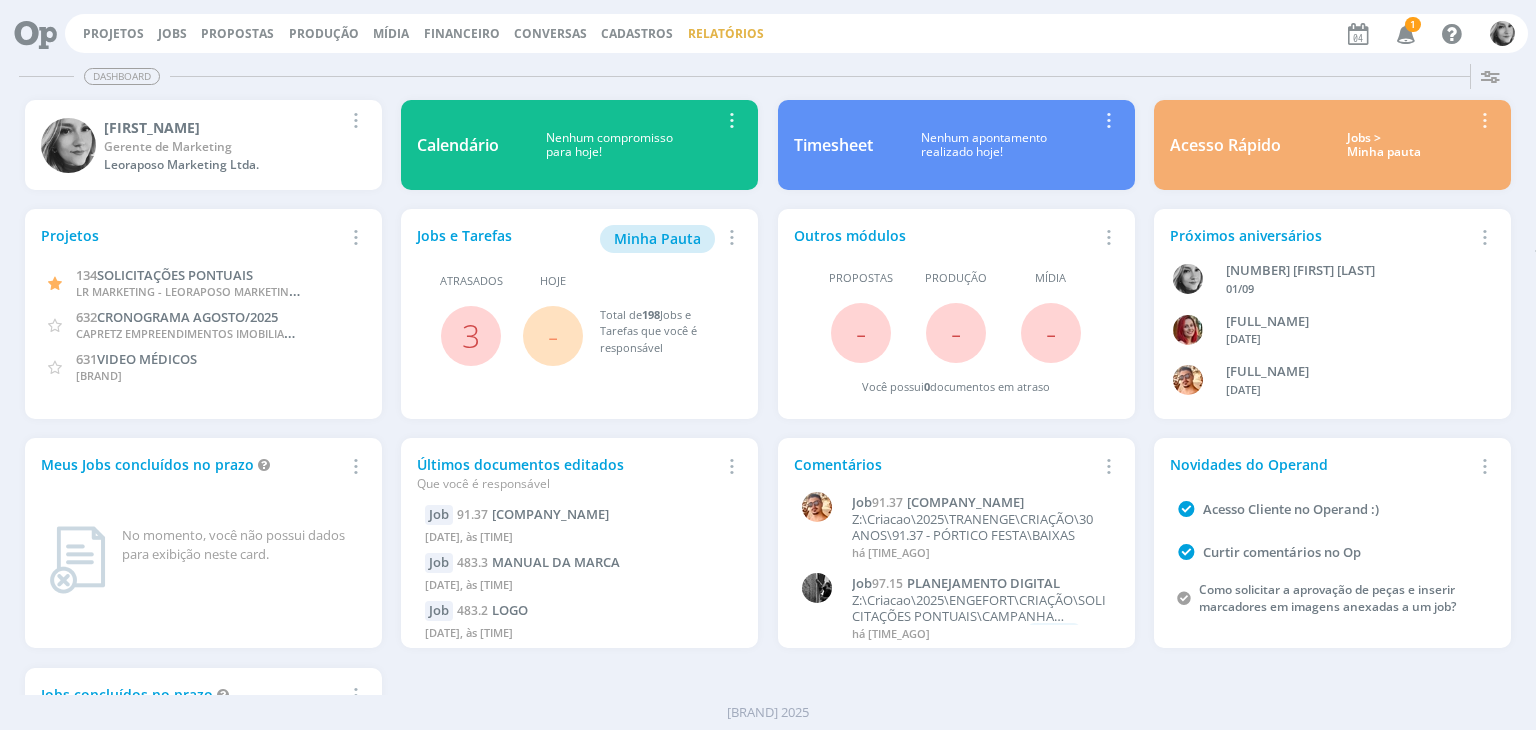 click on "Relatórios" at bounding box center (726, 33) 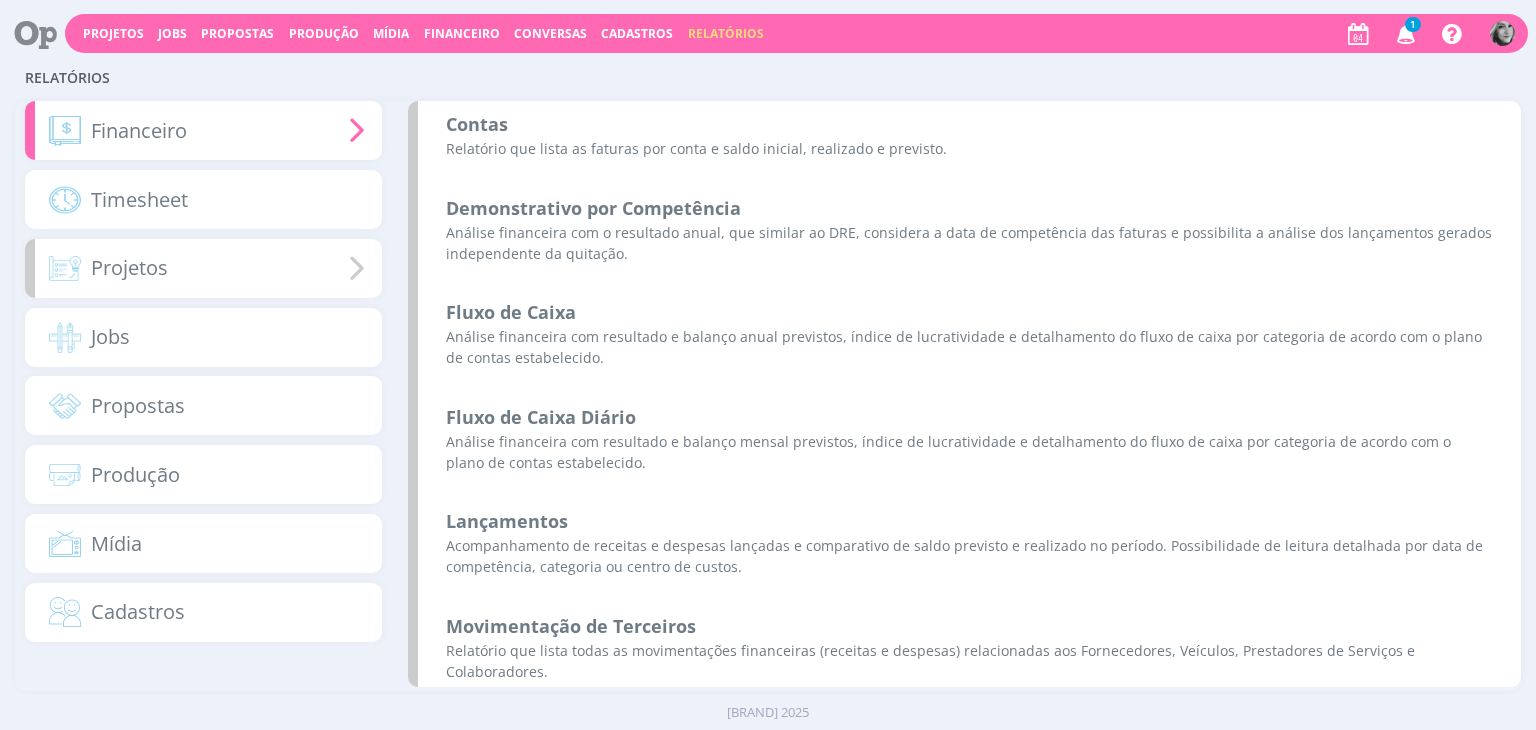 click on "Projetos" at bounding box center (203, 268) 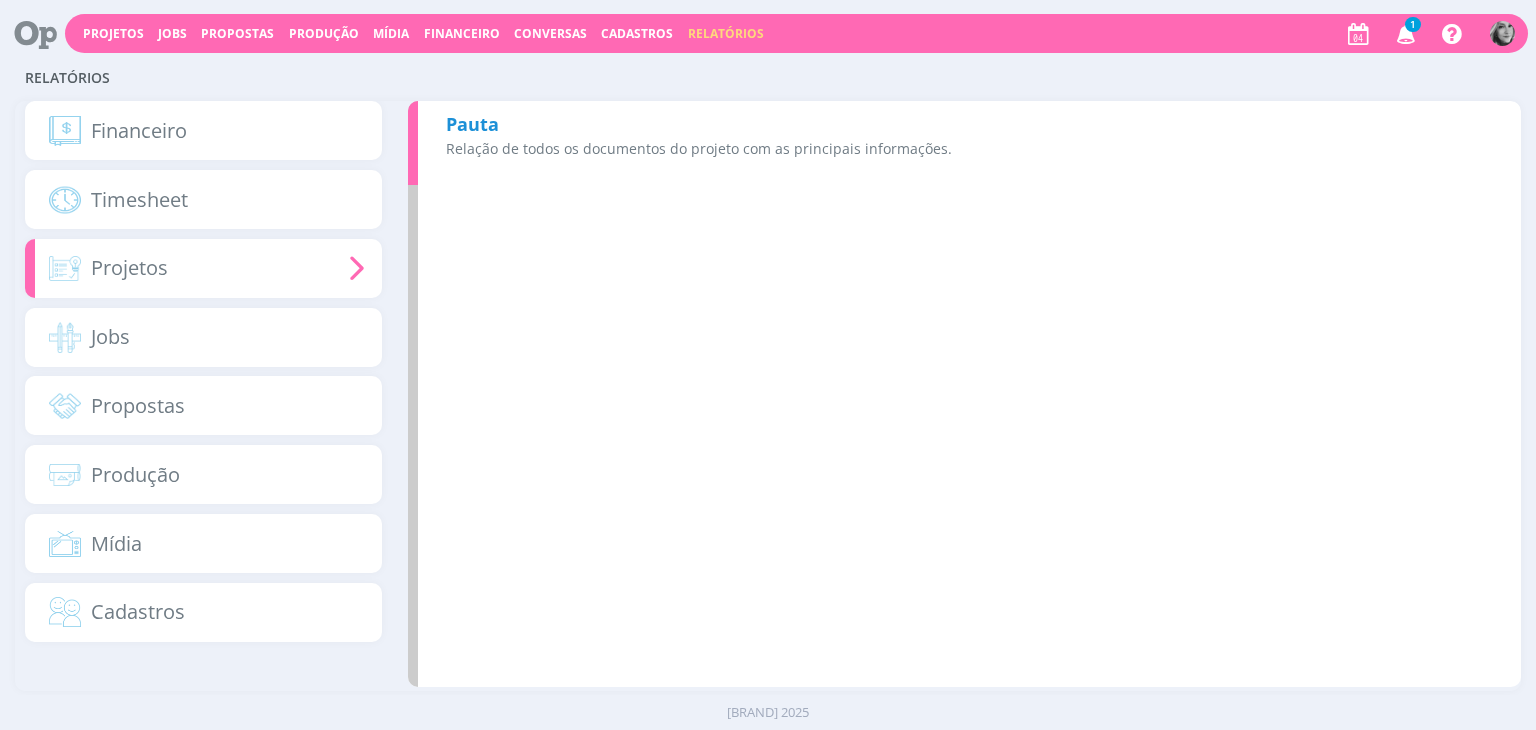 click on "Relação de todos os documentos do projeto com as principais informações." at bounding box center (969, 148) 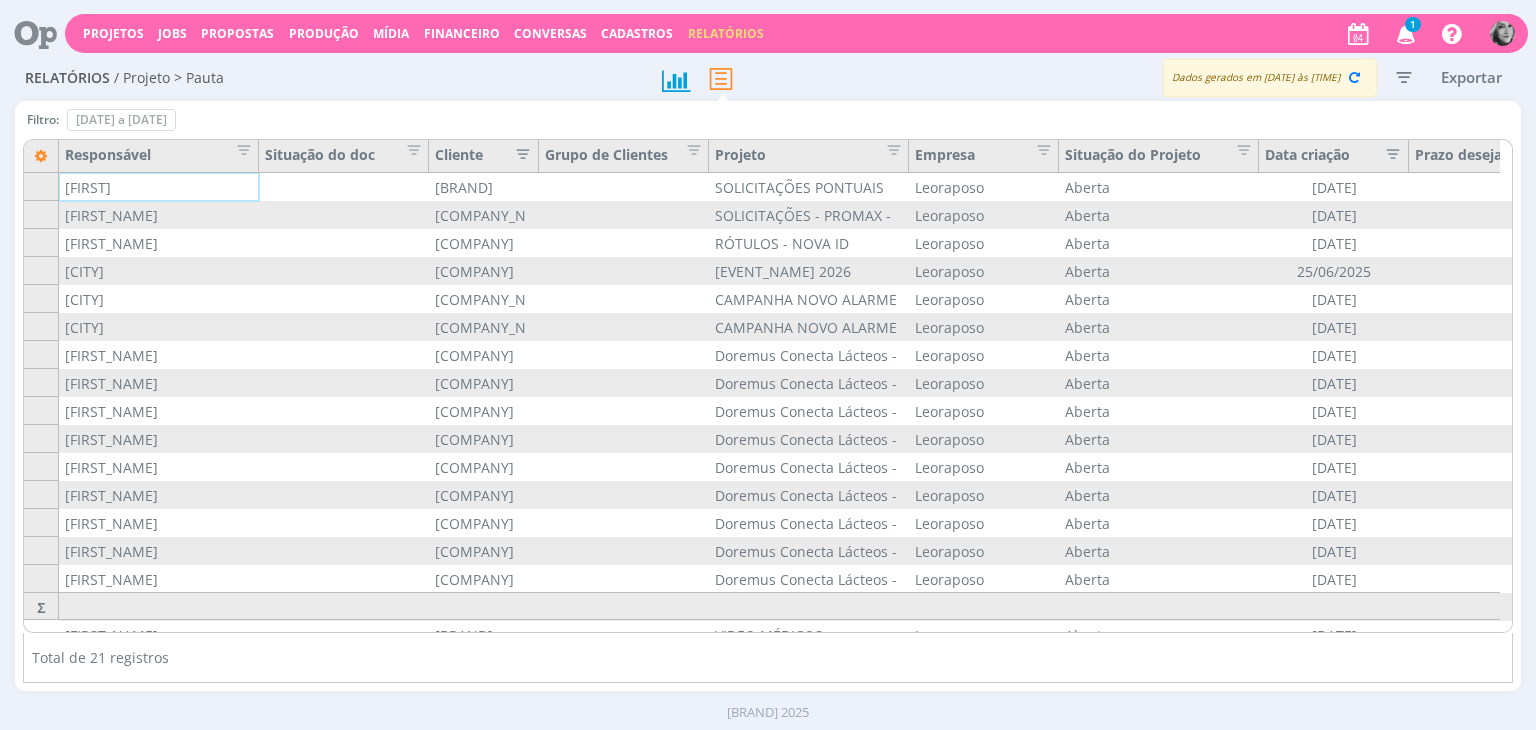 click on "Cliente" at bounding box center (483, 157) 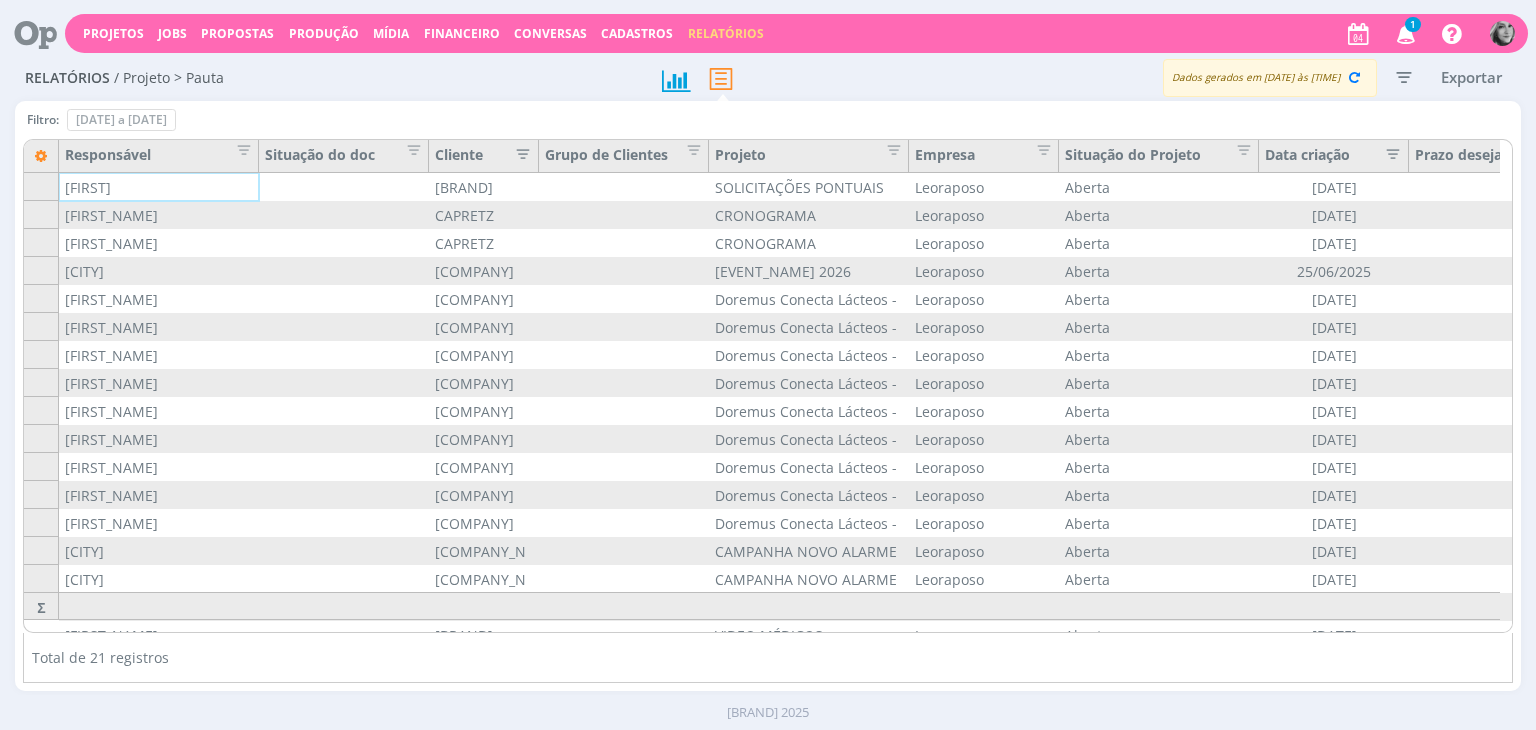 click at bounding box center [517, 152] 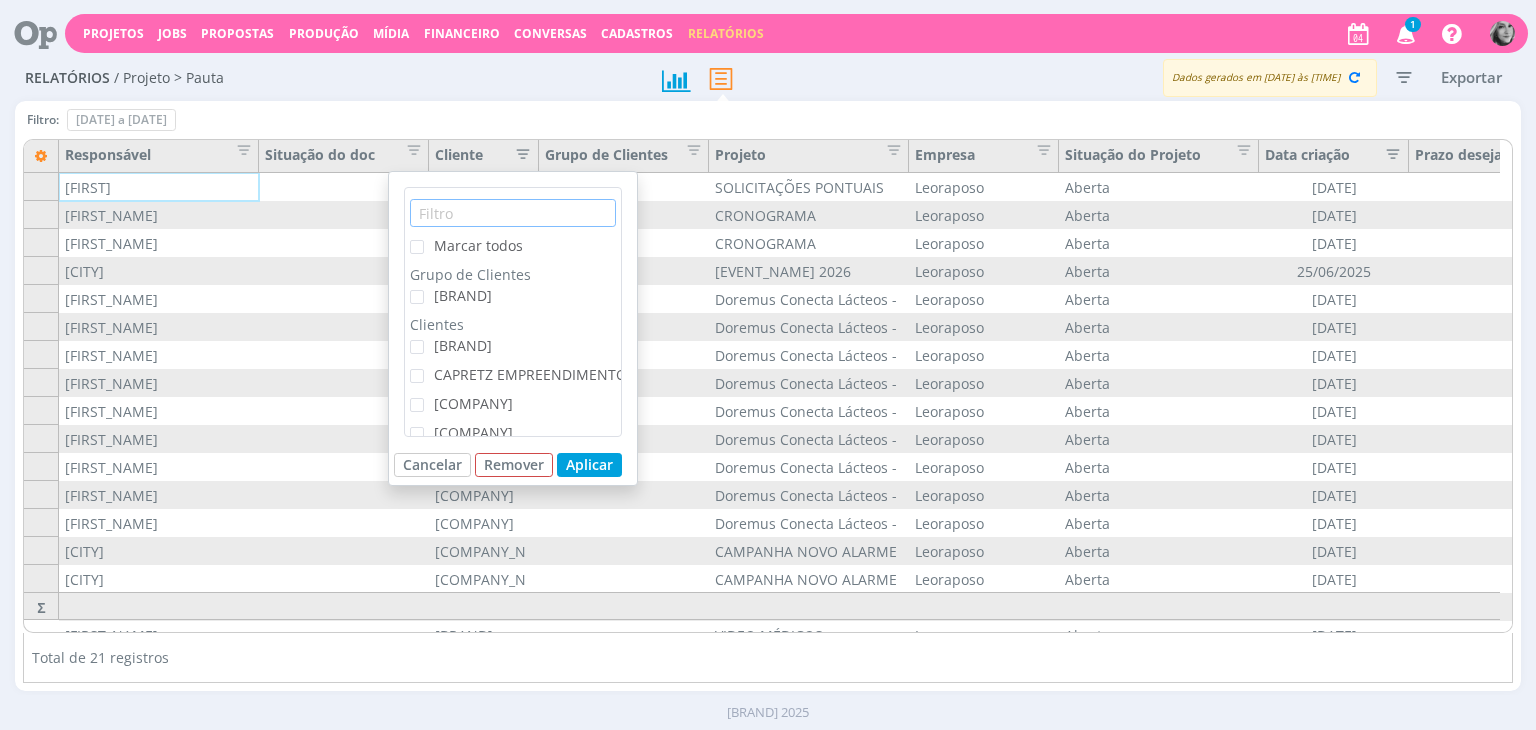 click at bounding box center [513, 213] 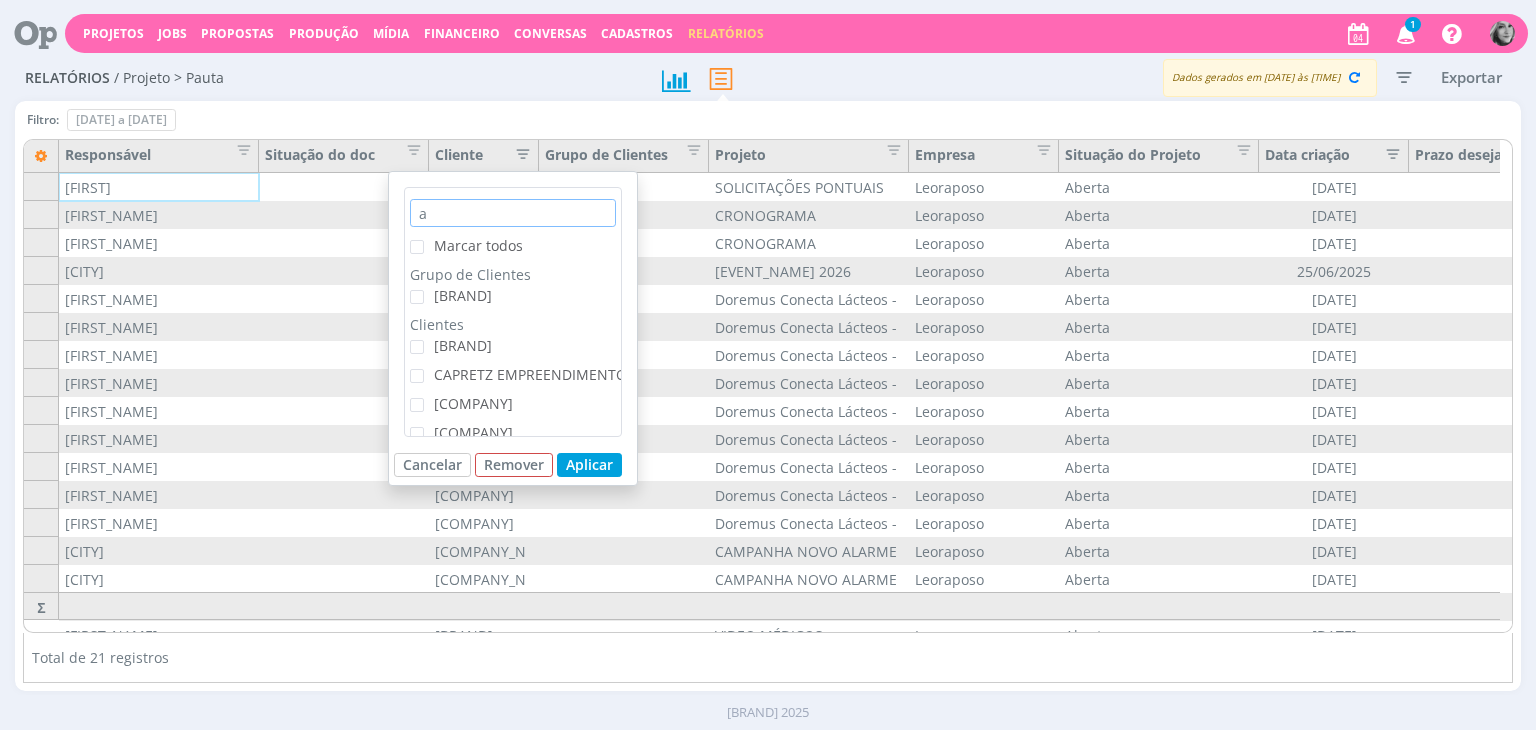 type on "as" 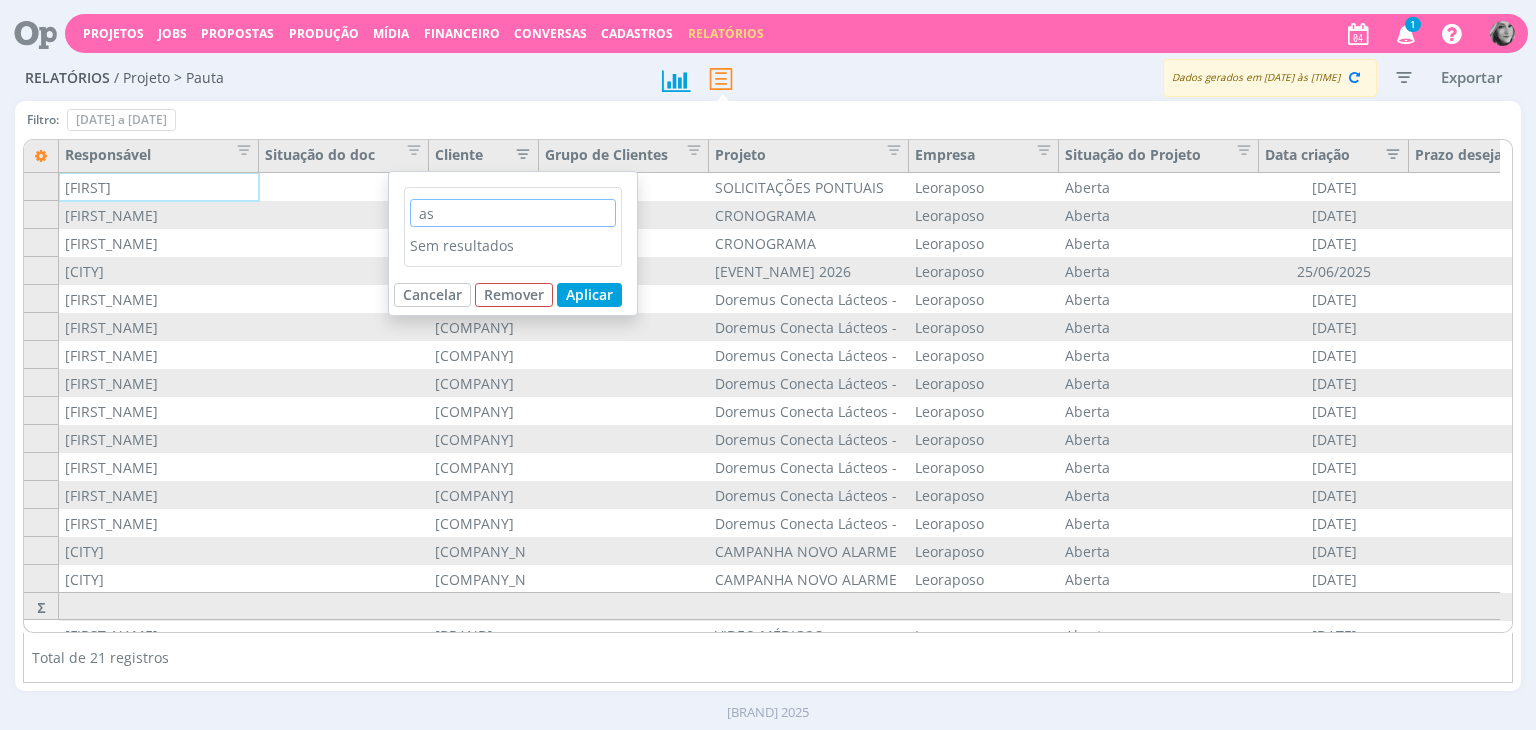 drag, startPoint x: 460, startPoint y: 216, endPoint x: 396, endPoint y: 225, distance: 64.629715 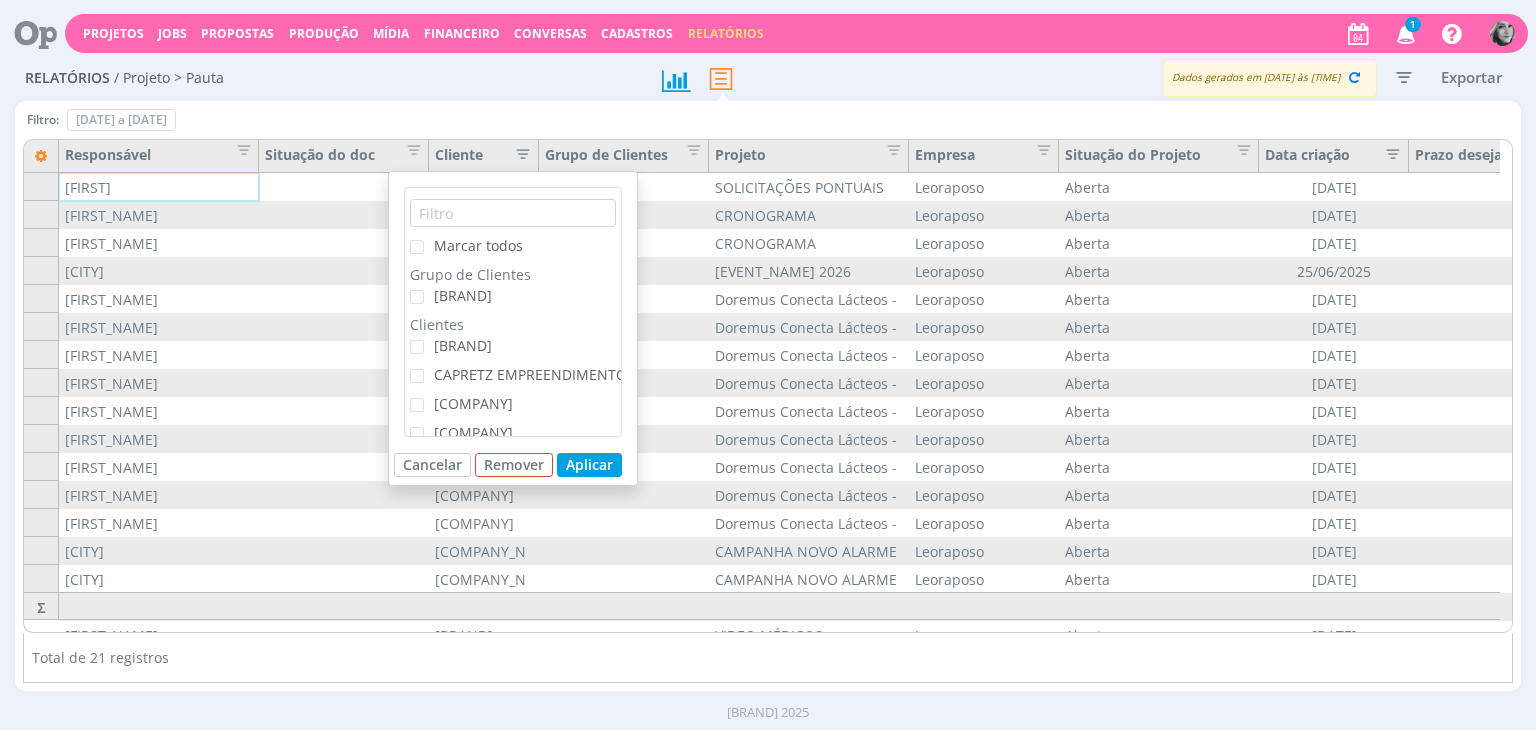 click on "Relatórios  / Projeto > Pauta" at bounding box center [328, 79] 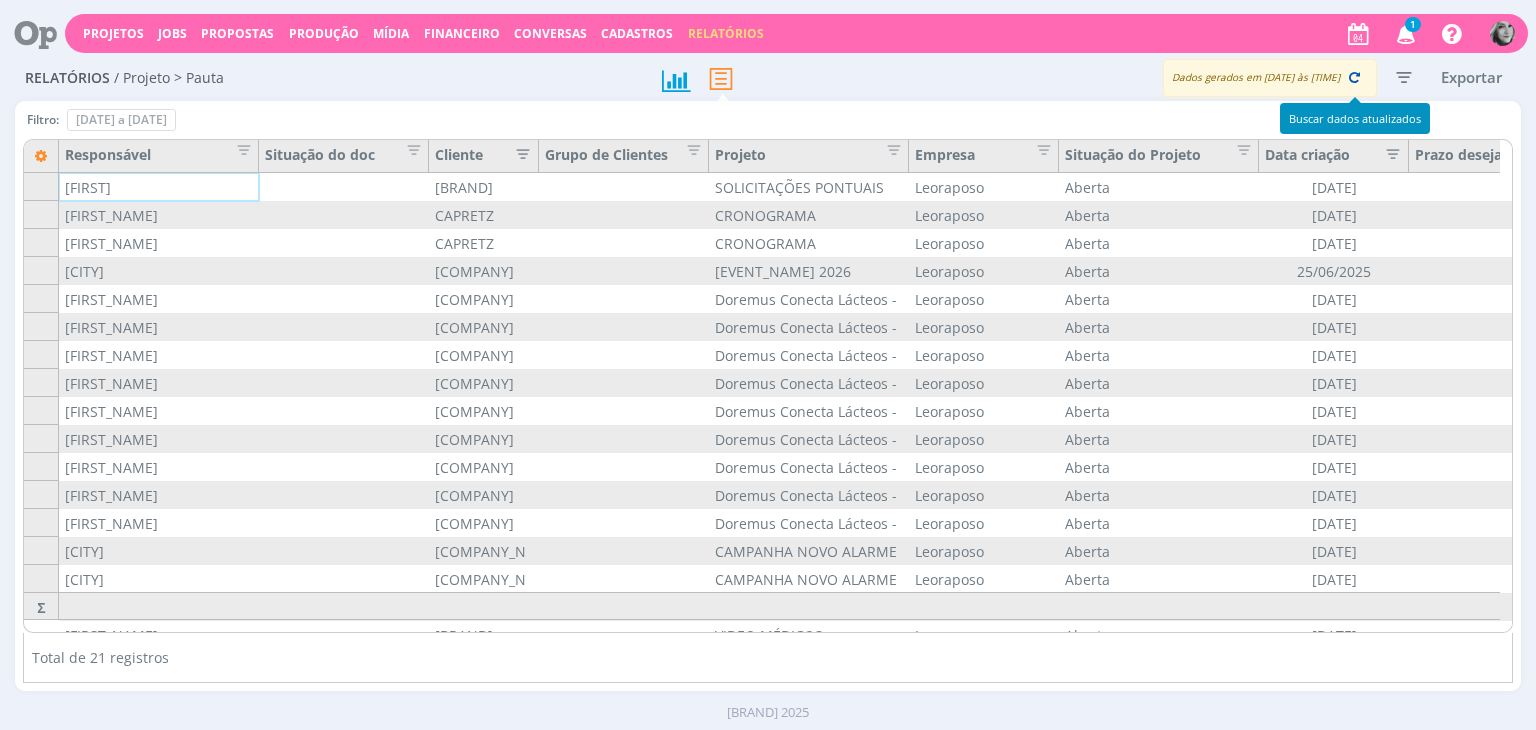 click at bounding box center [1354, 77] 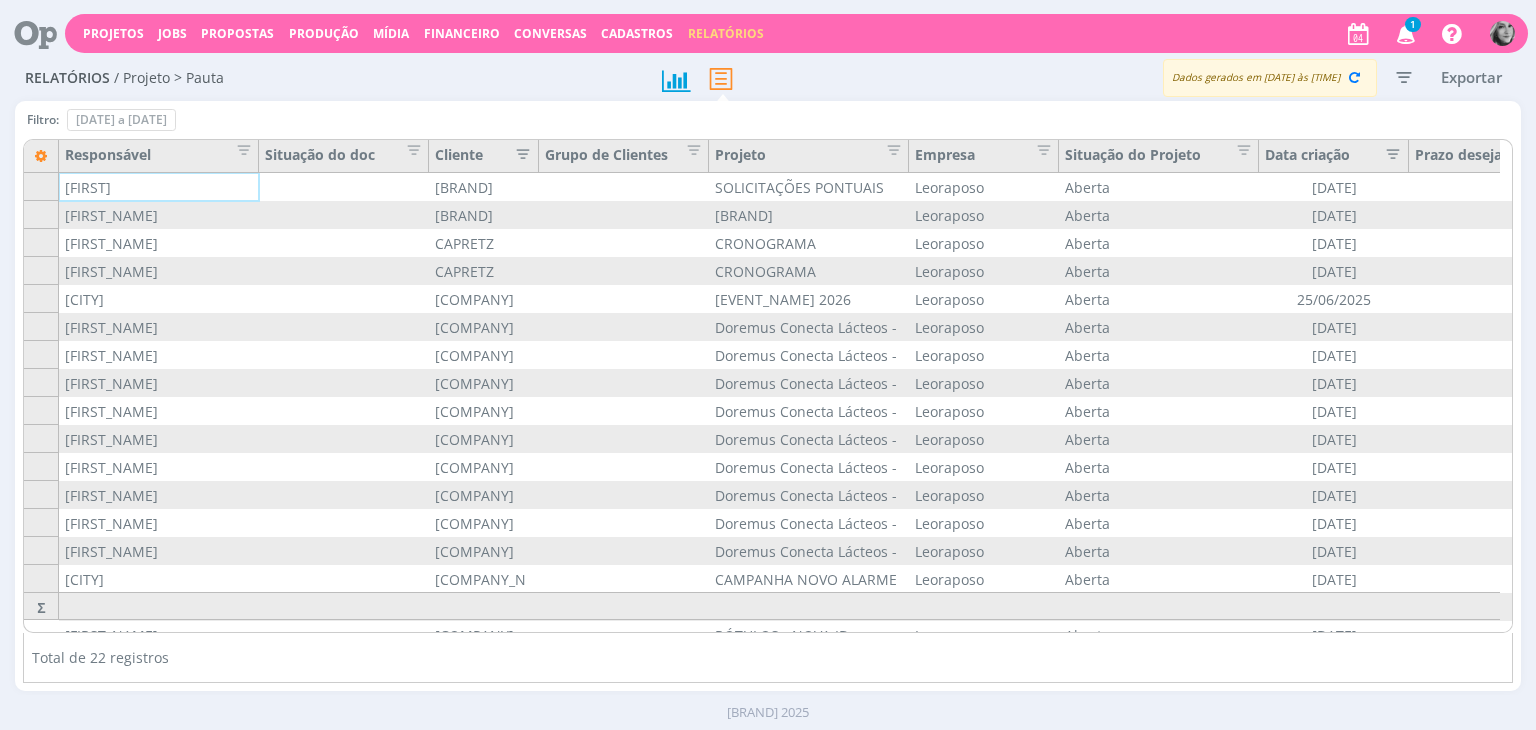 click at bounding box center [517, 152] 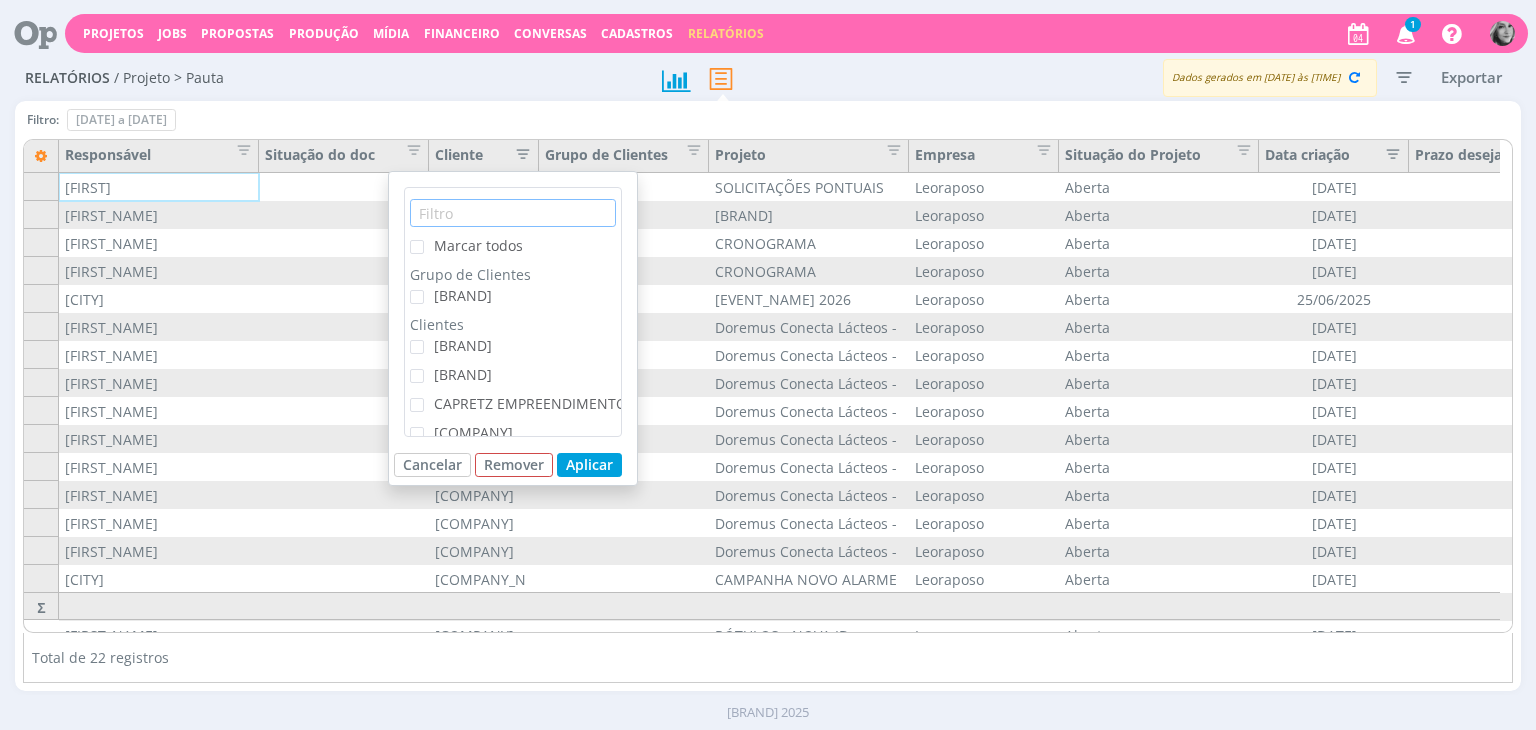 click at bounding box center (513, 213) 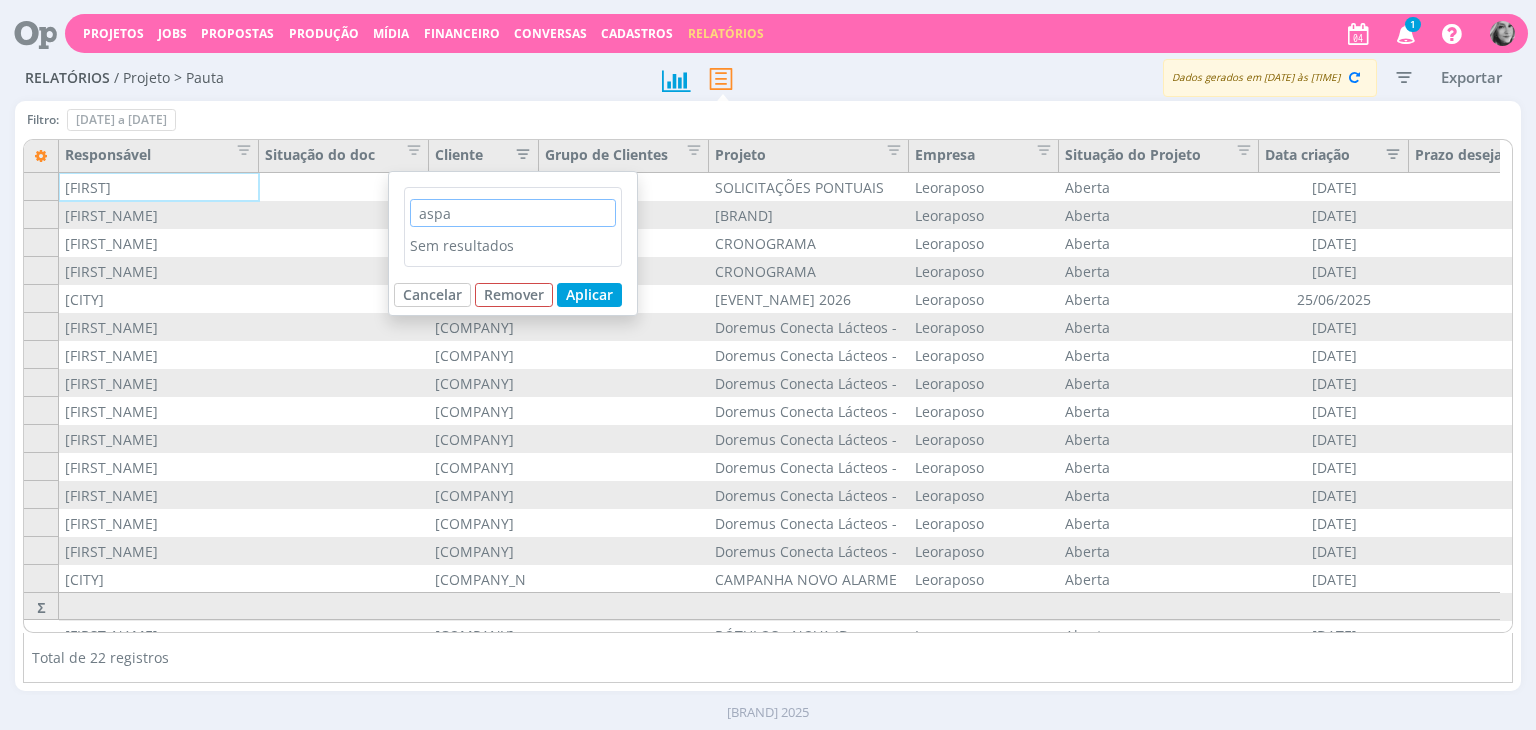 type on "aspa" 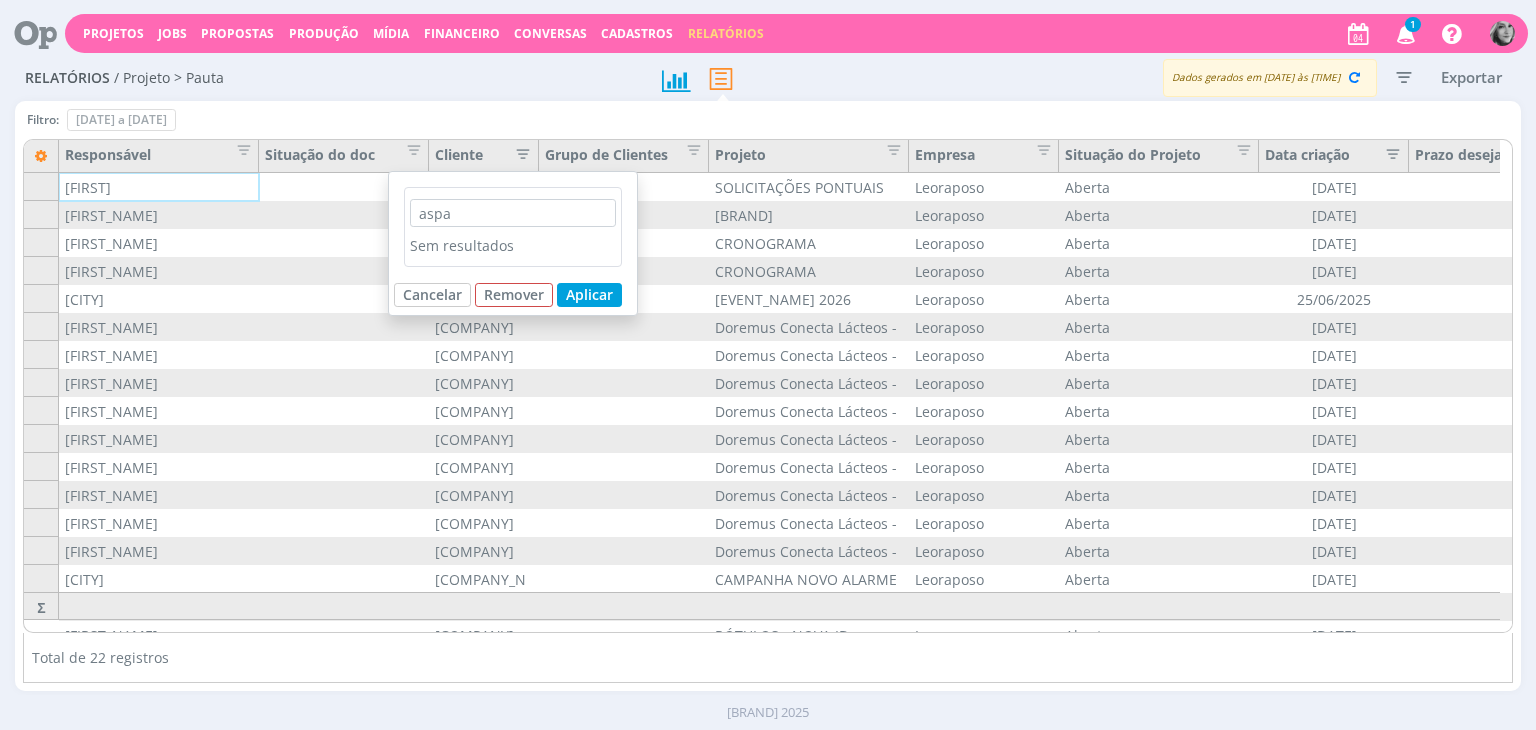 click on "Filtro: 01 de ago de 2025 a 31 de ago de 2025 Definir padrão
Para alteração dos filtros é preciso usar o modo 'Detalhado' do relatório.
Ok" at bounding box center (767, 124) 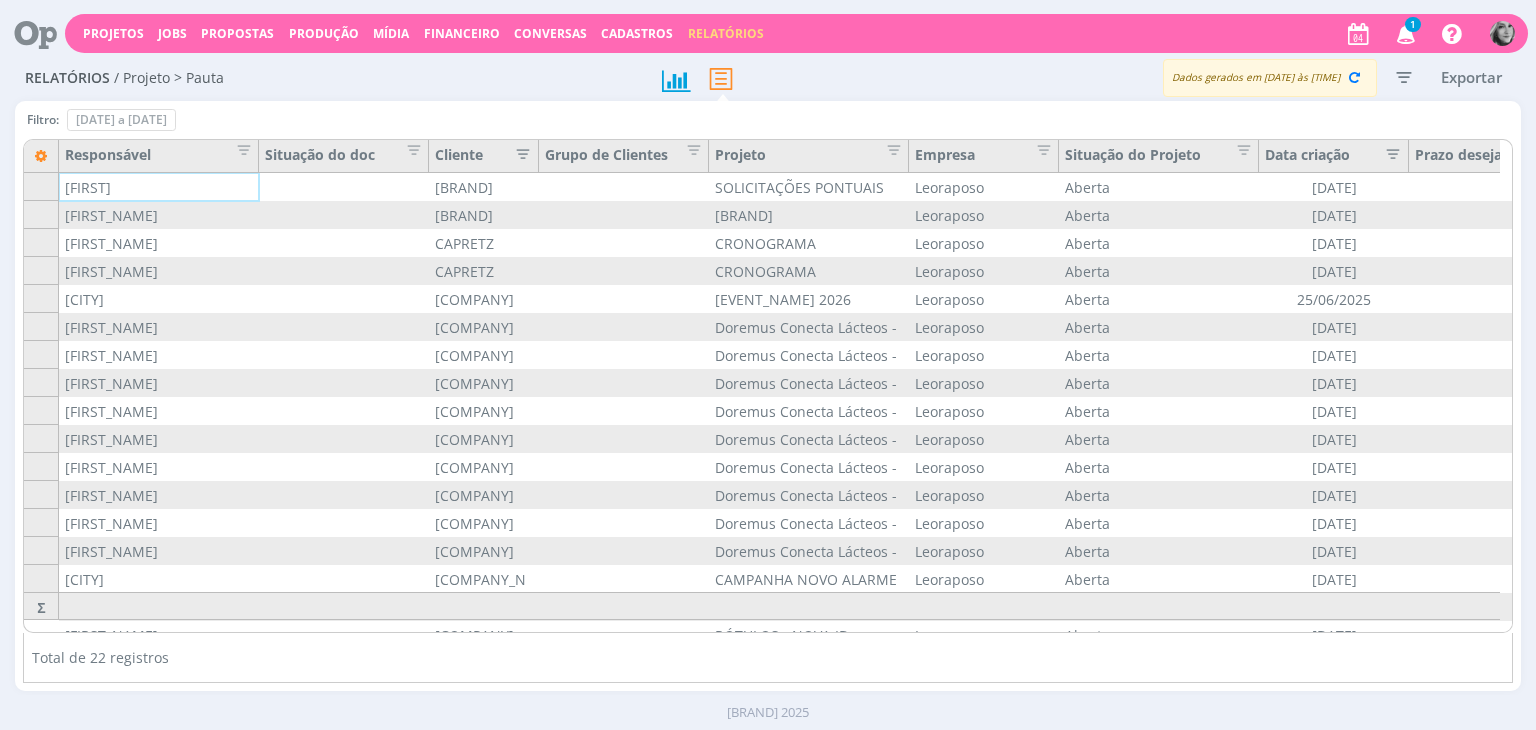 click at bounding box center [517, 157] 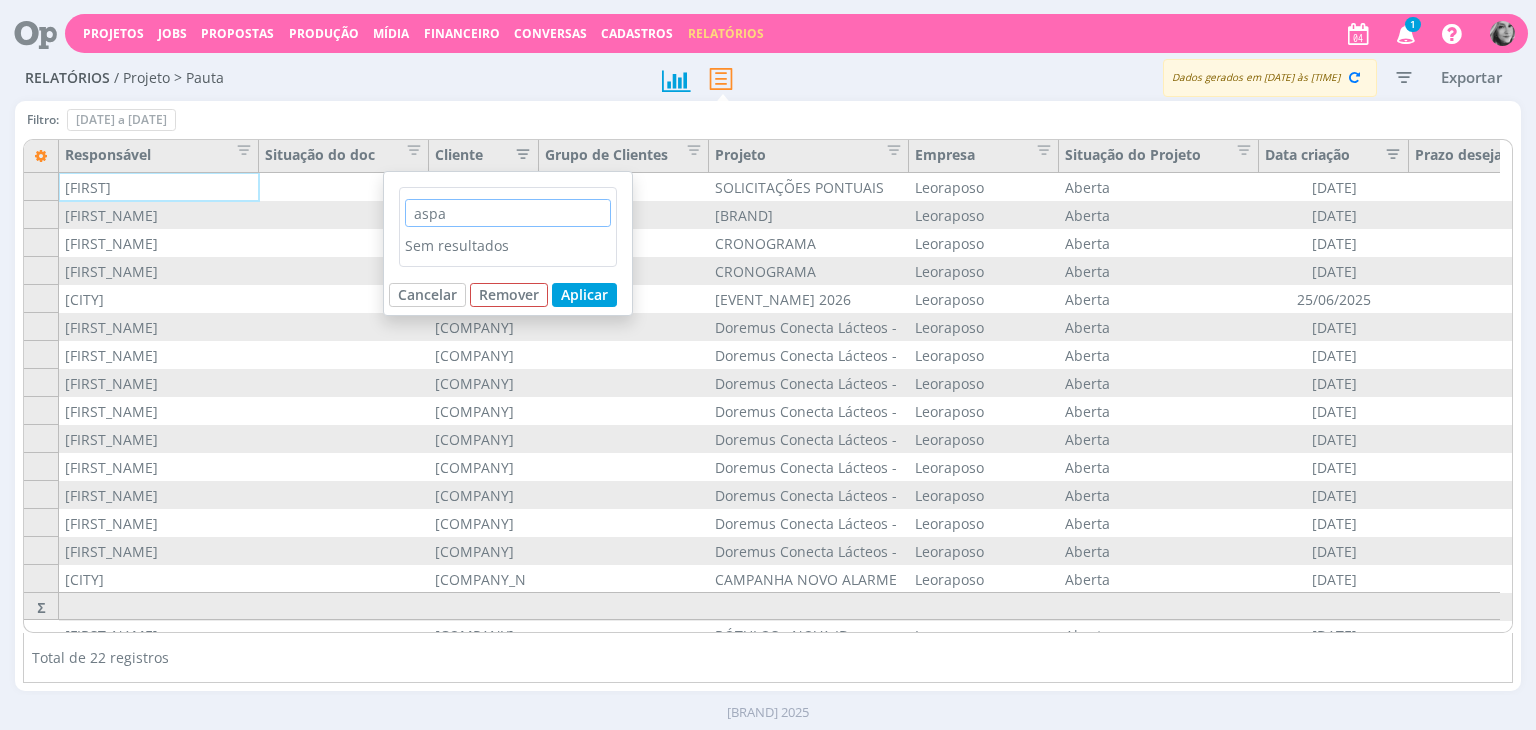 click on "aspa" at bounding box center (508, 213) 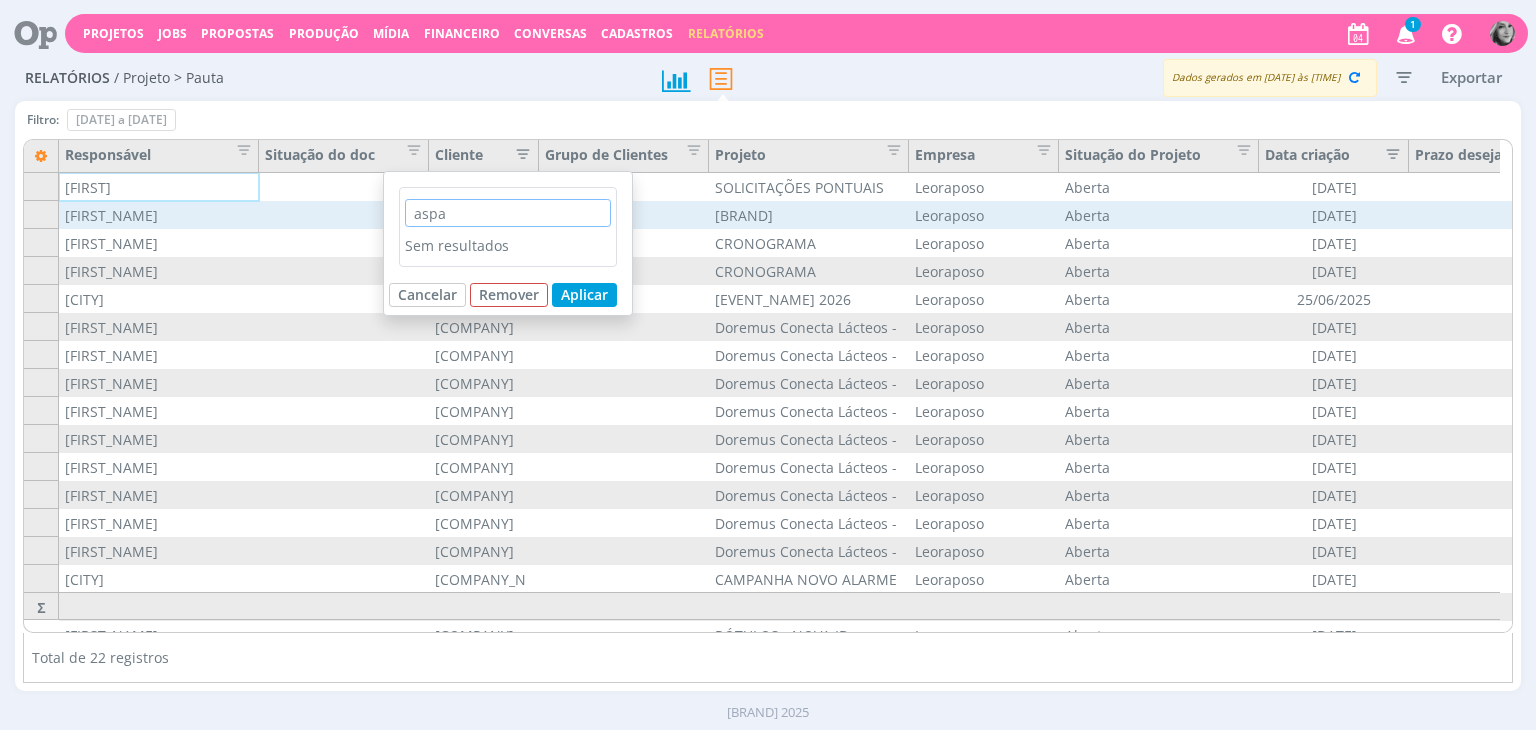 drag, startPoint x: 404, startPoint y: 215, endPoint x: 363, endPoint y: 215, distance: 41 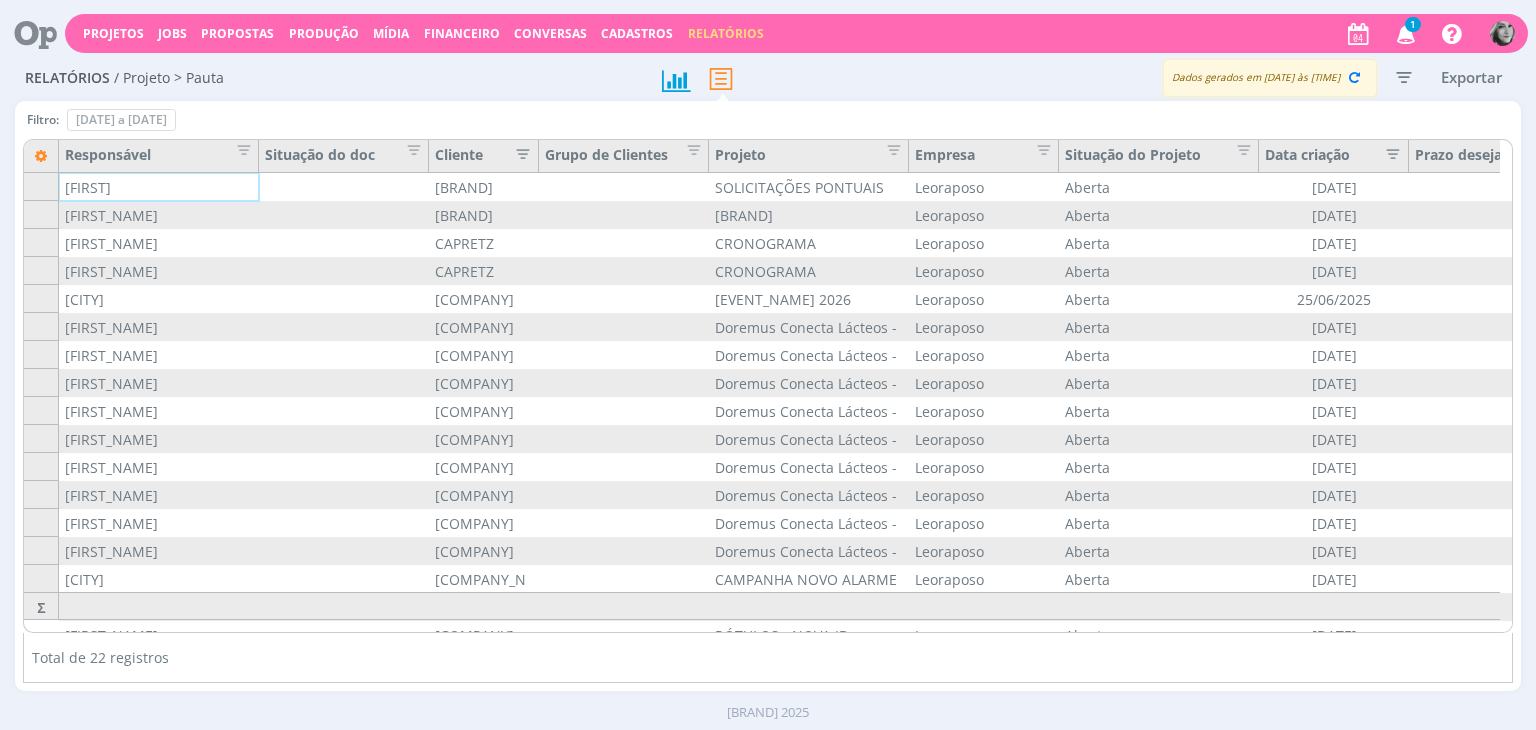 click at bounding box center [517, 152] 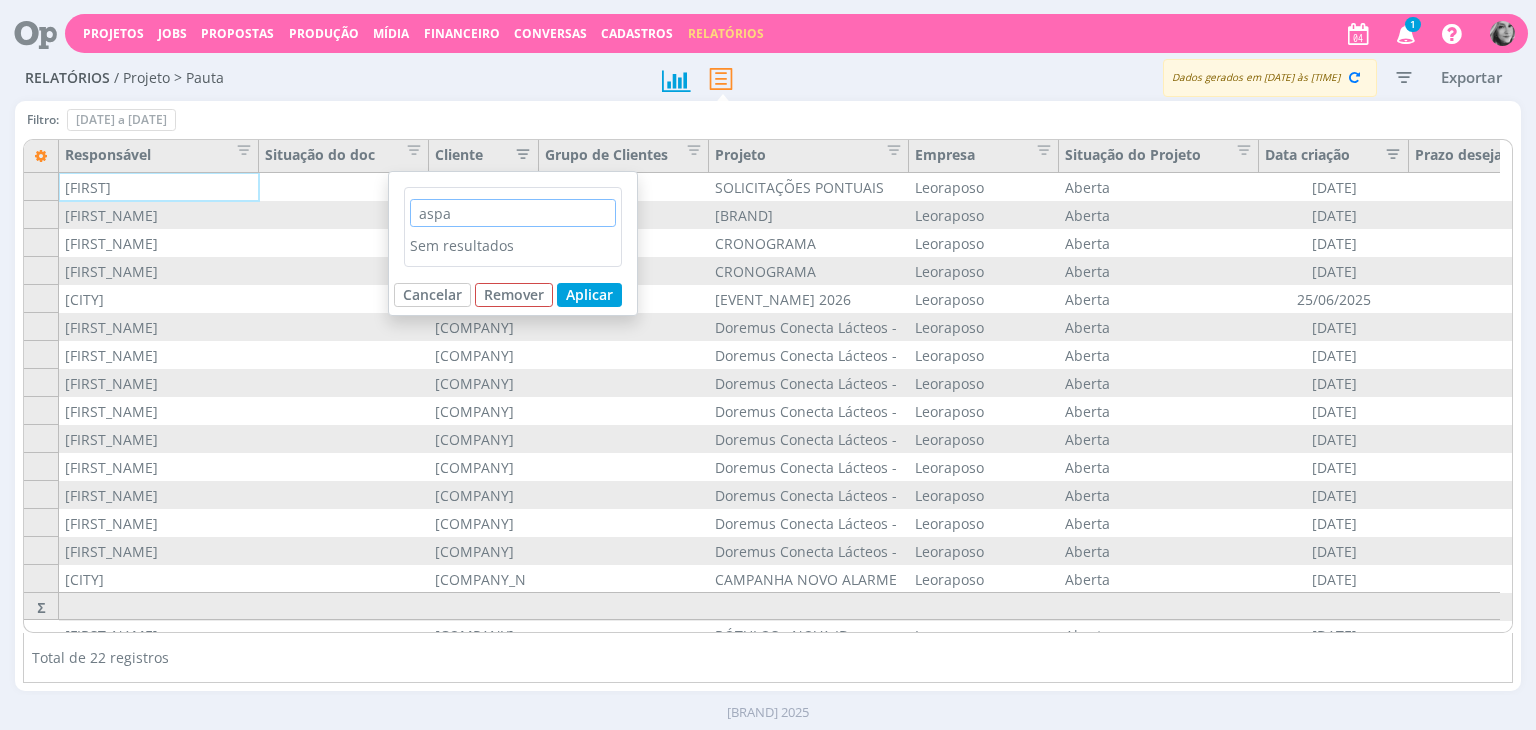 click on "aspa" at bounding box center [513, 213] 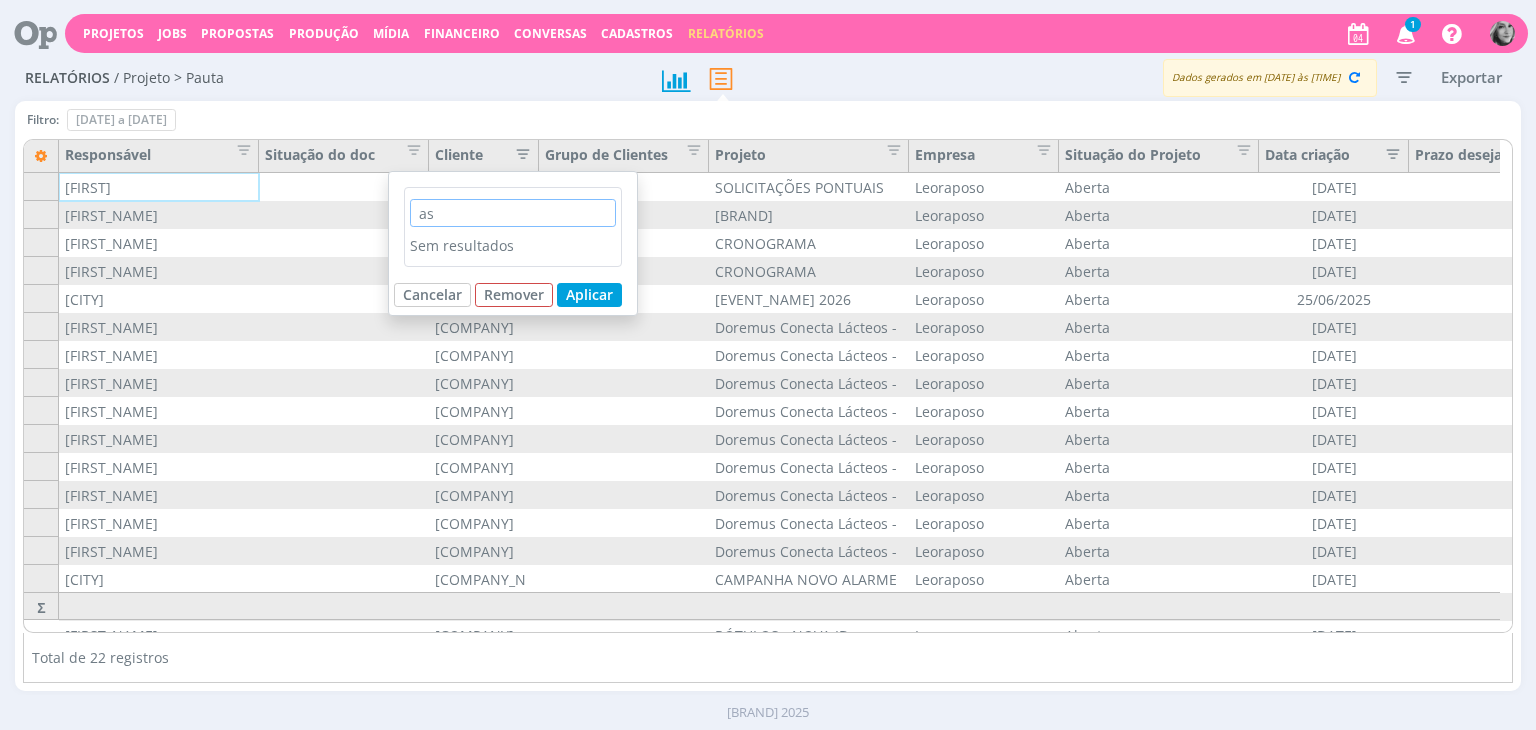 type on "a" 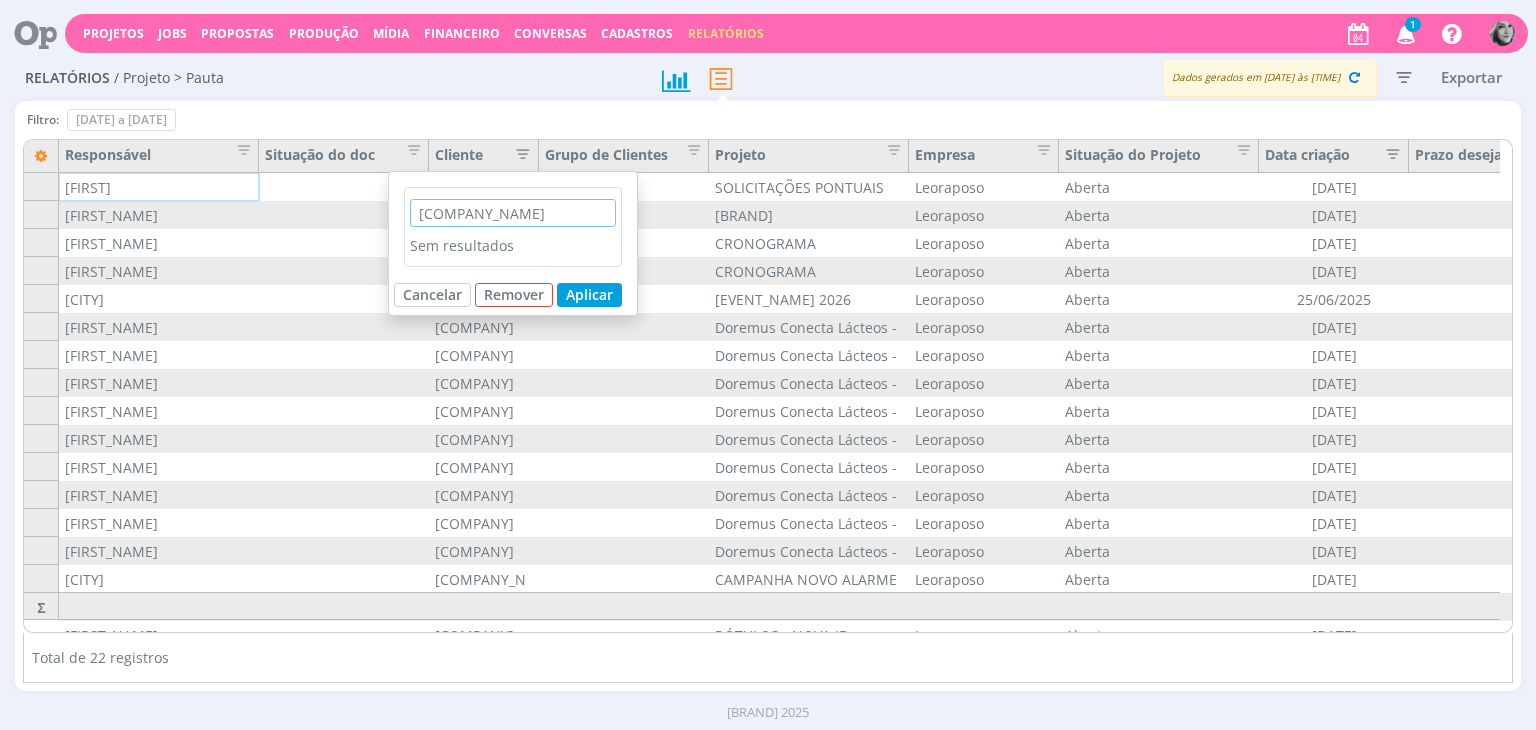 type on "agroceres" 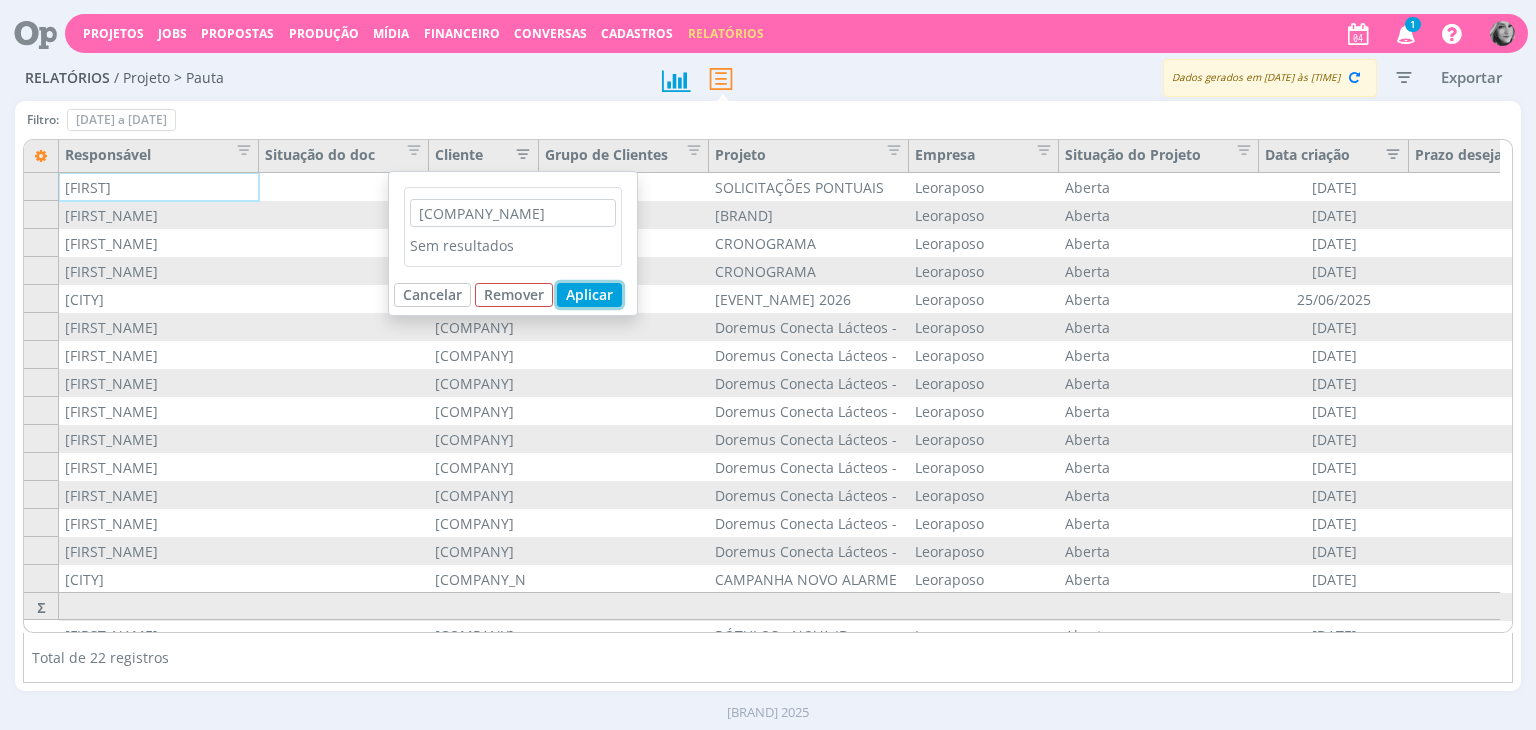 click on "Aplicar" at bounding box center (589, 295) 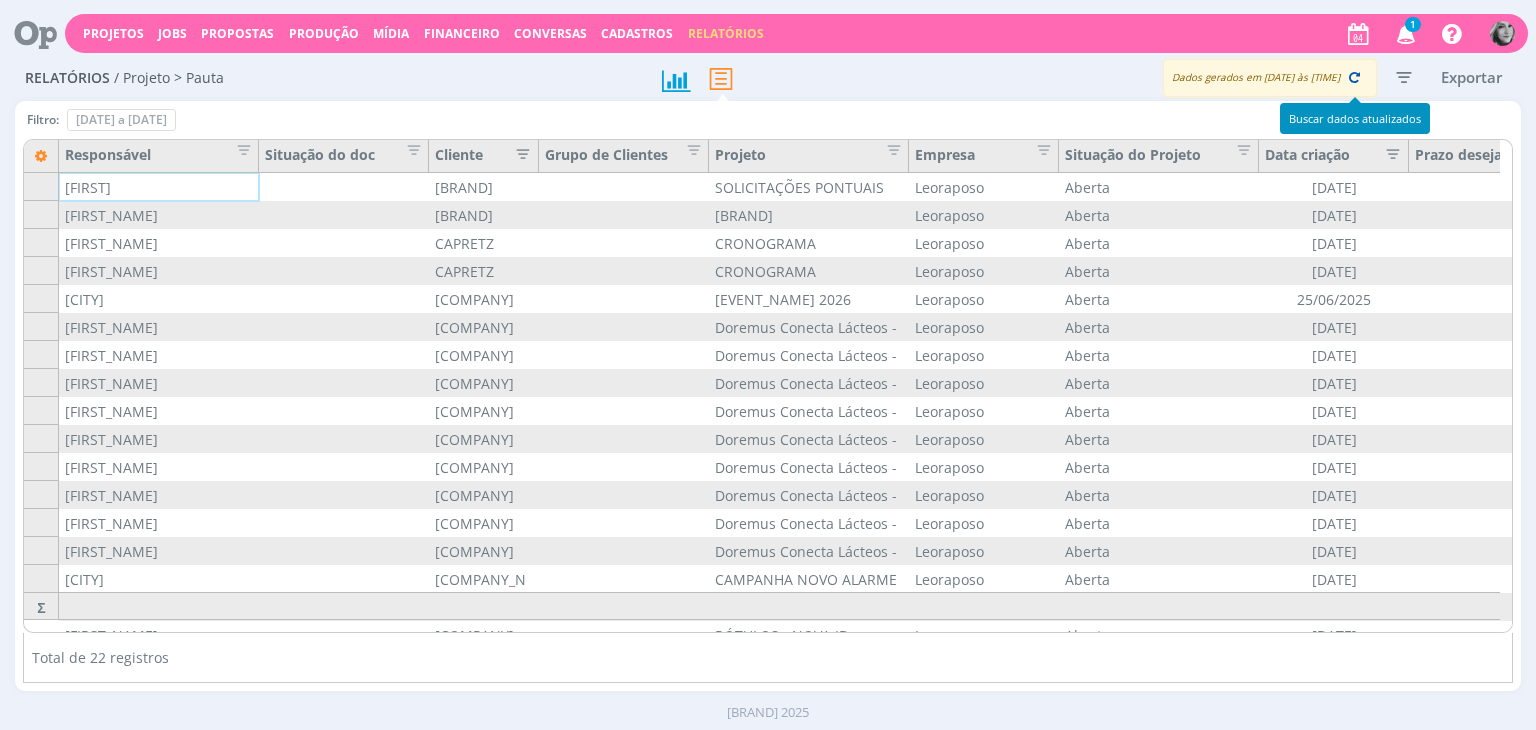 click at bounding box center (1354, 77) 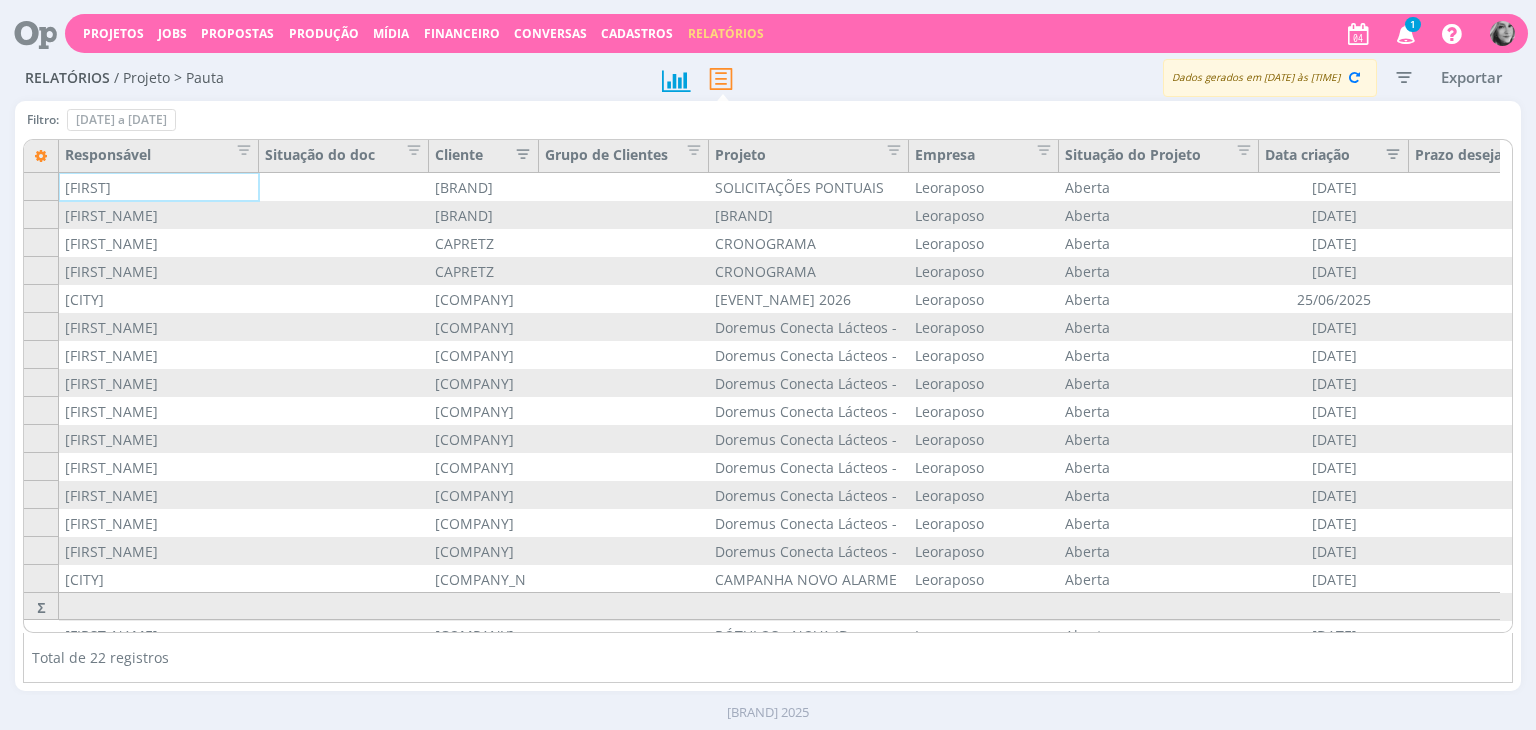 click at bounding box center (517, 152) 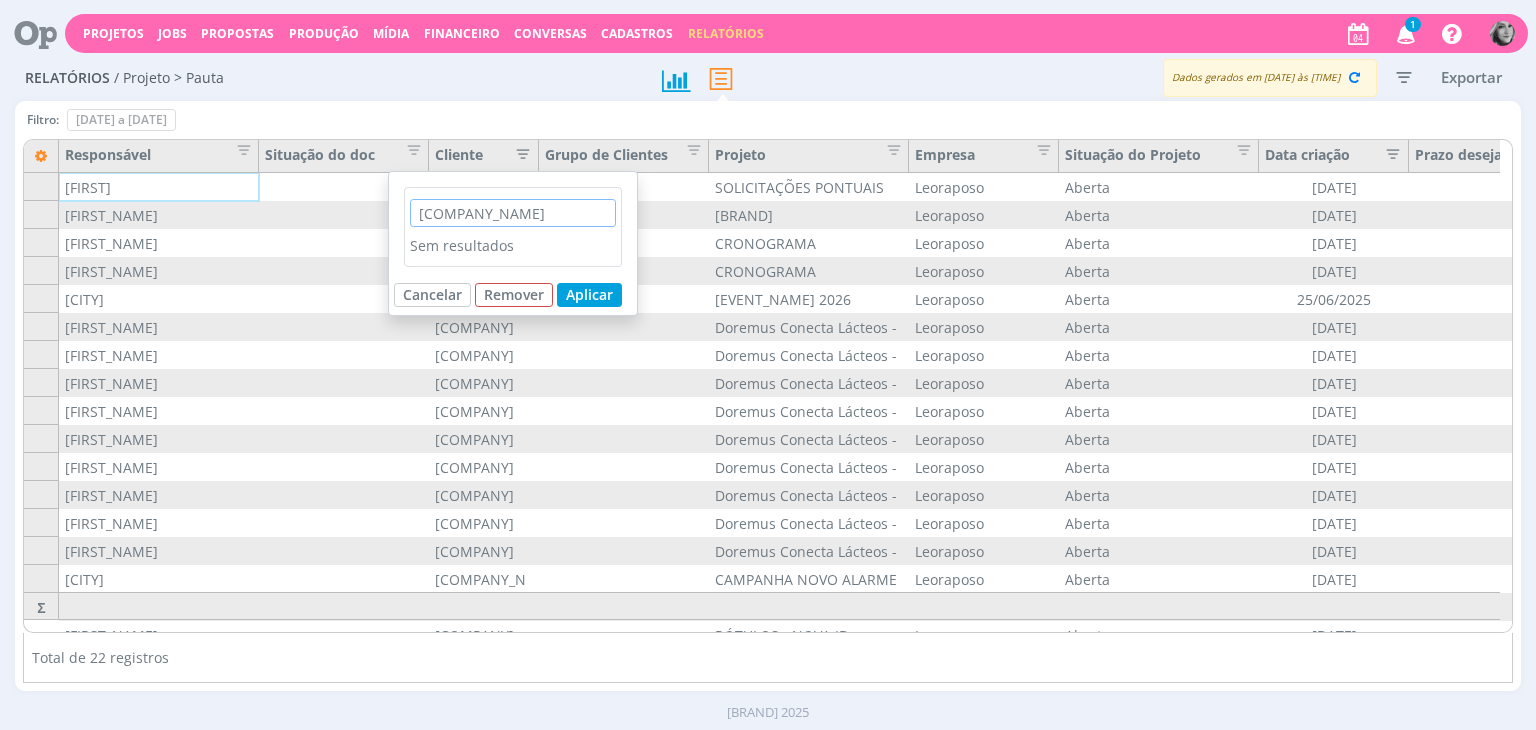 click on "agroceres" at bounding box center (513, 213) 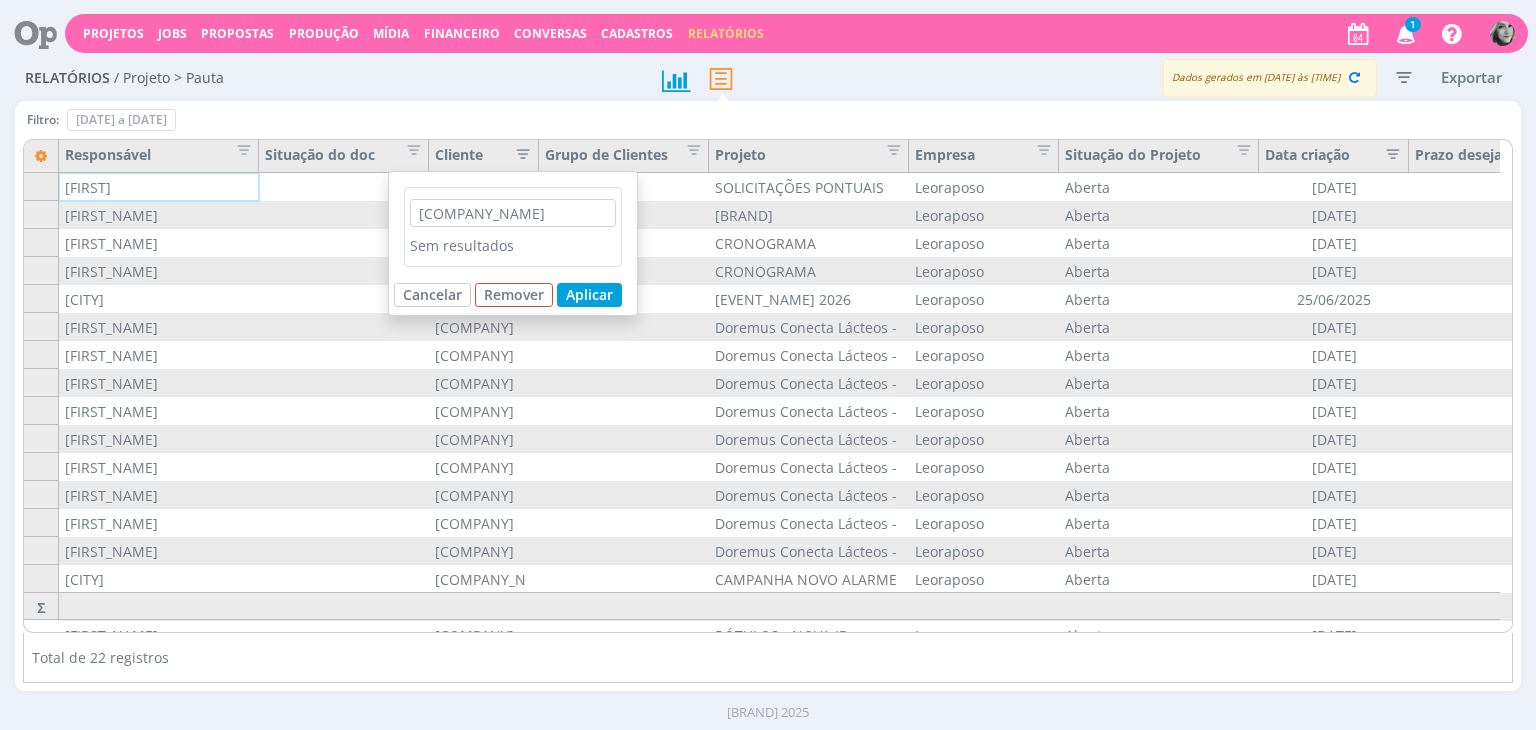 click on "agroceres
Sem resultados
Cancelar
Remover
Aplicar" at bounding box center (513, 243) 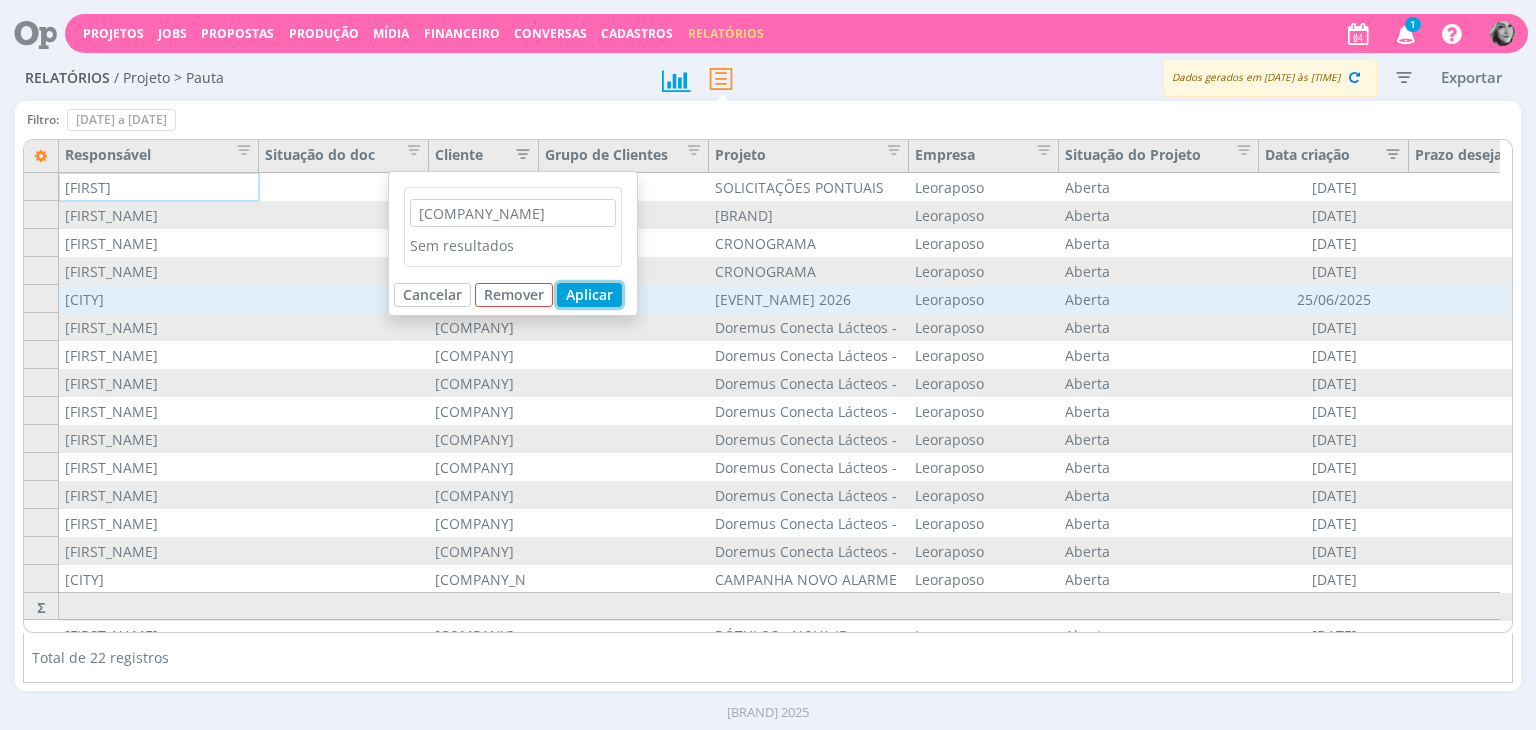 click on "Aplicar" at bounding box center (589, 295) 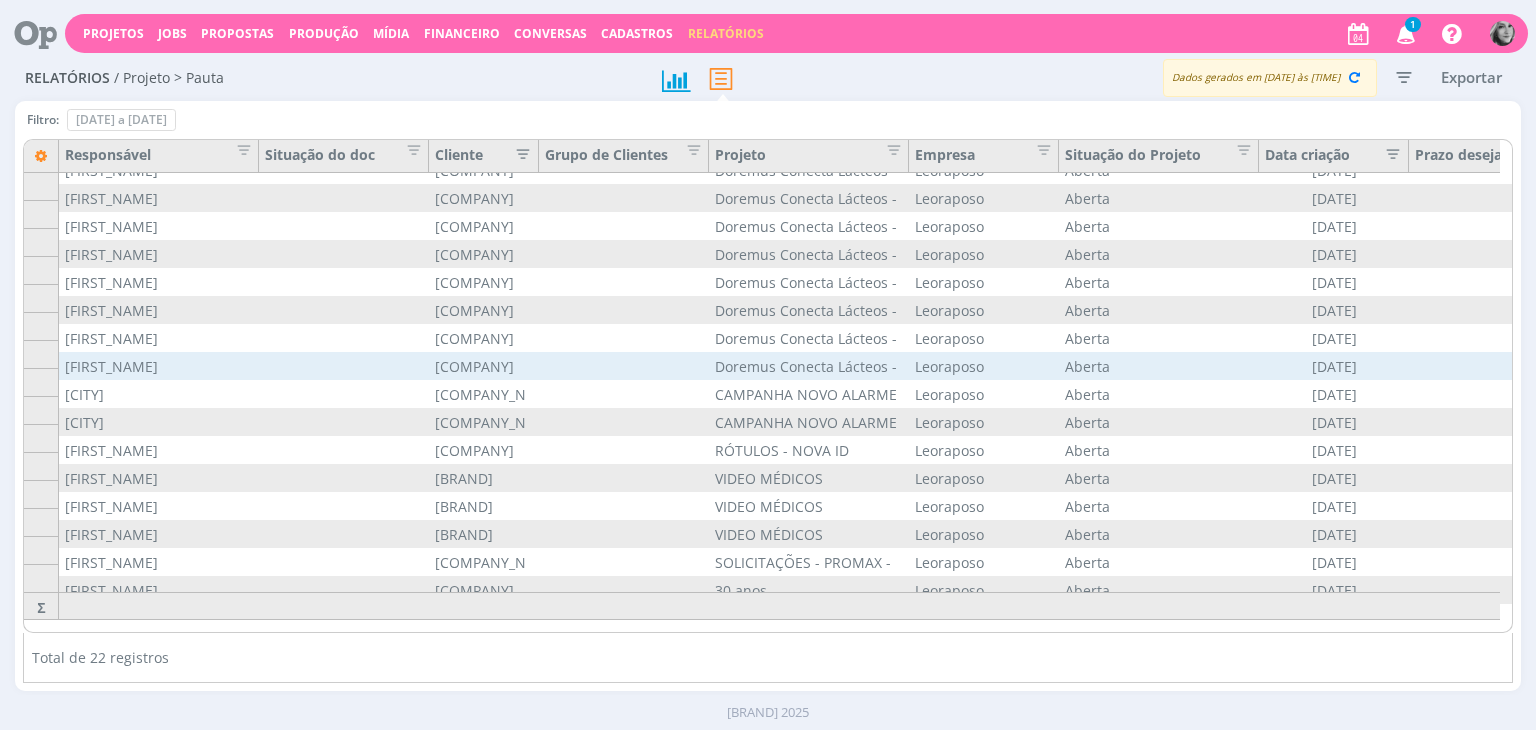 scroll, scrollTop: 0, scrollLeft: 0, axis: both 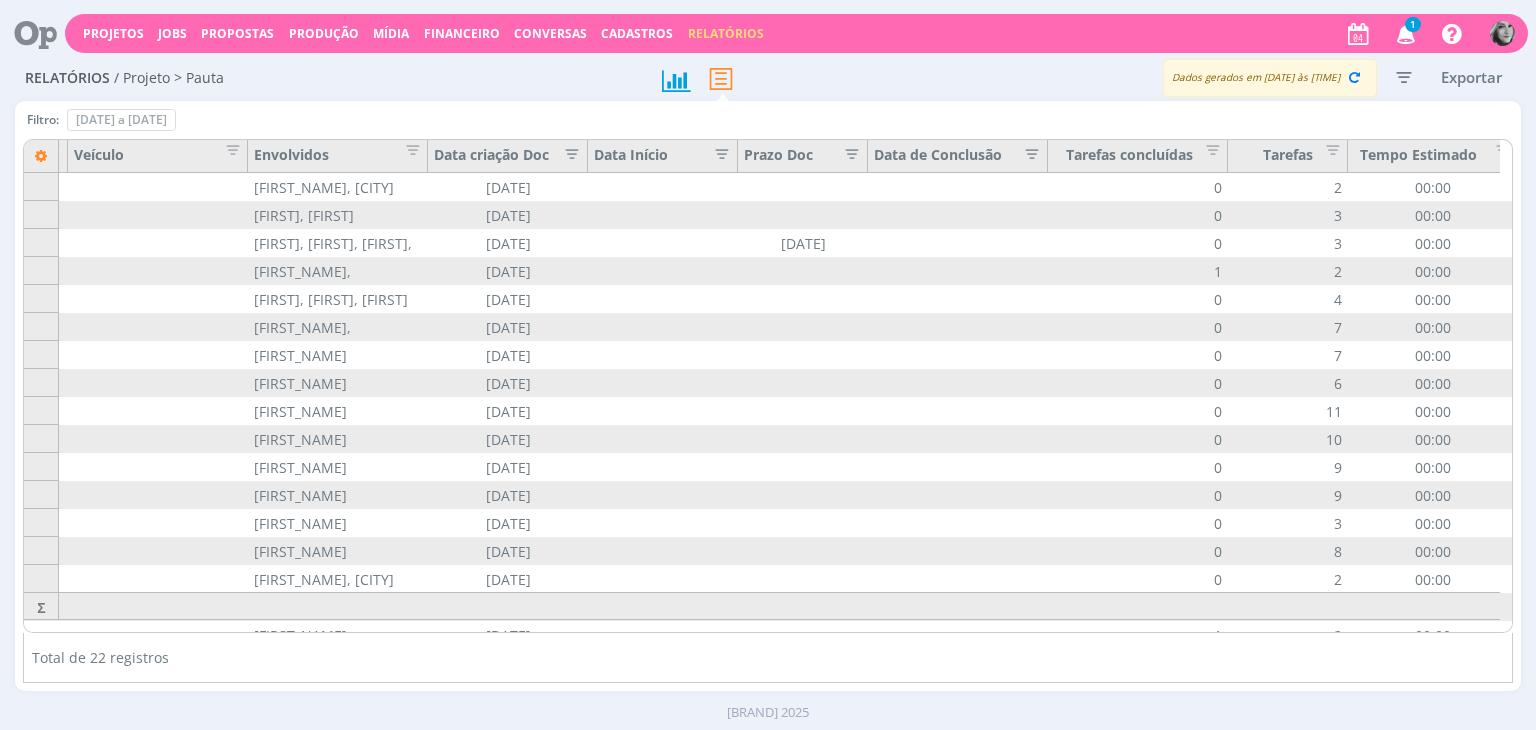 click at bounding box center [566, 152] 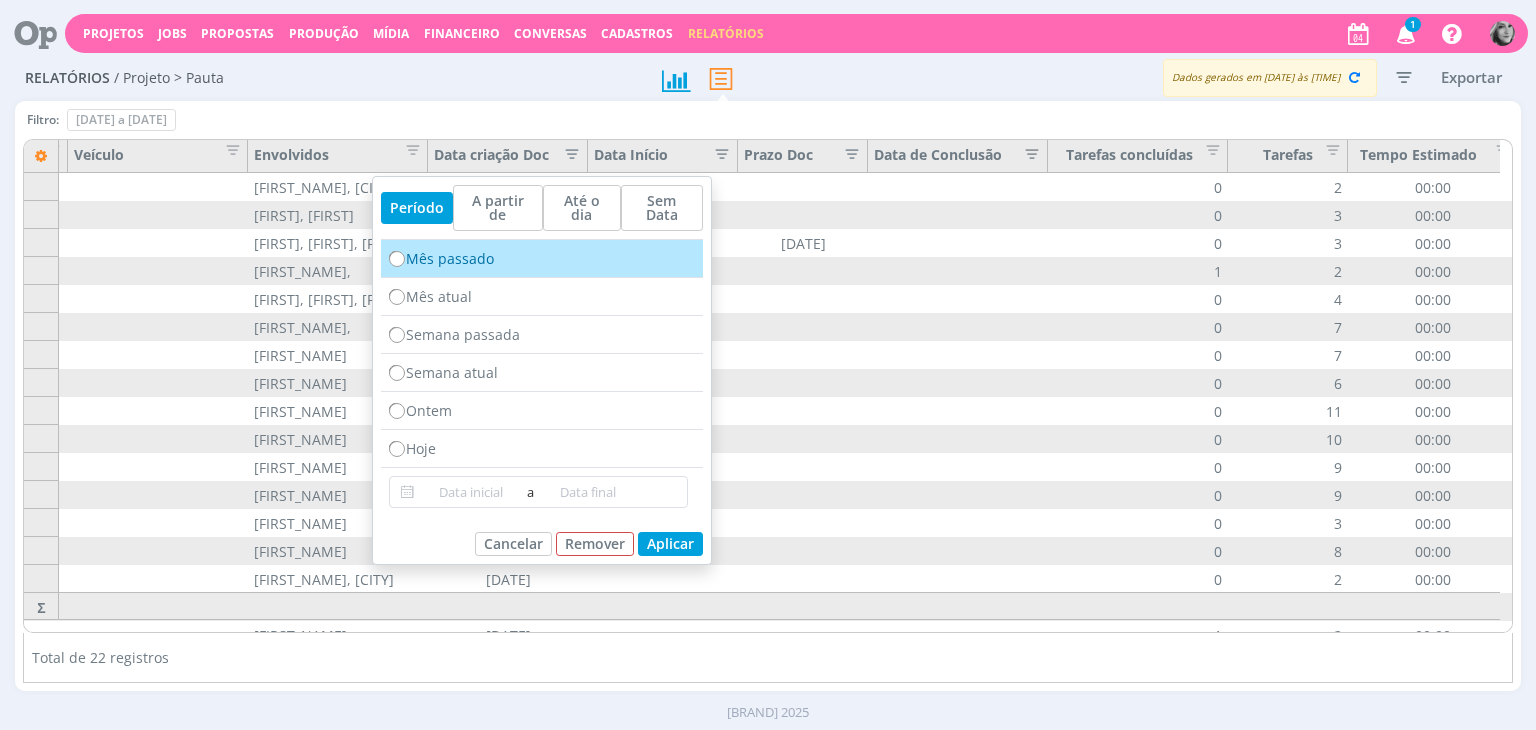 click on "Mês passado" at bounding box center (542, 259) 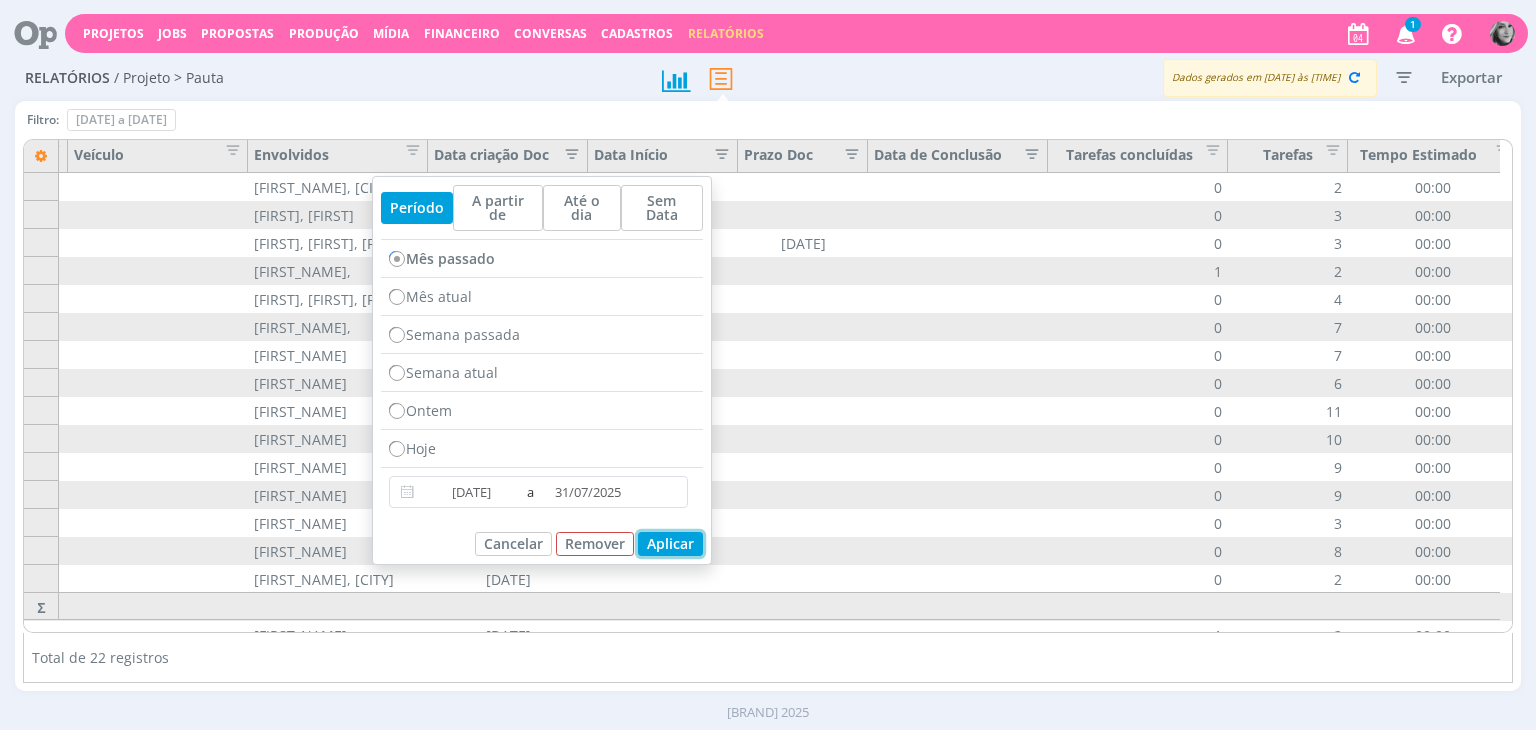 click on "Aplicar" at bounding box center (670, 544) 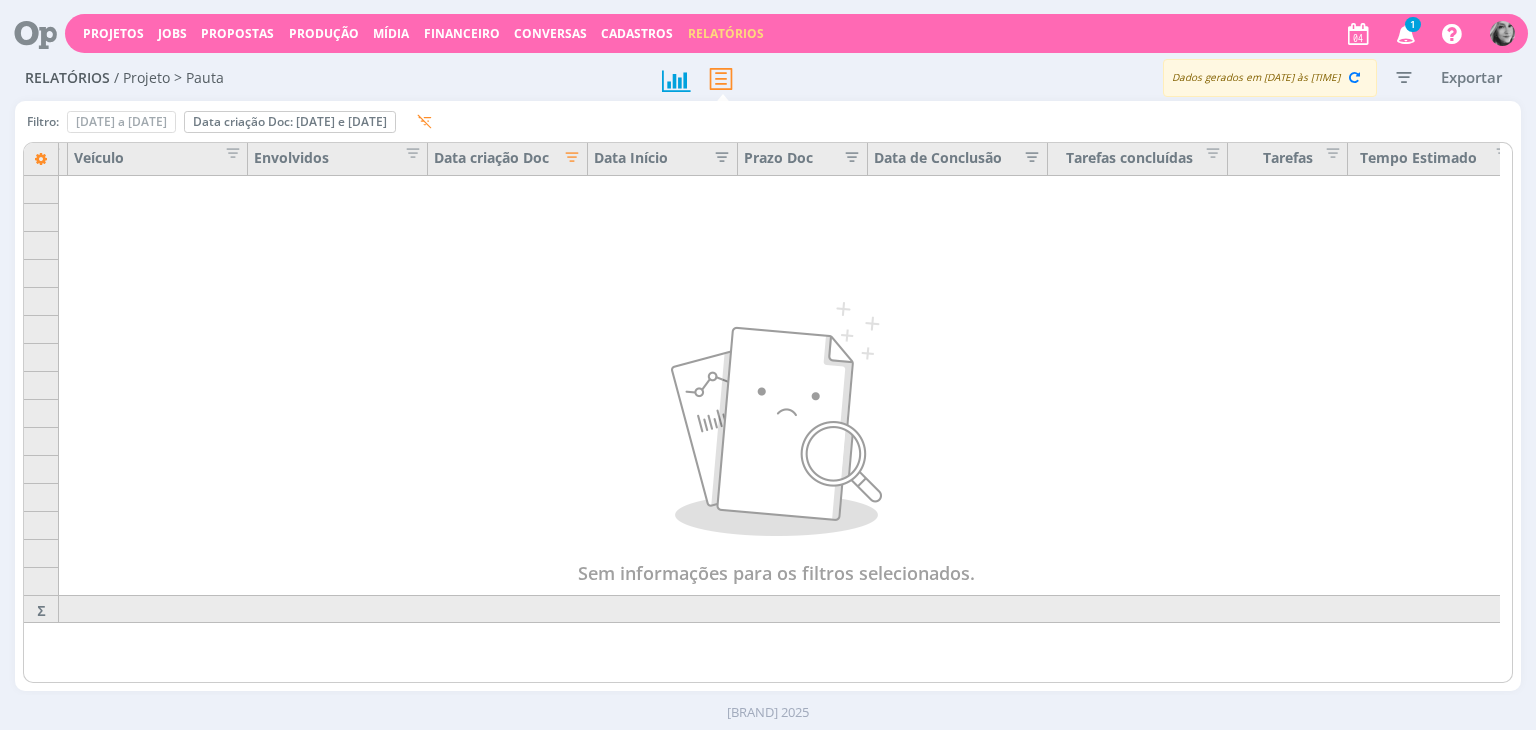 scroll, scrollTop: 0, scrollLeft: 2231, axis: horizontal 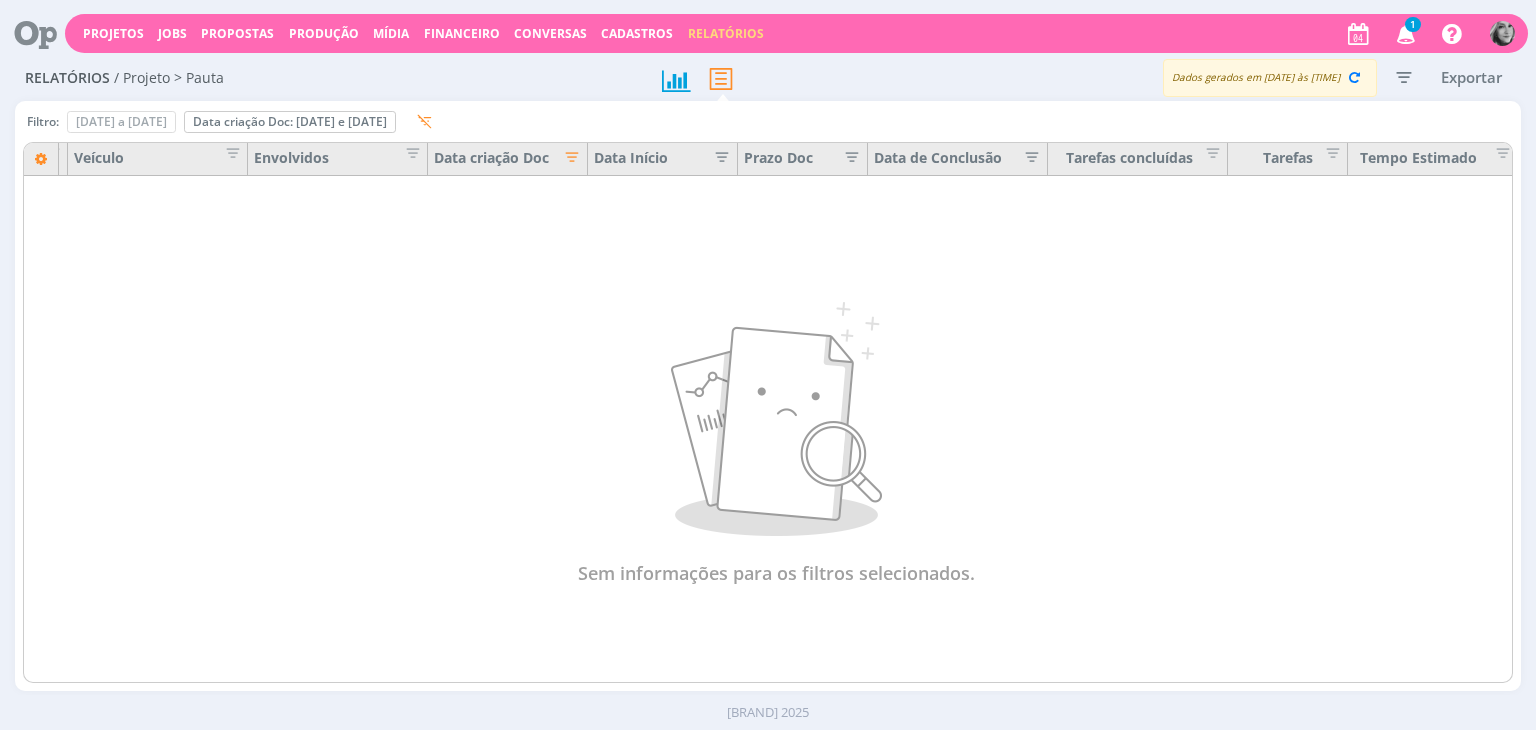drag, startPoint x: 849, startPoint y: 674, endPoint x: 352, endPoint y: 663, distance: 497.1217 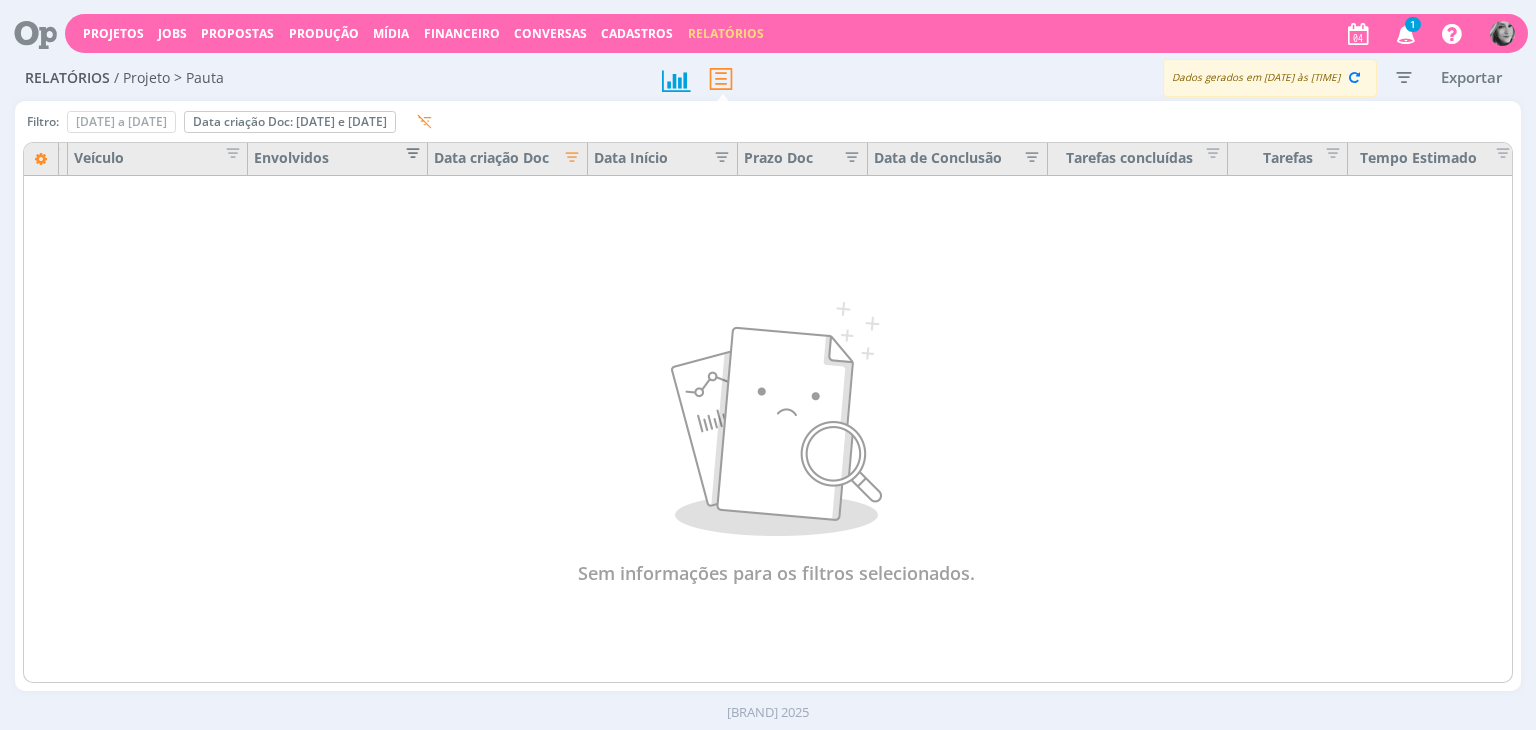 click at bounding box center [407, 150] 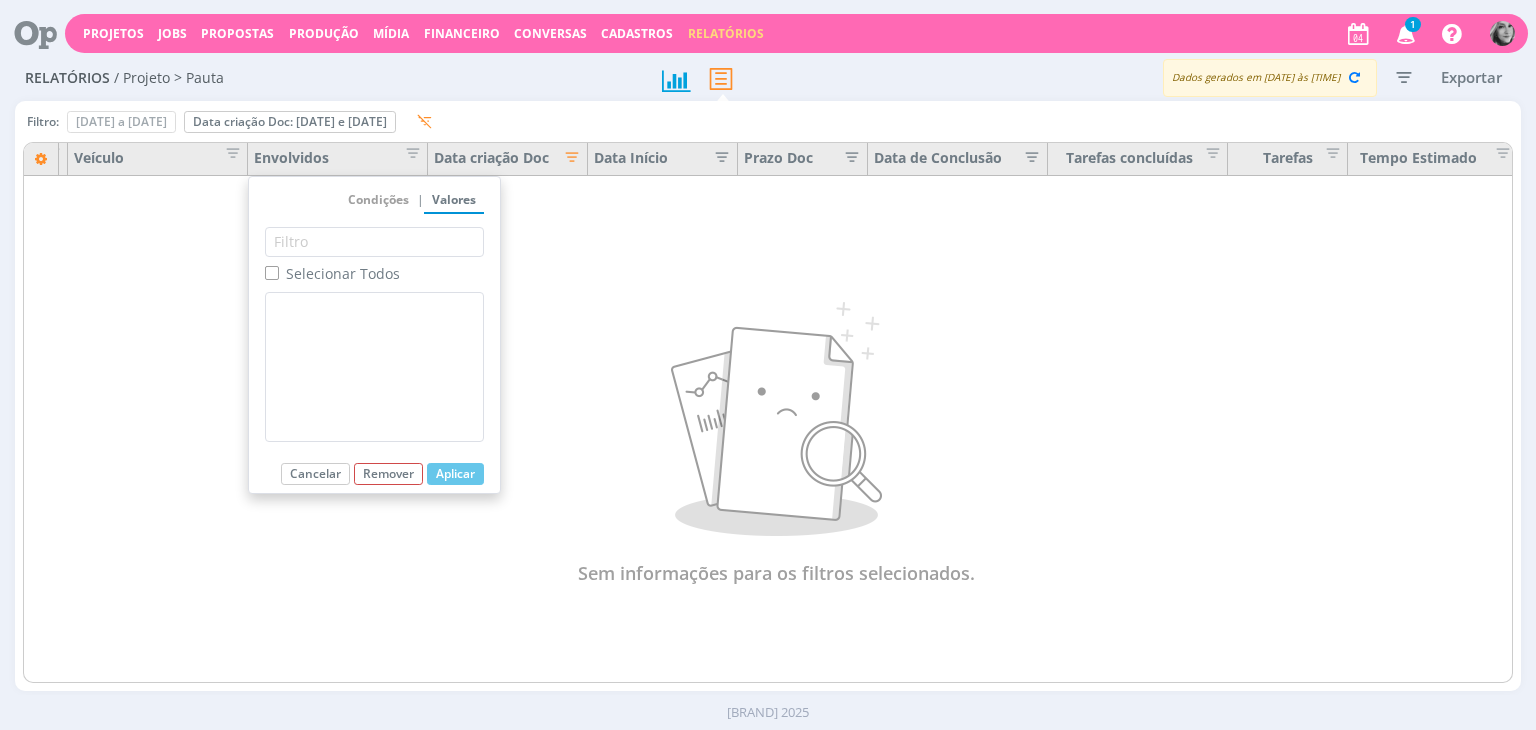 click on "Veículo" at bounding box center [158, 159] 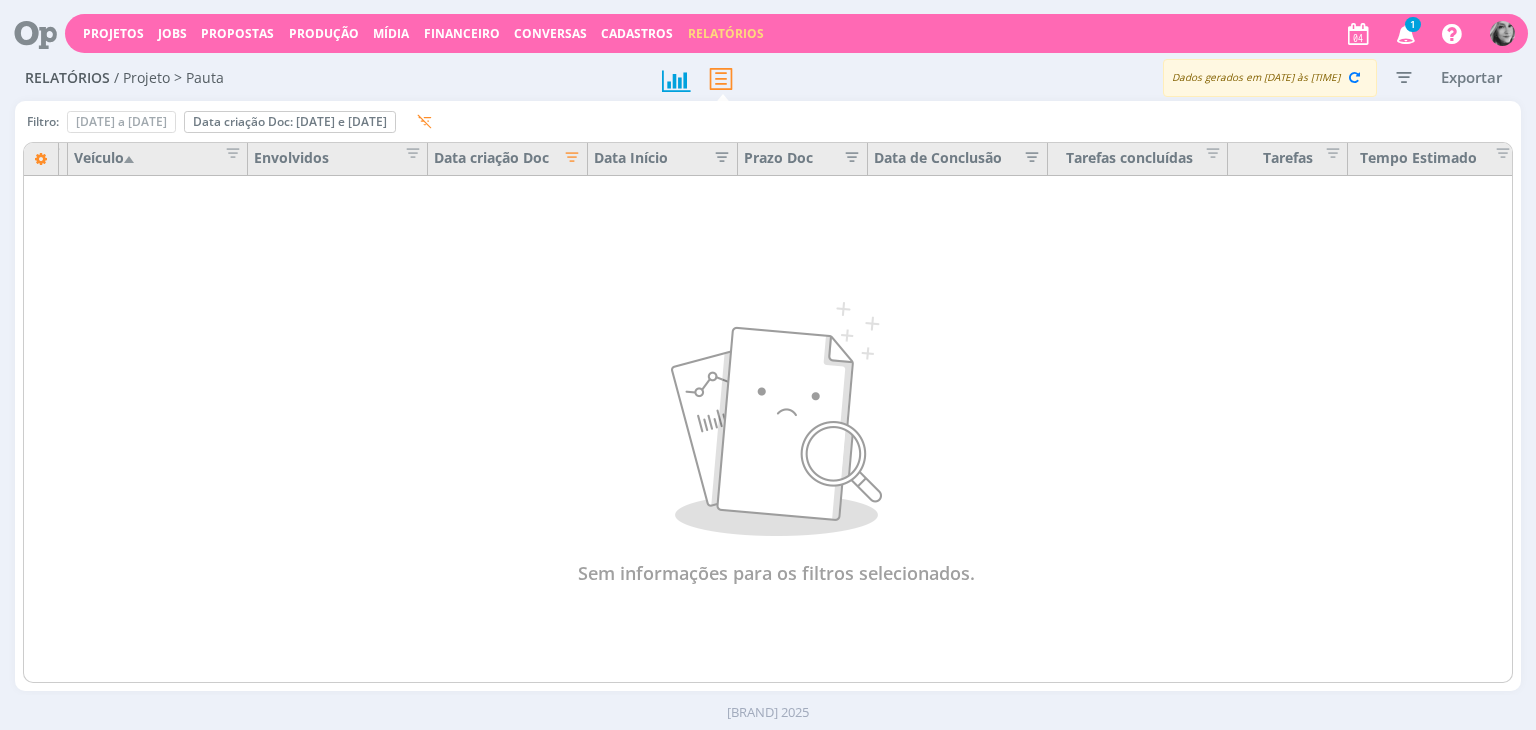 drag, startPoint x: 855, startPoint y: 674, endPoint x: 760, endPoint y: 681, distance: 95.257545 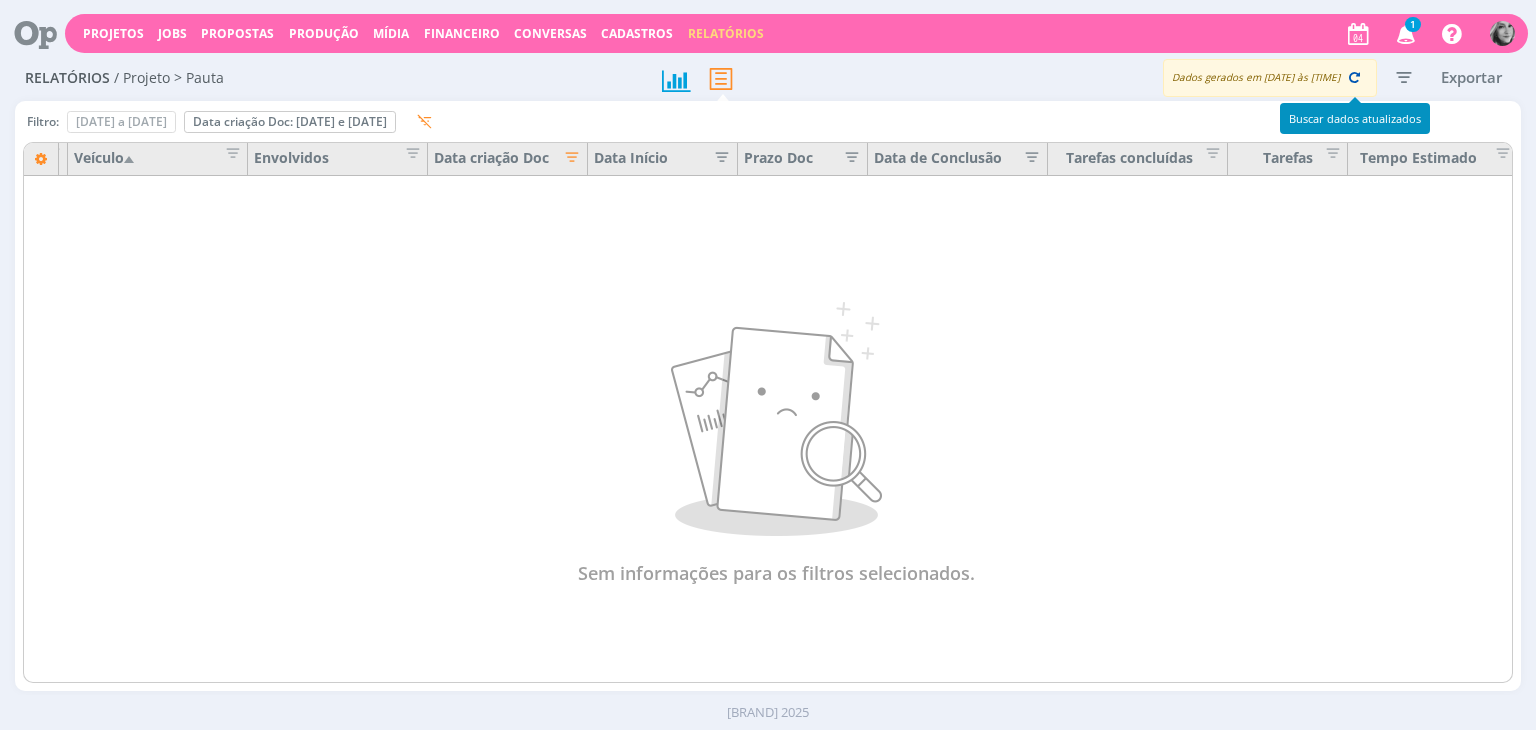 click at bounding box center (1354, 77) 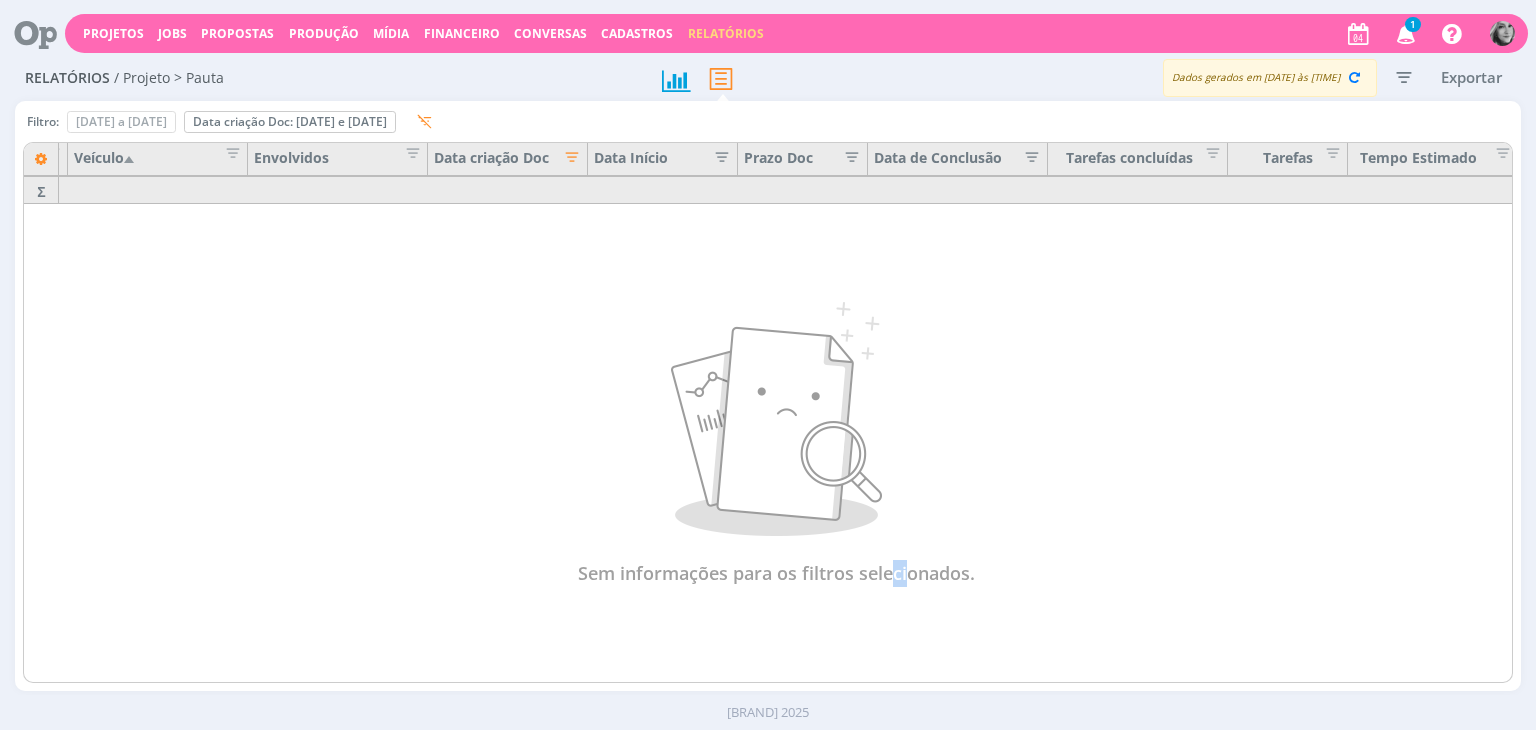 drag, startPoint x: 705, startPoint y: 676, endPoint x: 685, endPoint y: 672, distance: 20.396078 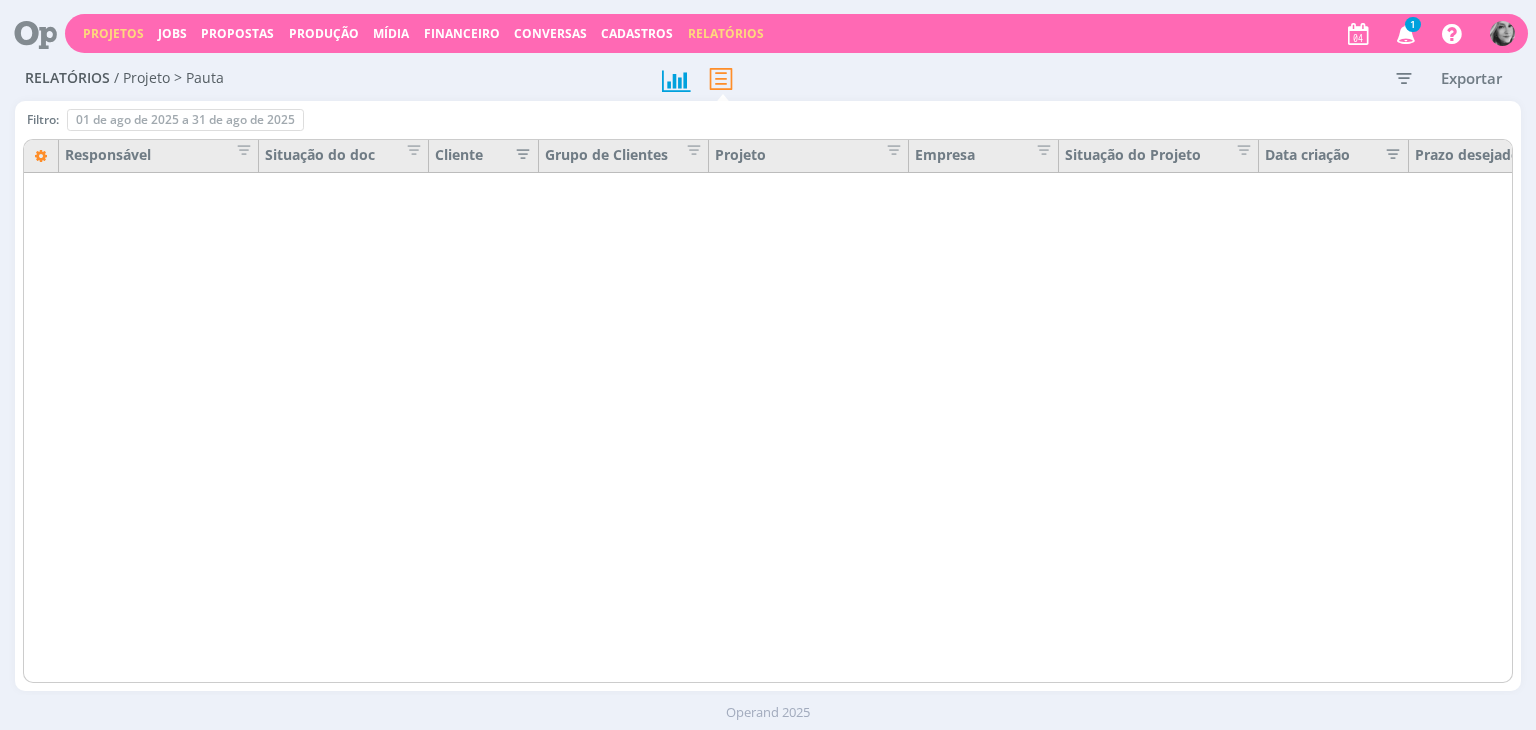 scroll, scrollTop: 0, scrollLeft: 0, axis: both 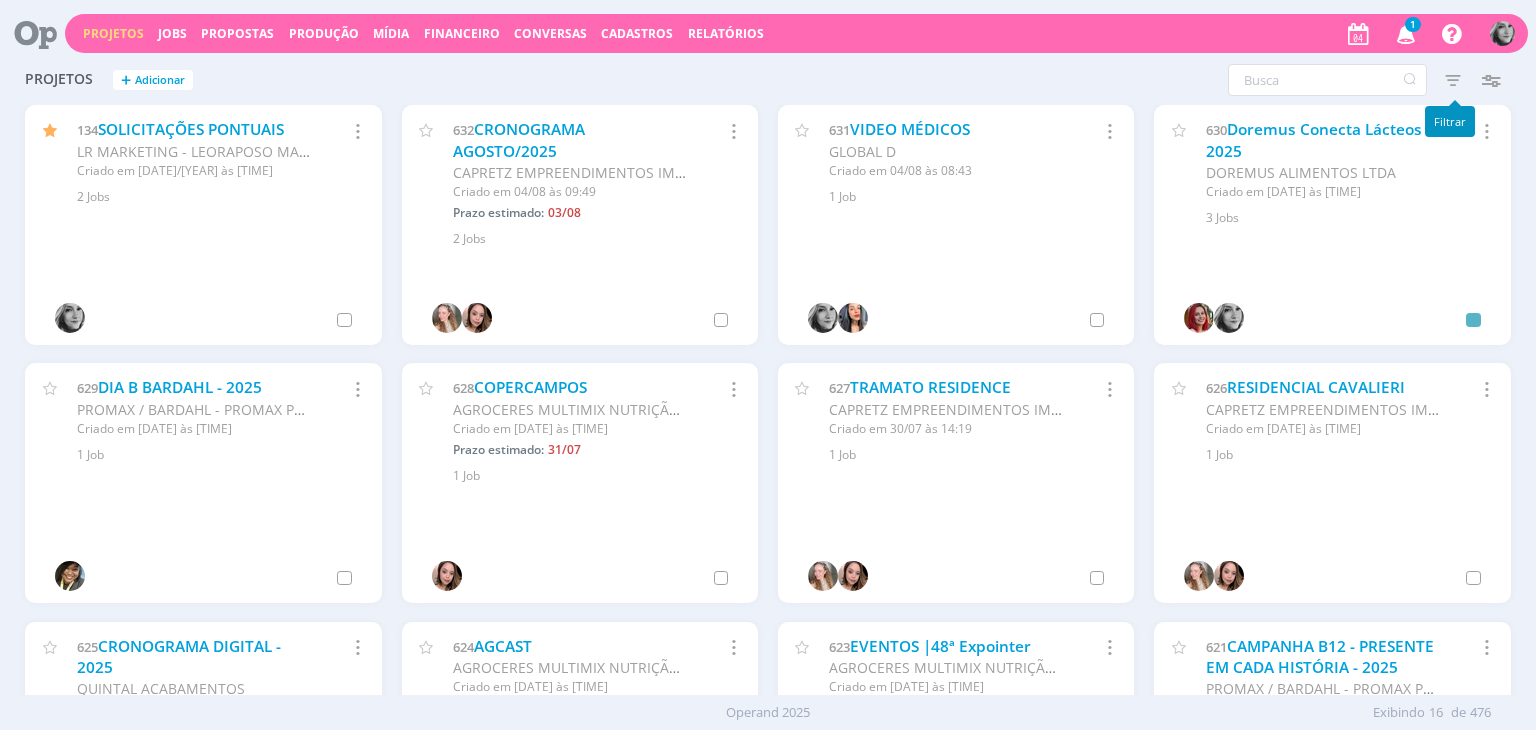 click at bounding box center [1453, 80] 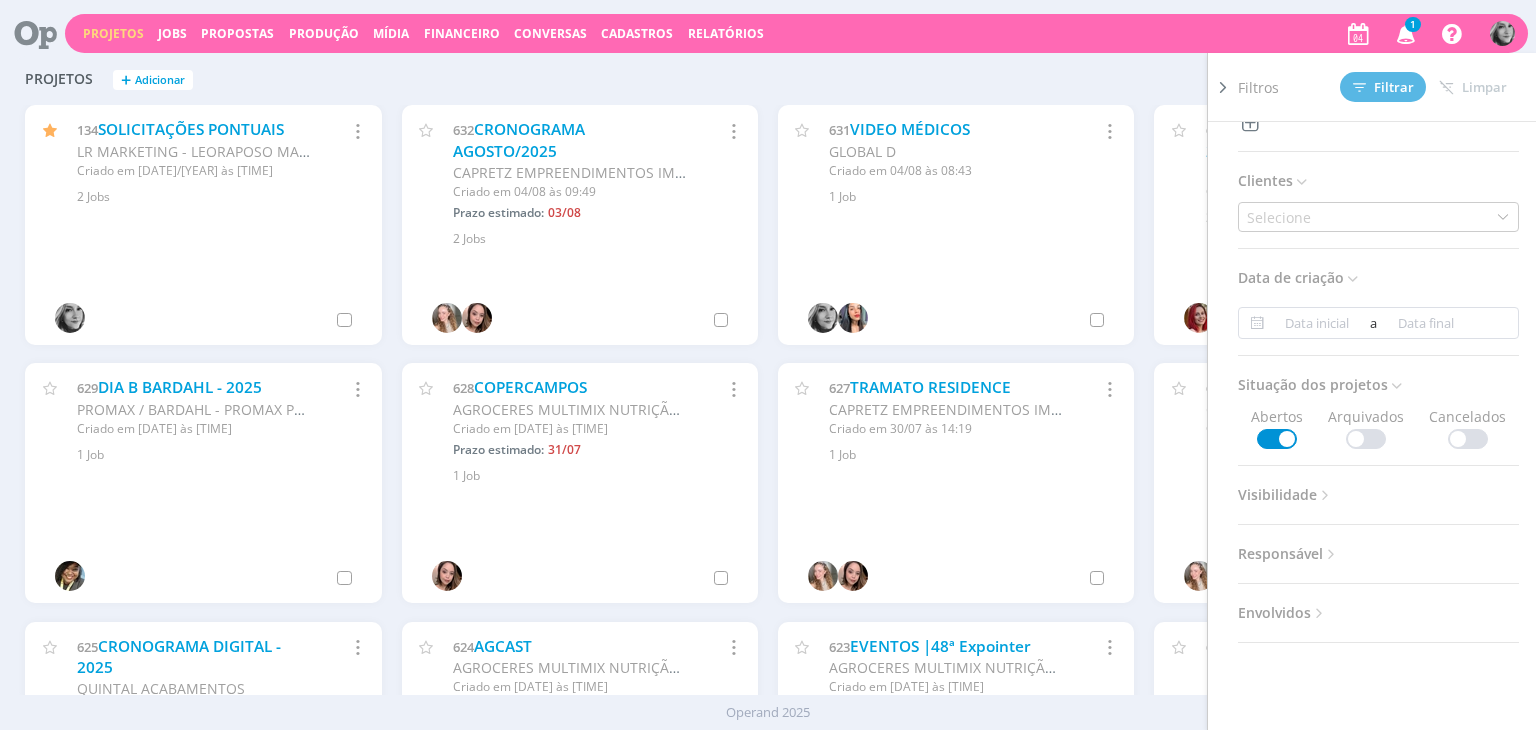 scroll, scrollTop: 0, scrollLeft: 0, axis: both 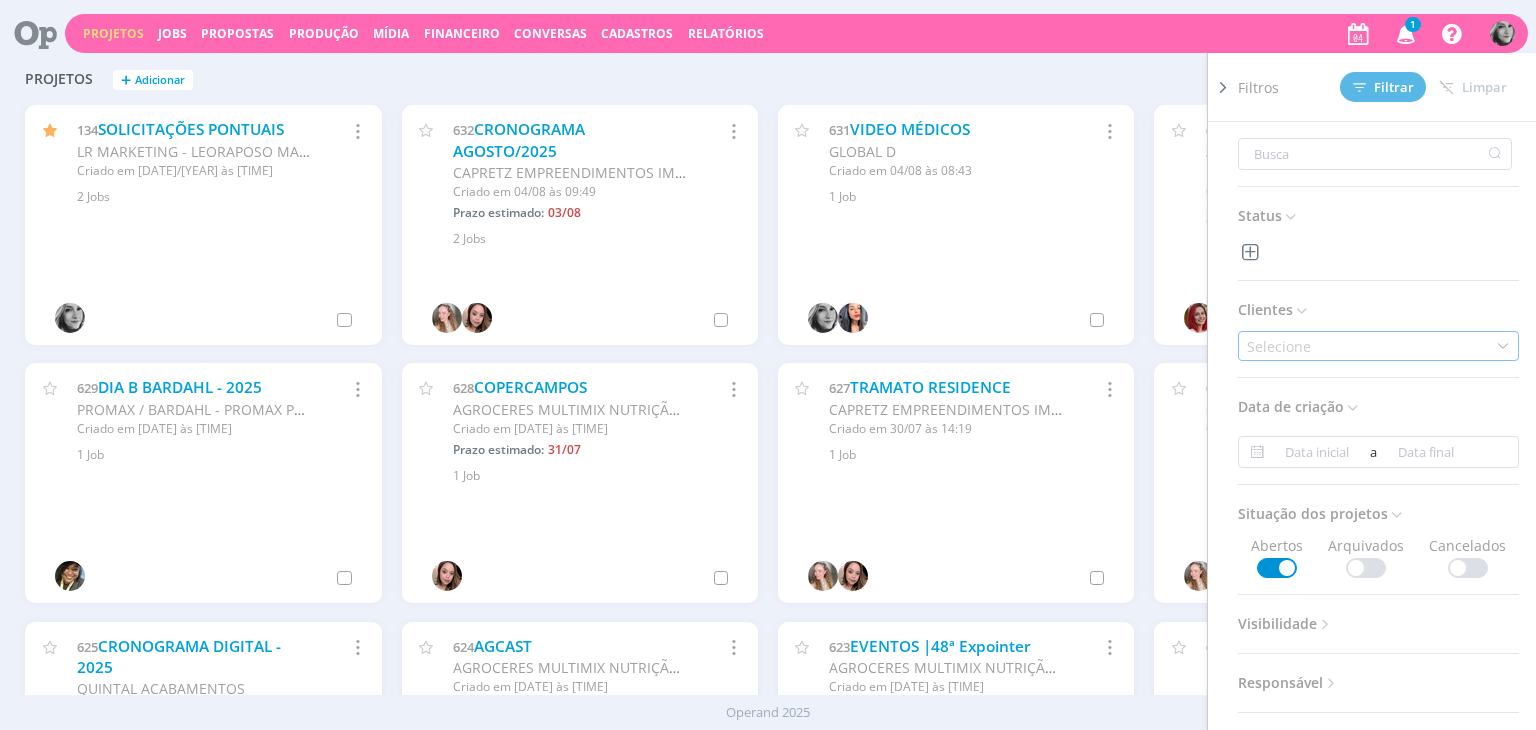 click on "Selecione" at bounding box center (1281, 346) 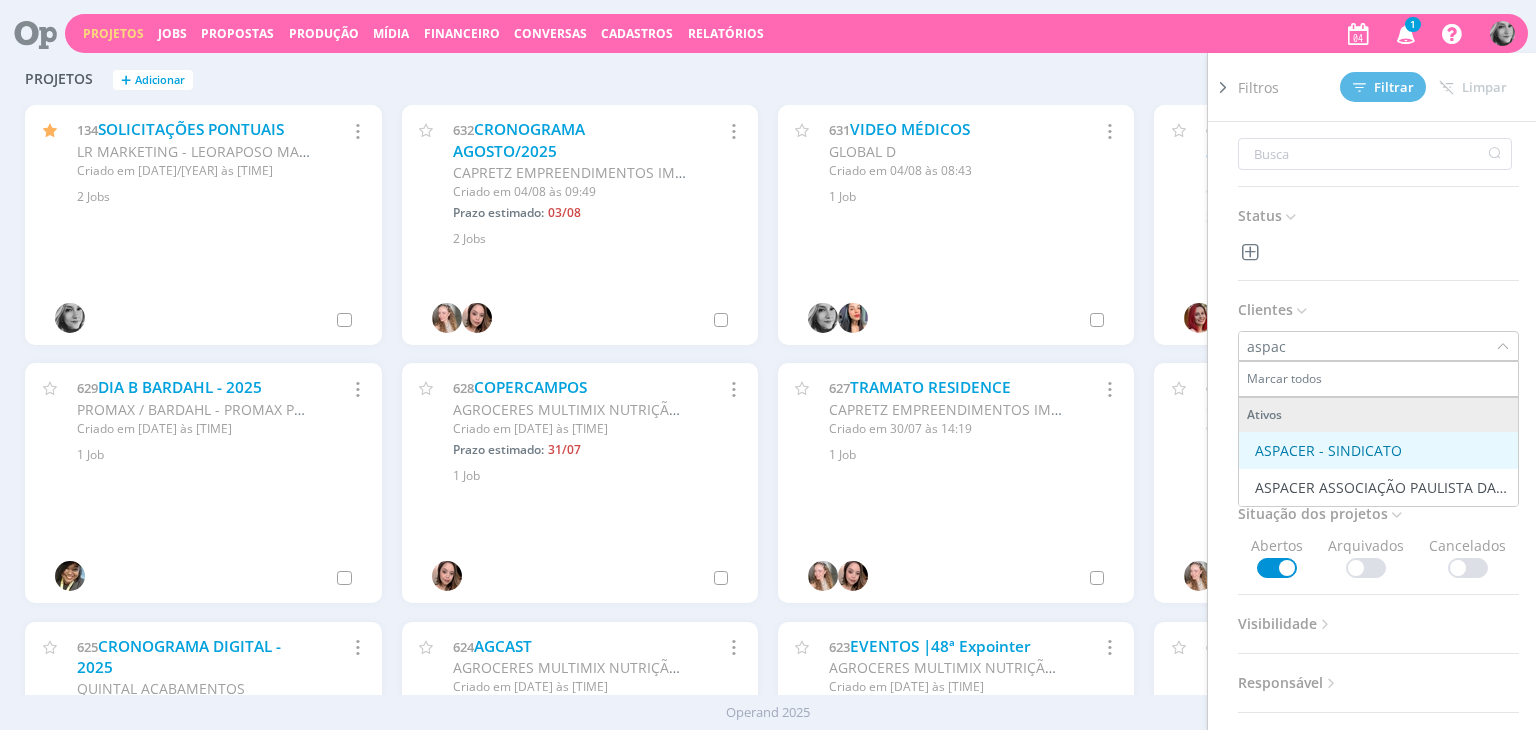 type on "aspac" 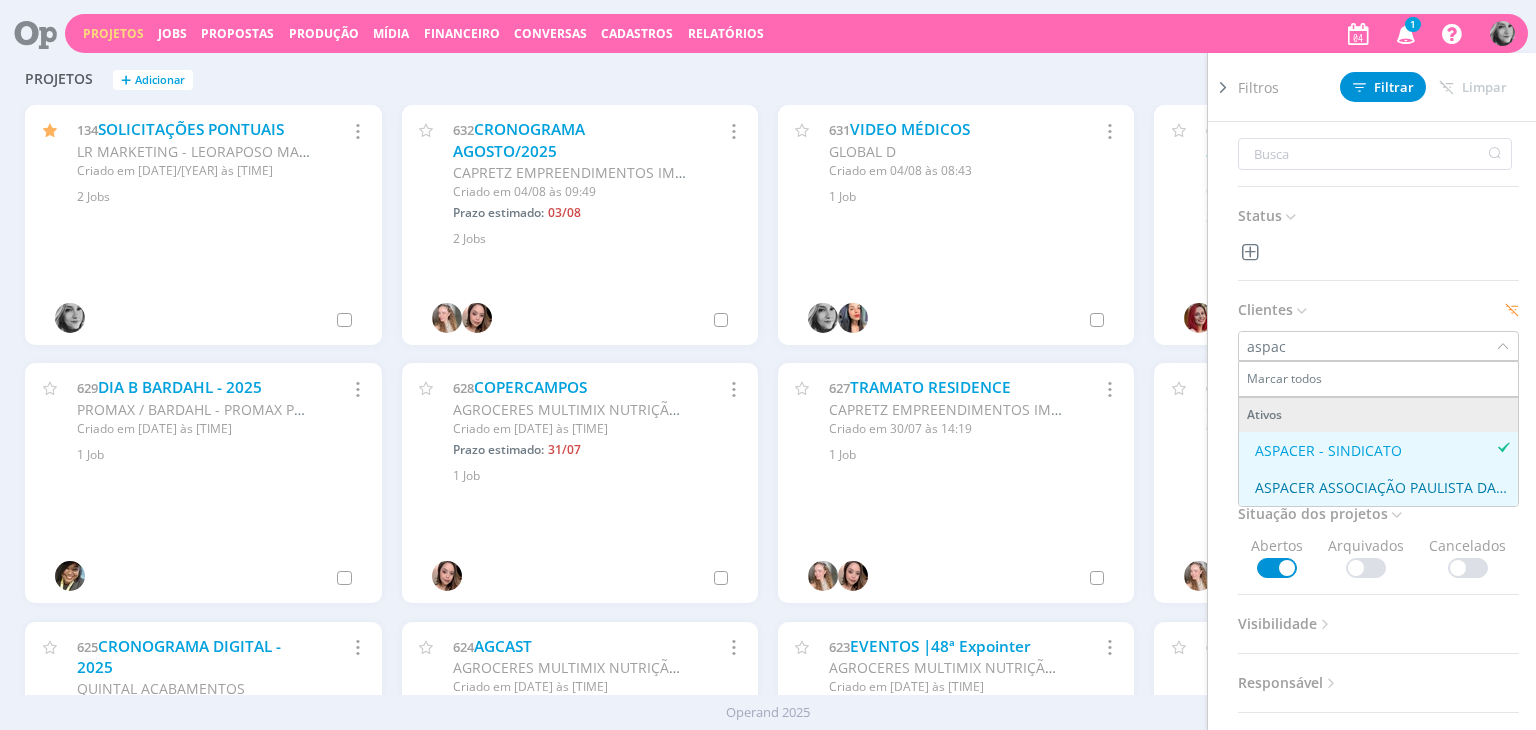click on "ASPACER ASSOCIAÇÃO PAULISTA DAS CERÂMICAS DE REVESTIMENTO" at bounding box center (1382, 487) 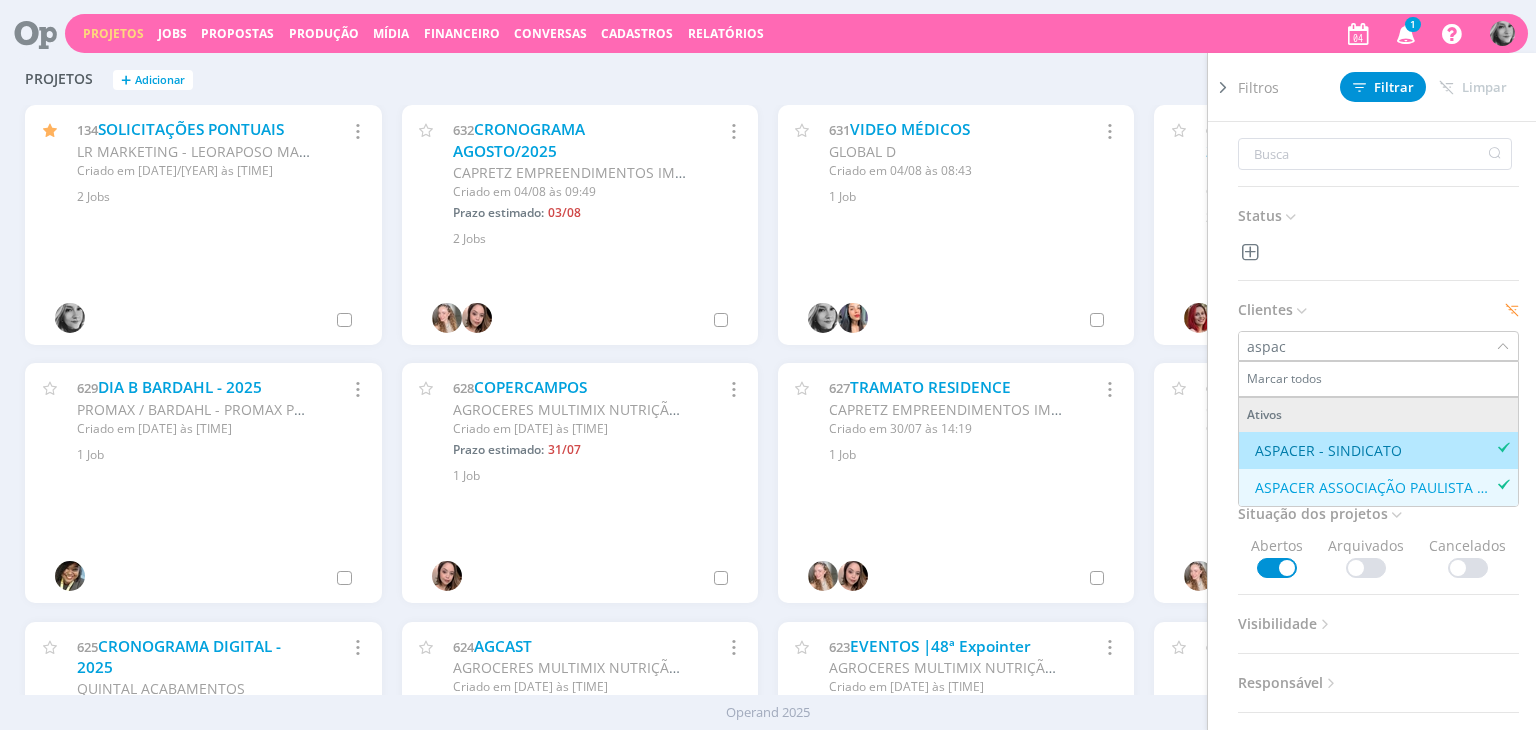 click at bounding box center [1378, 250] 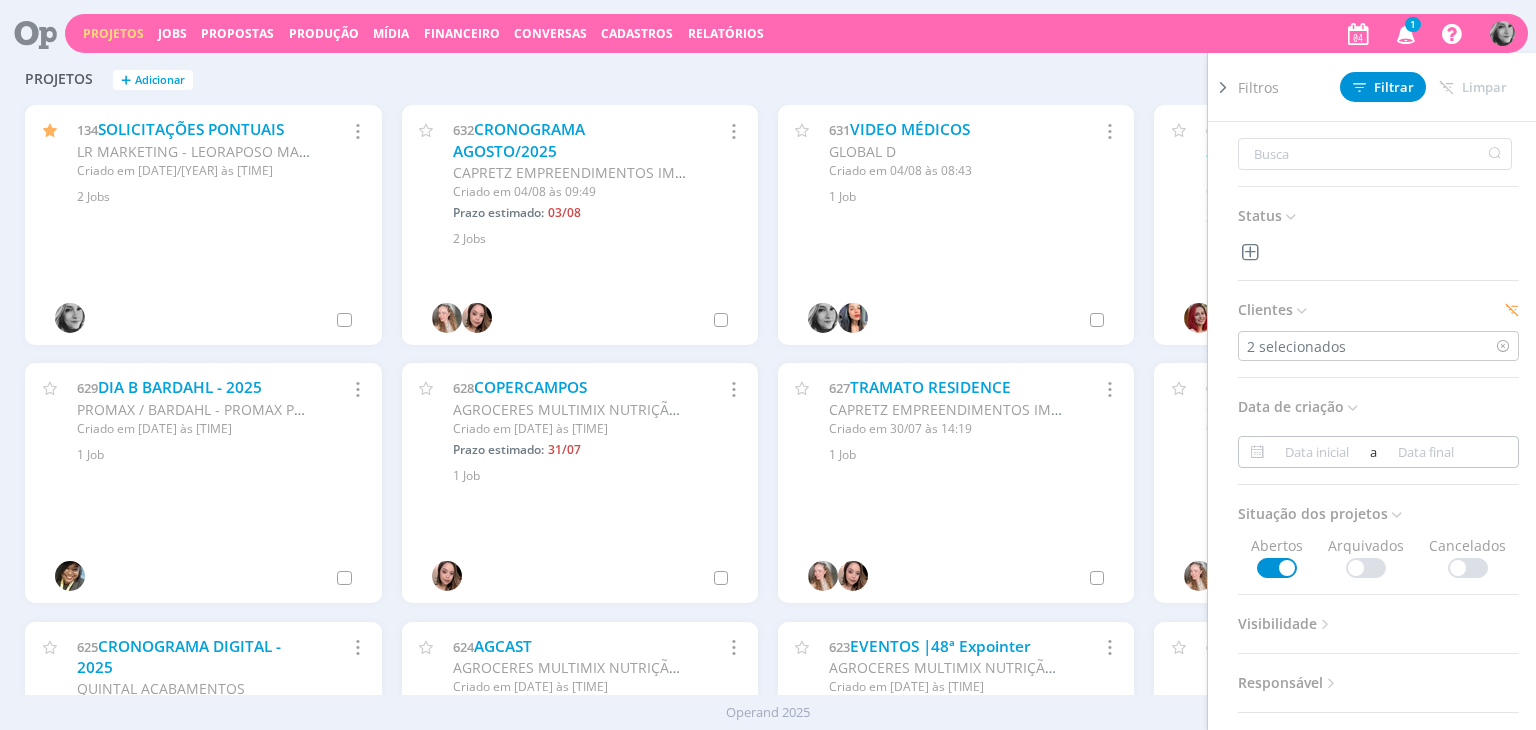 click at bounding box center [1317, 452] 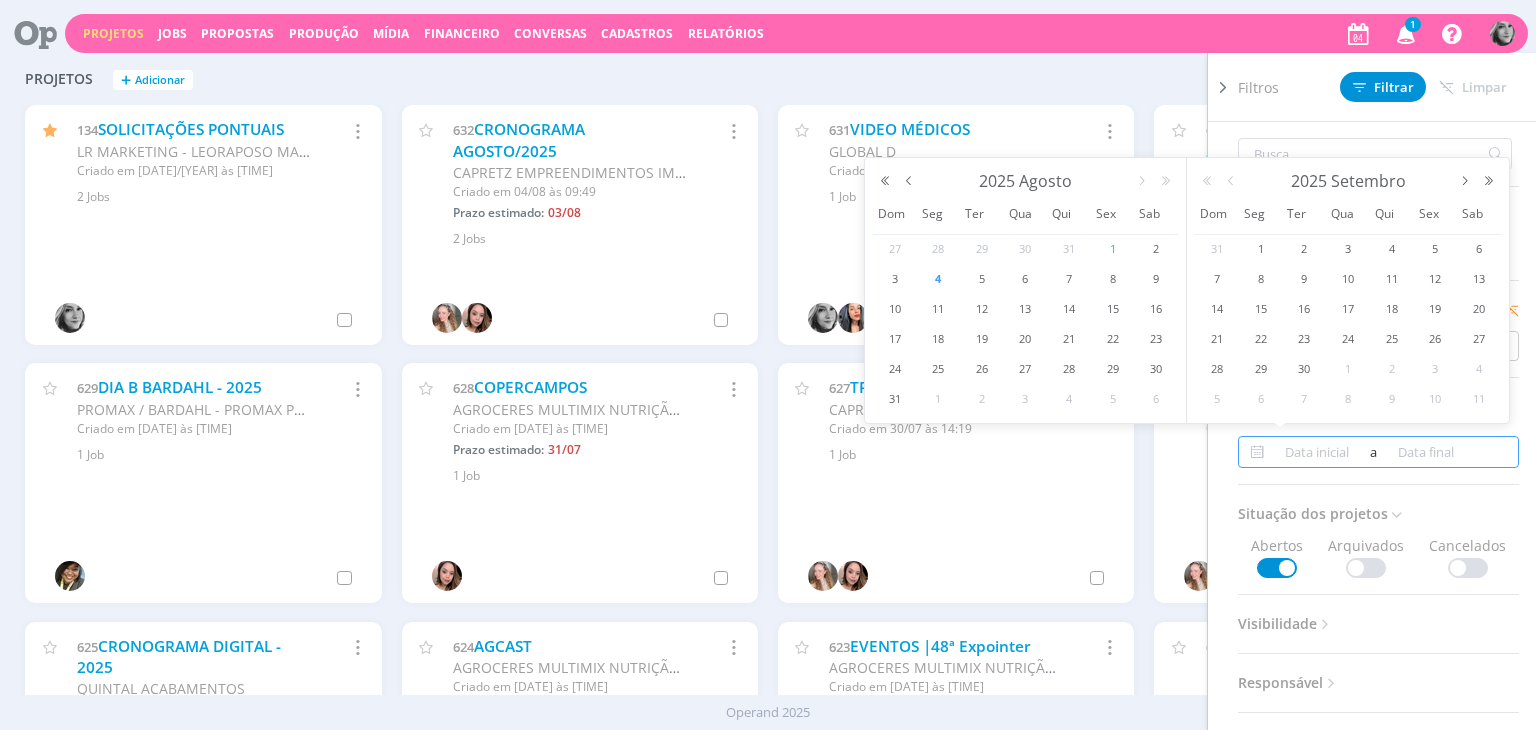 click on "1" at bounding box center [1113, 249] 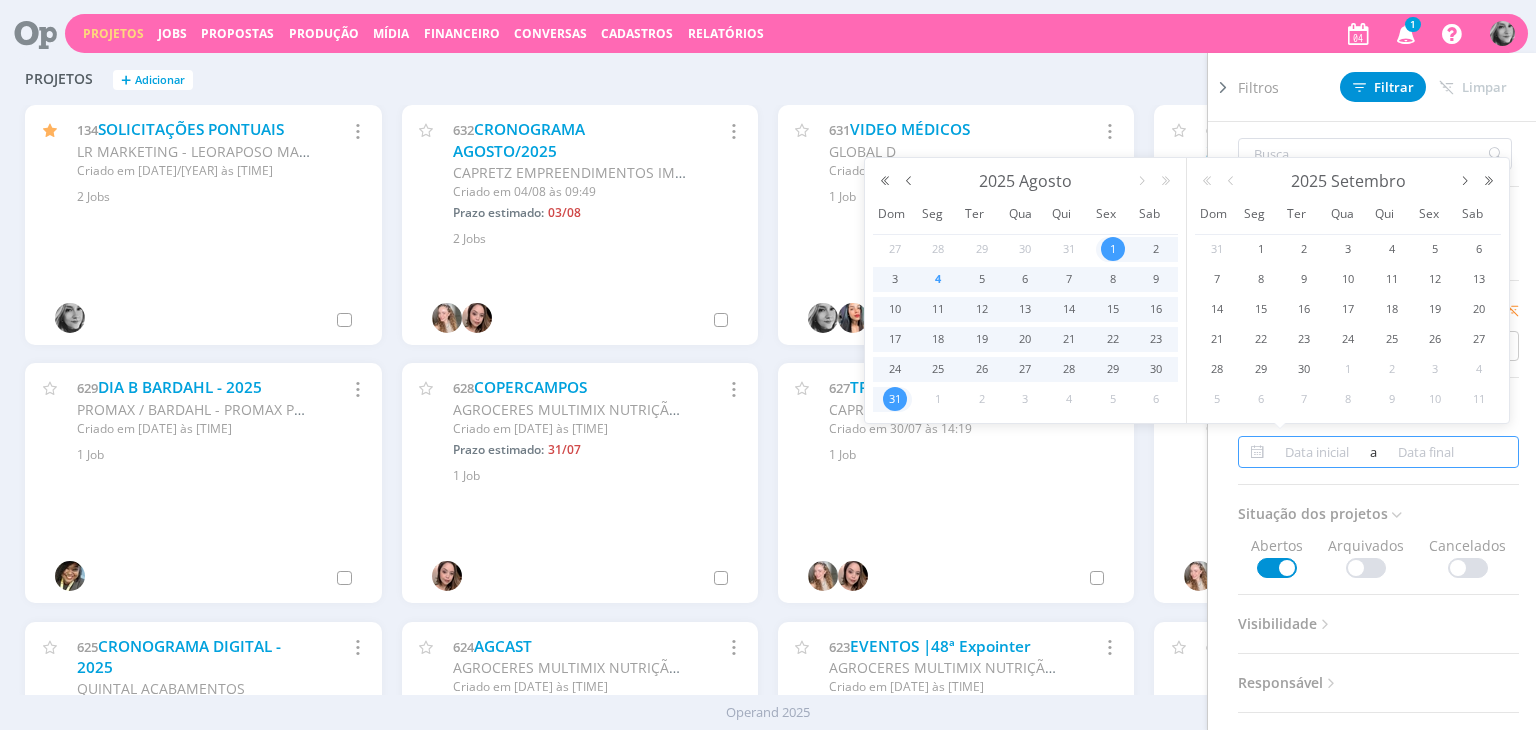 click on "31" at bounding box center [895, 399] 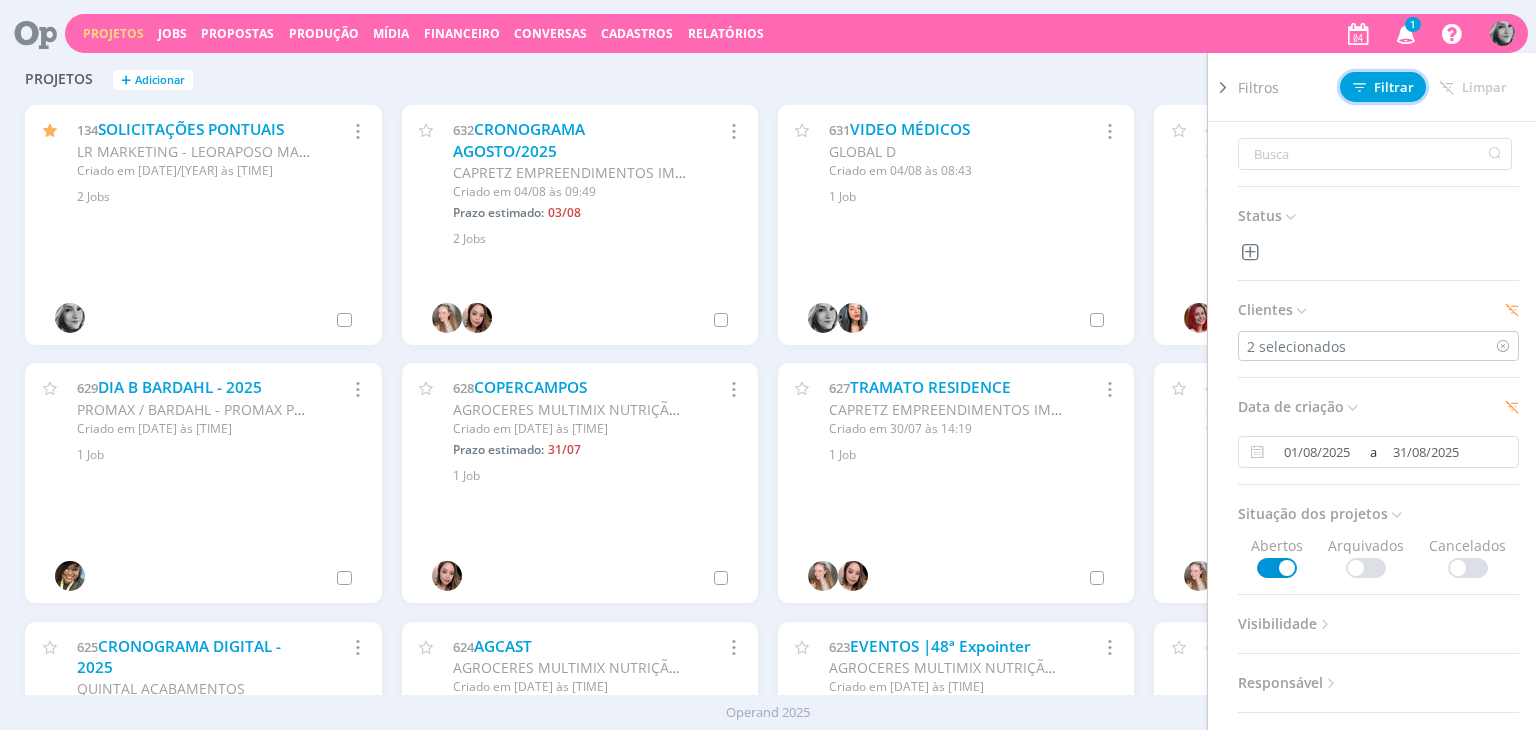 click on "Filtrar" at bounding box center (1383, 87) 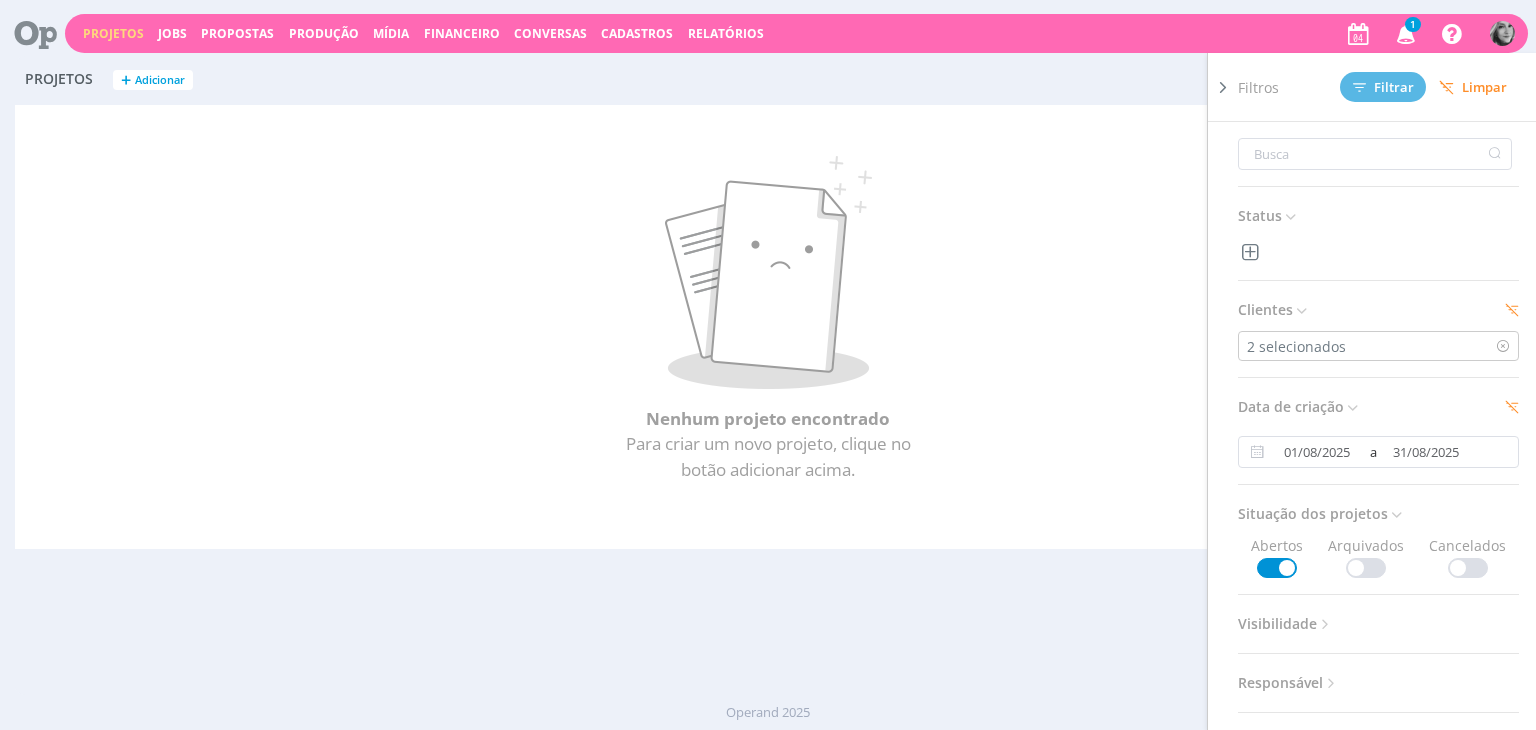 click at bounding box center [768, 273] 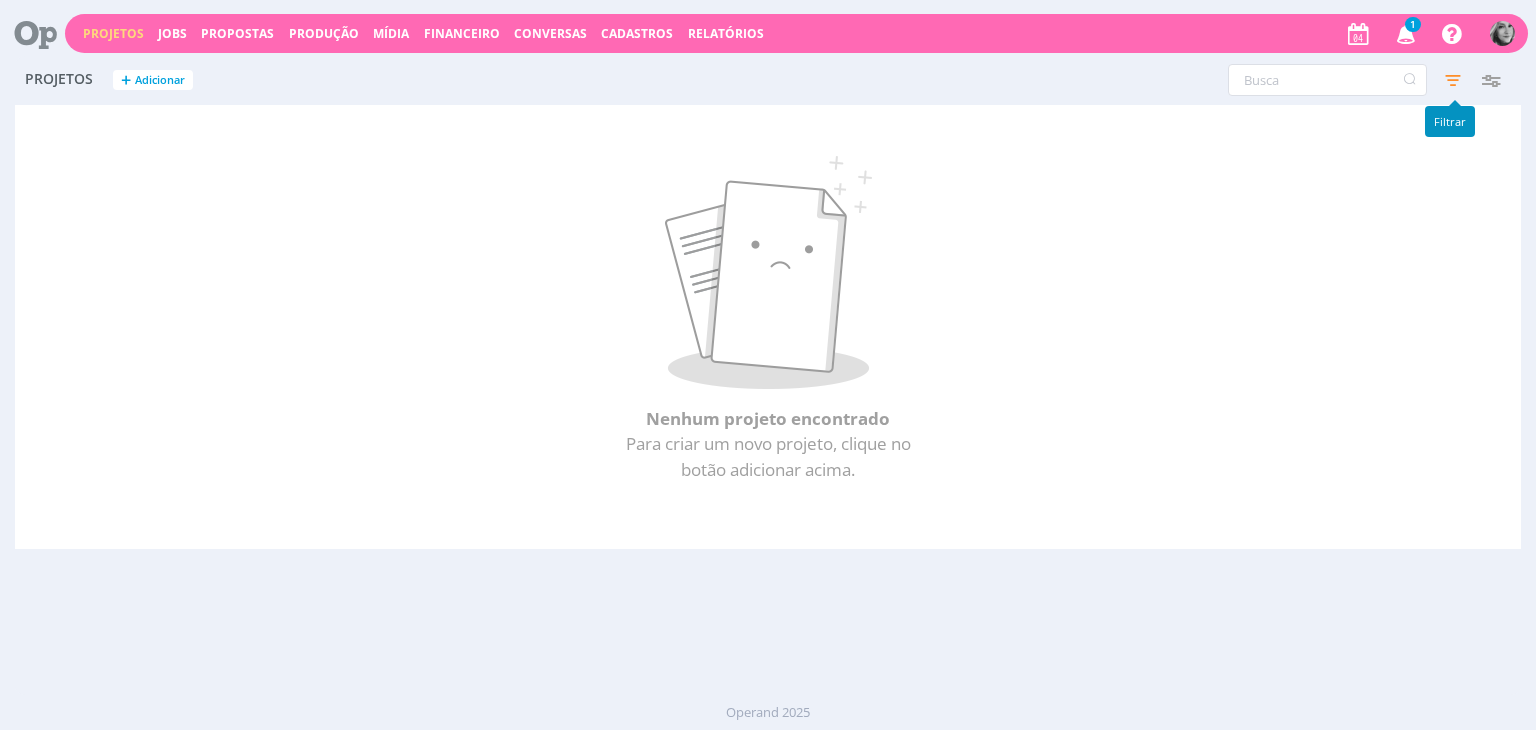 click at bounding box center [1453, 80] 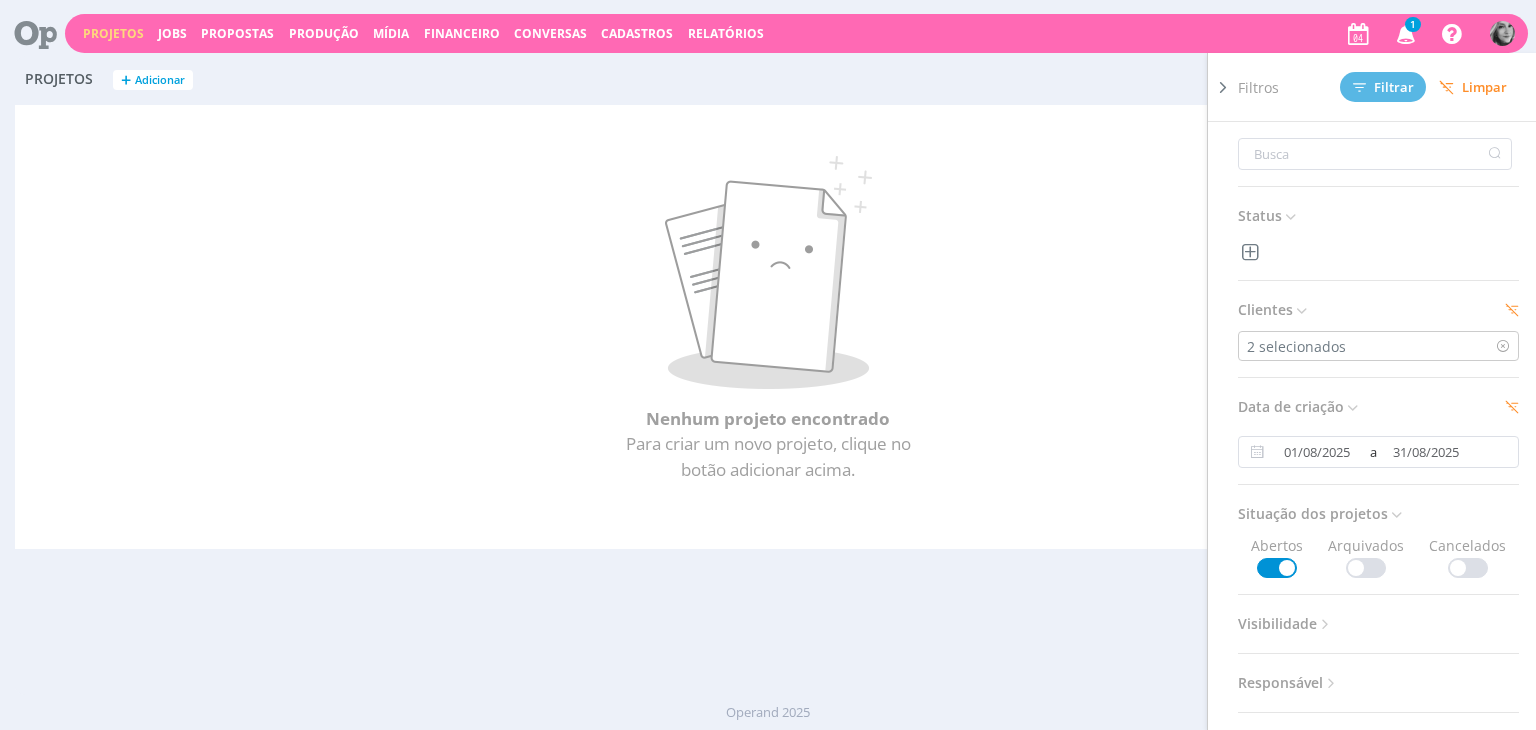 click on "Limpar" at bounding box center (1473, 87) 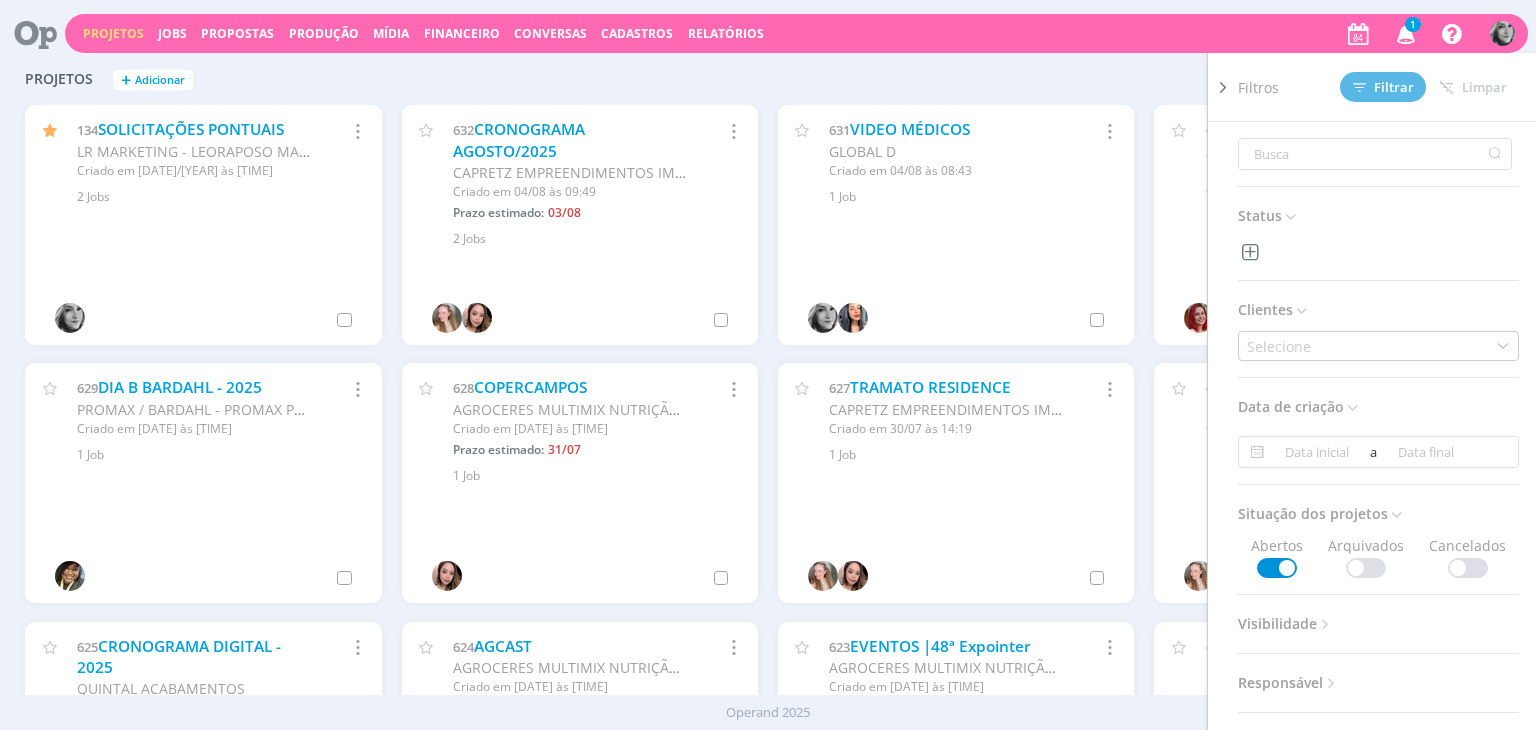 click on "Projetos + Adicionar
Filtros
Filtrar
Limpar
Status
Clientes
Selecione
Data de criação
a
Situação dos projetos
Abertos
Arquivados
Cancelados
Visibilidade
Apenas ocultos
Responsável
Envolvidos
Configurar exibição
Ordenação
Ordenação padrão
Cliente
Data criação
Título
Número do projeto
Ordenação padrão
Mais configurações" at bounding box center [767, 81] 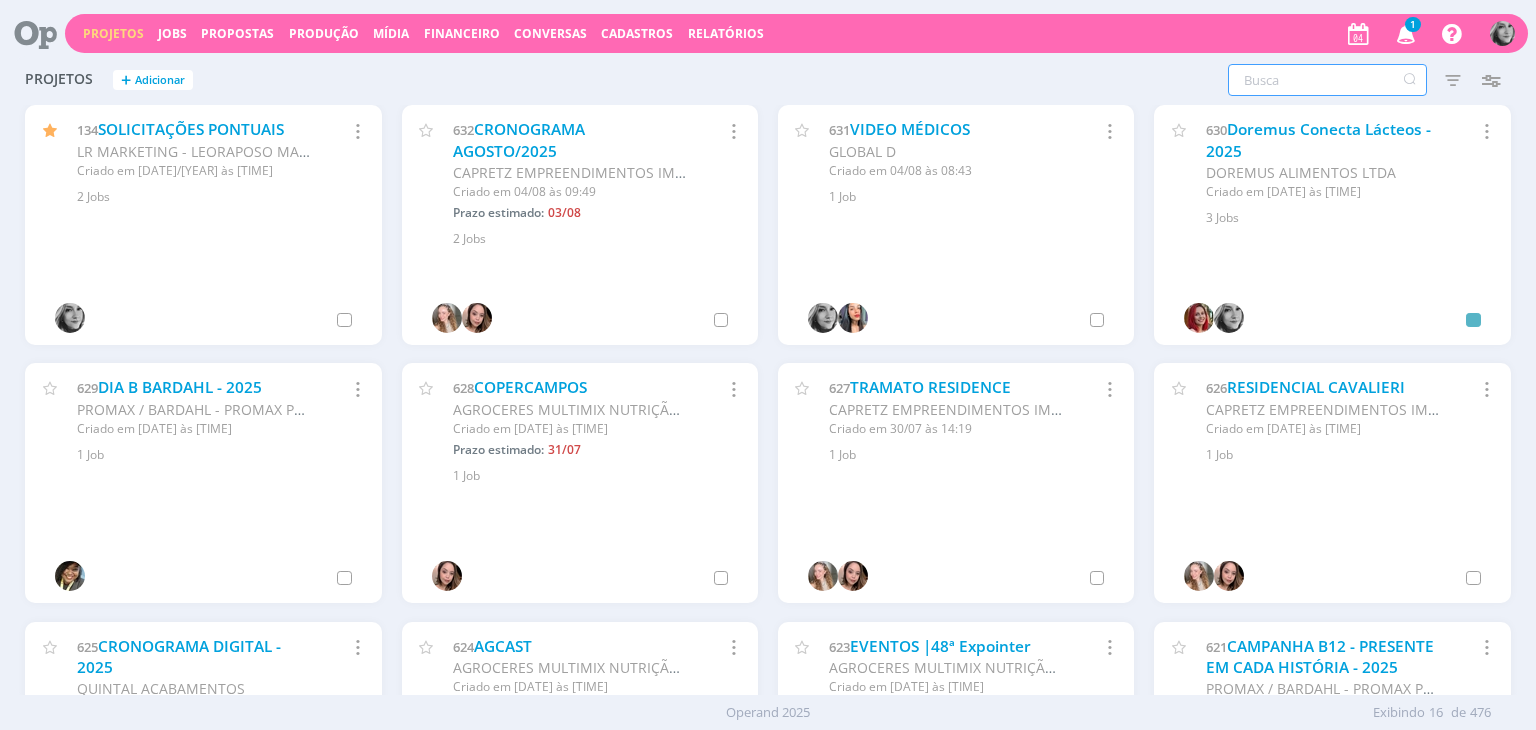 click at bounding box center (1327, 80) 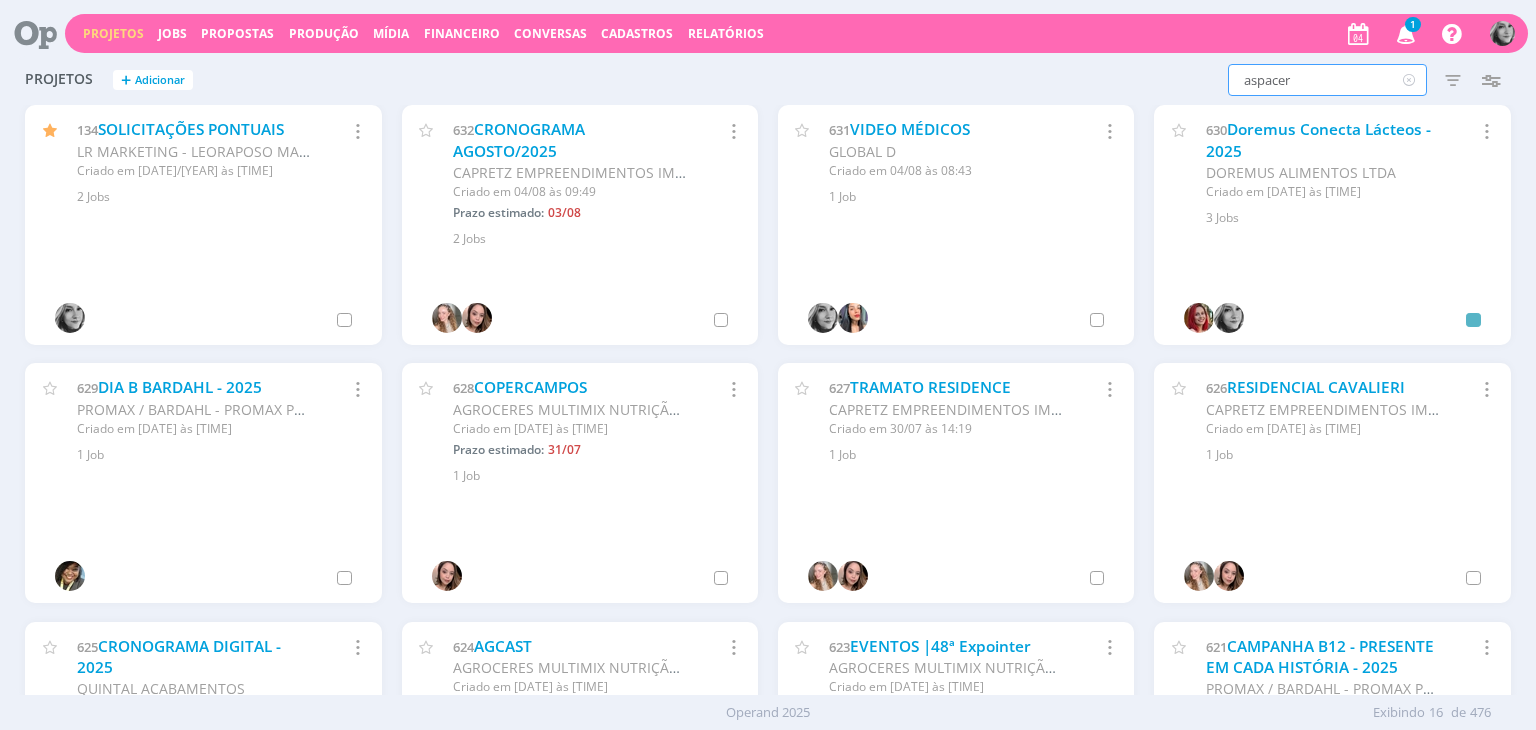 type on "aspacer" 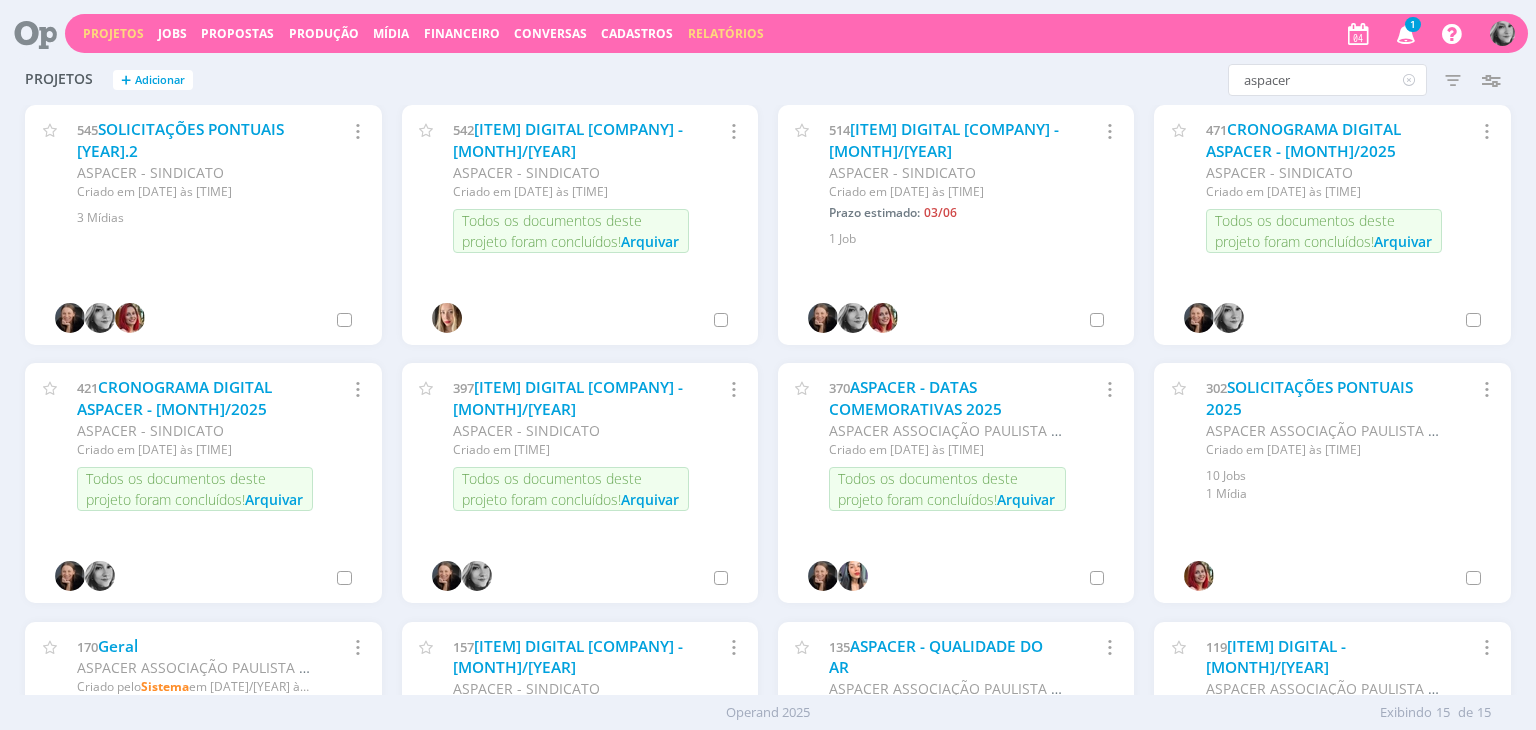 click on "Relatórios" at bounding box center [726, 33] 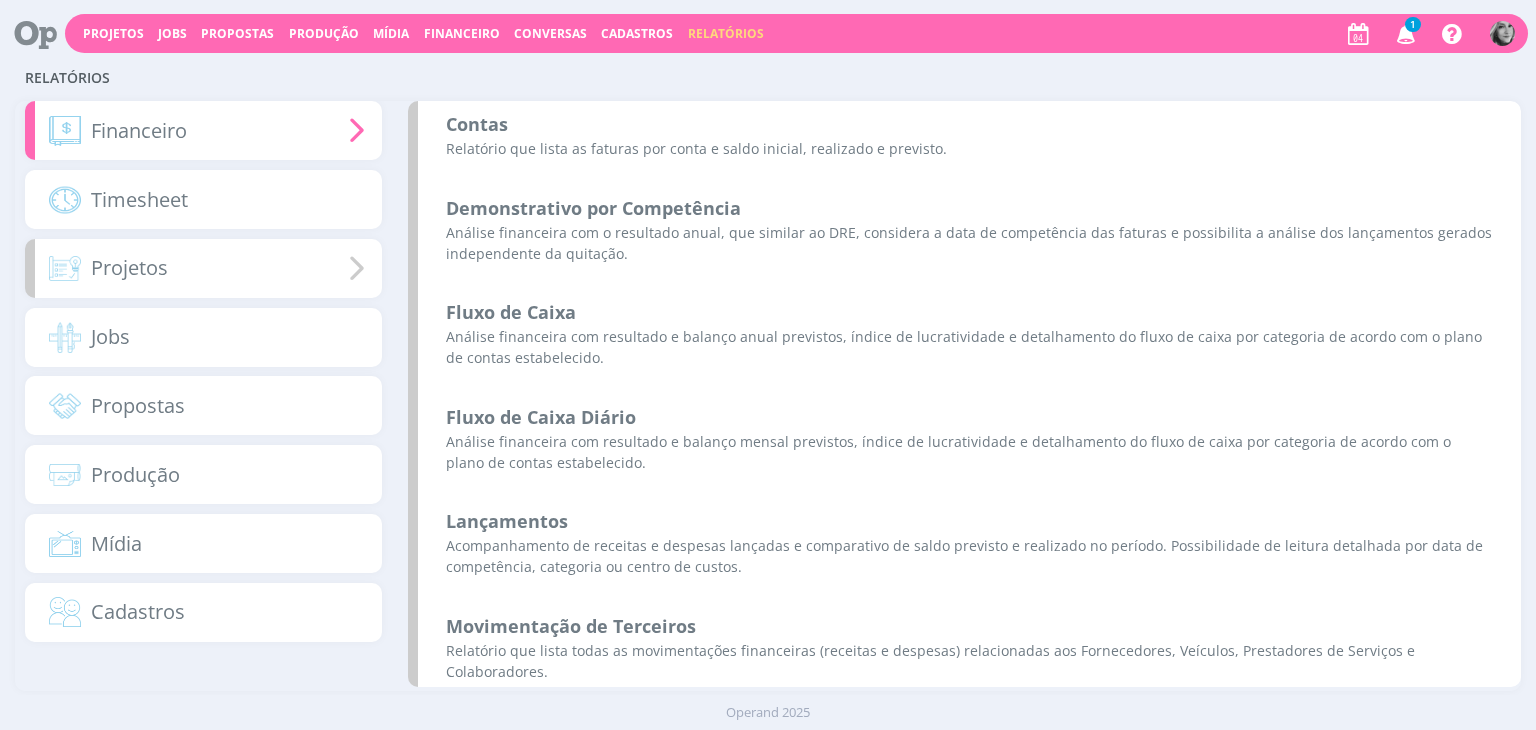 click on "Projetos" at bounding box center (129, 268) 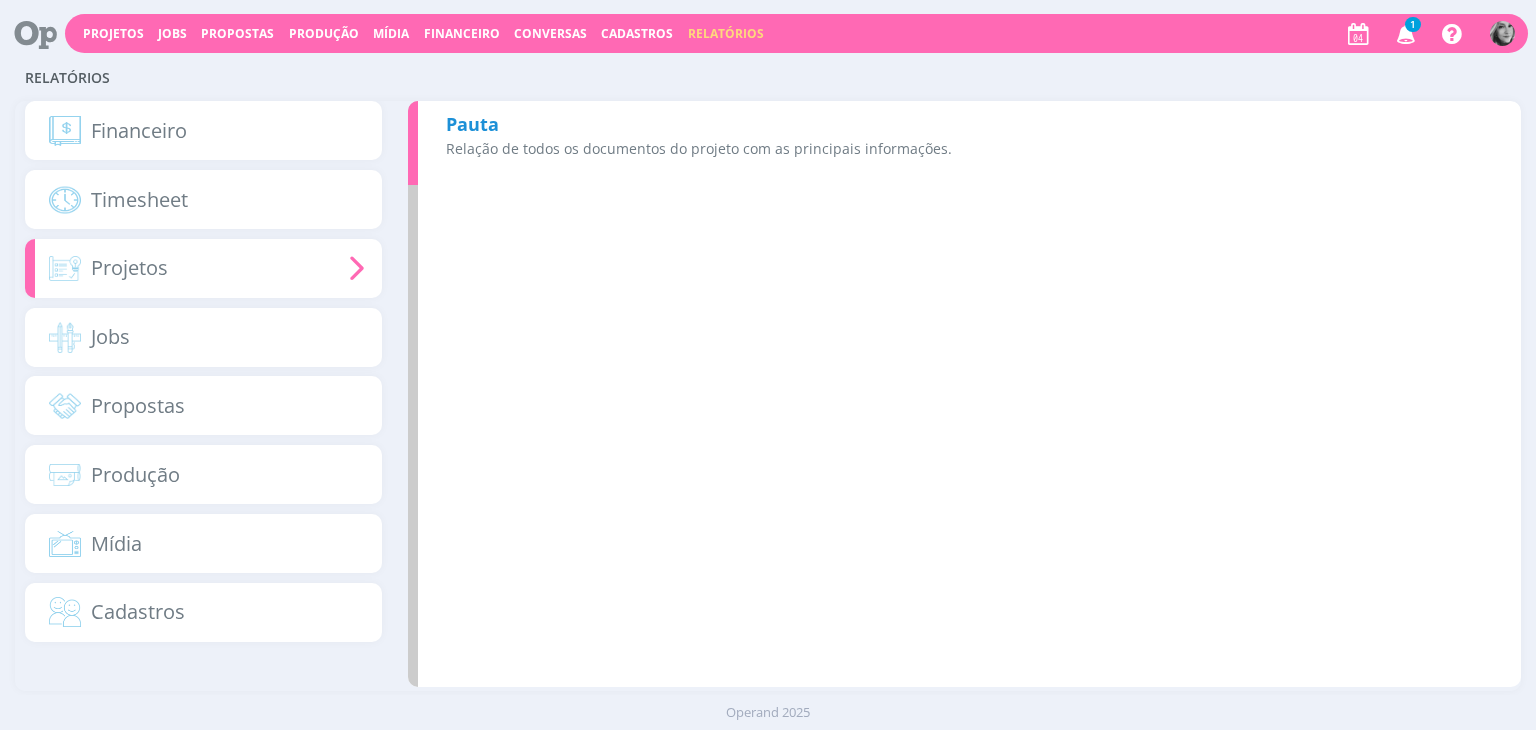 click on "Pauta Relação de todos os documentos do projeto com as principais informações." at bounding box center [964, 143] 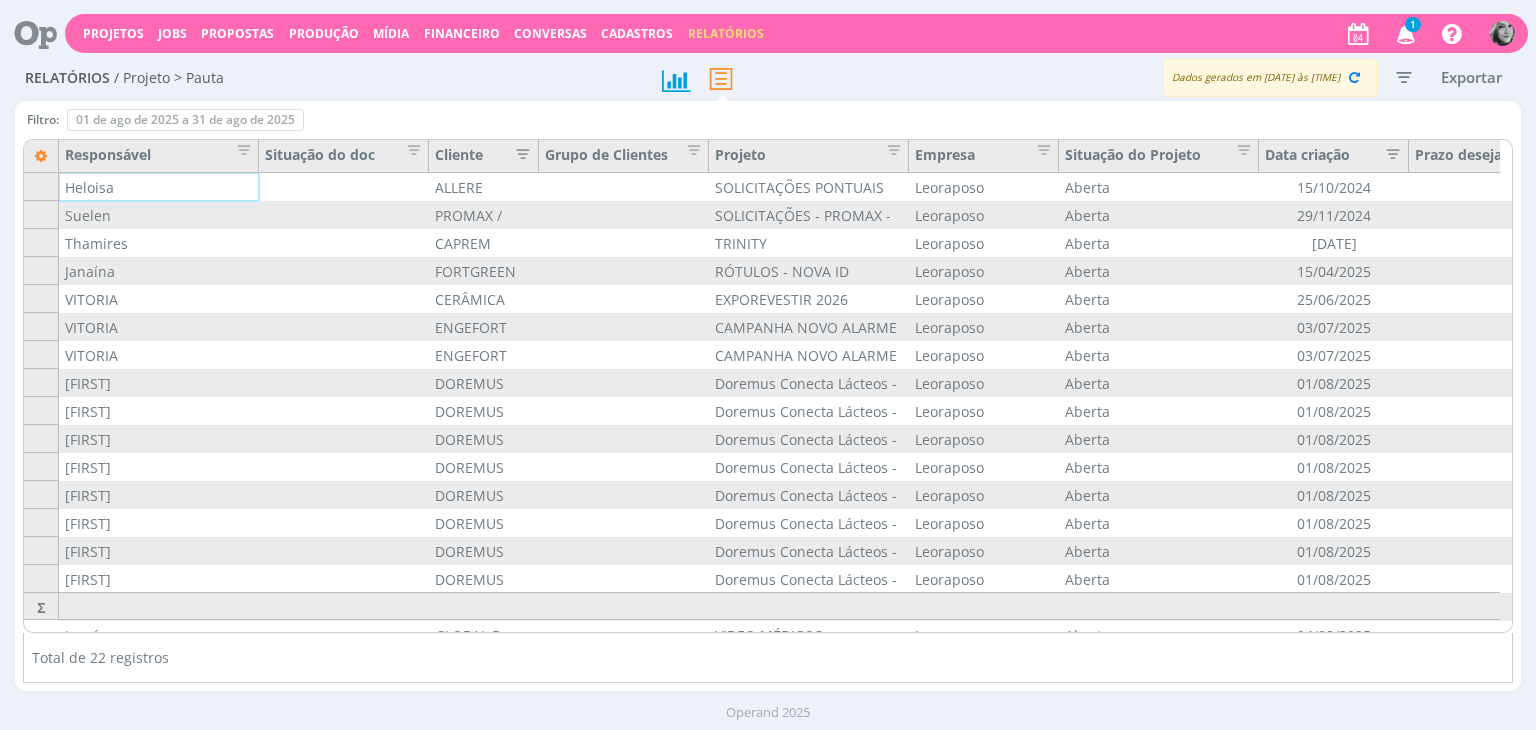 click at bounding box center [517, 152] 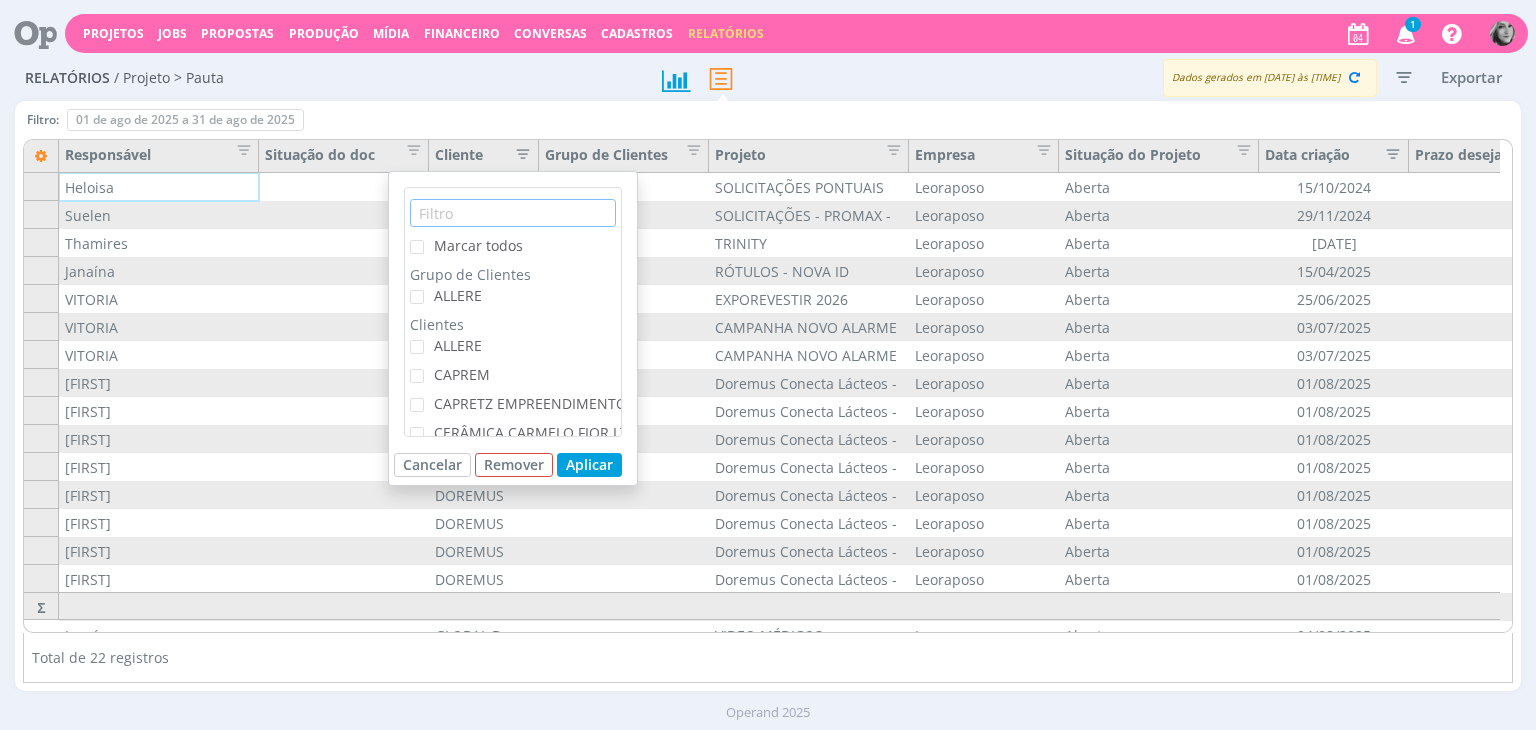click at bounding box center (513, 213) 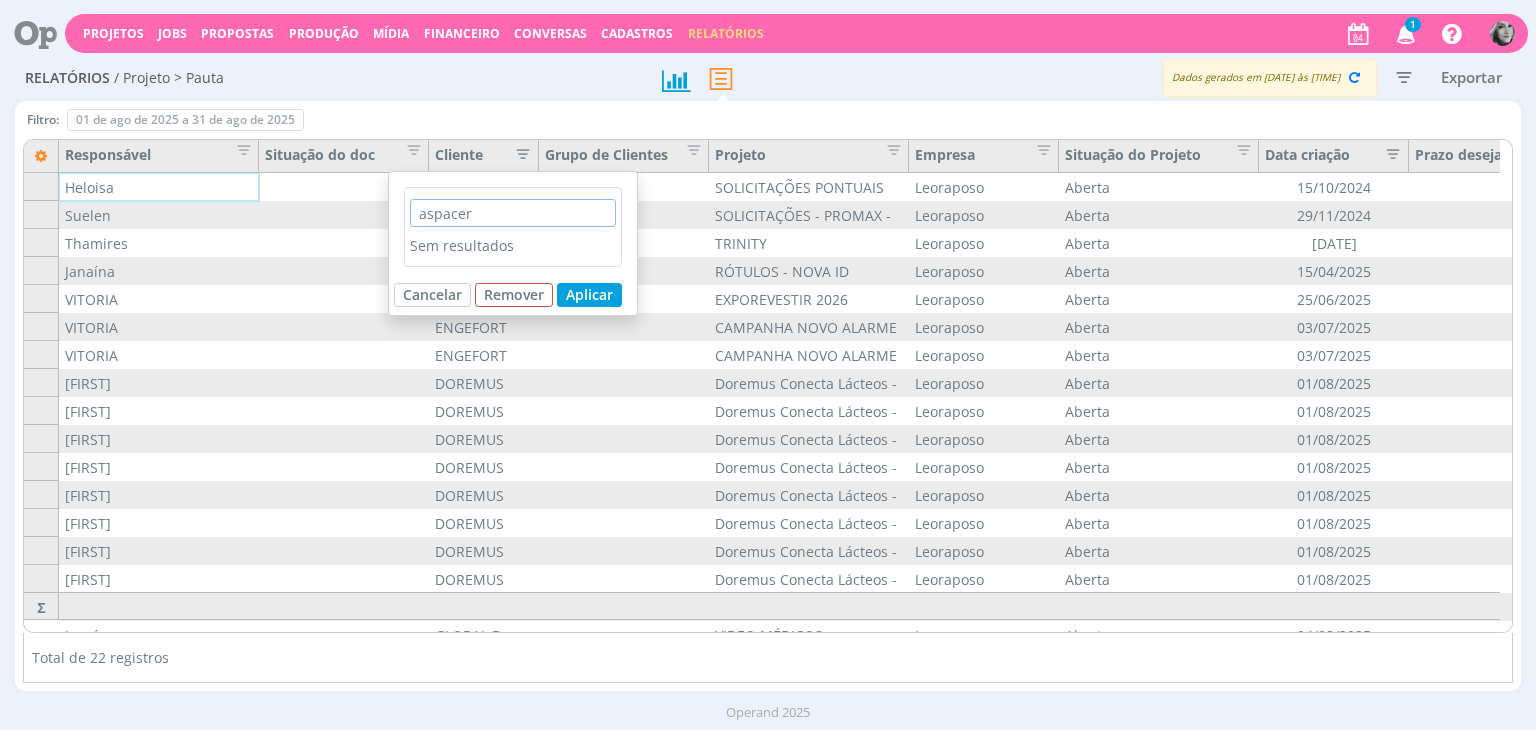 type on "aspacer" 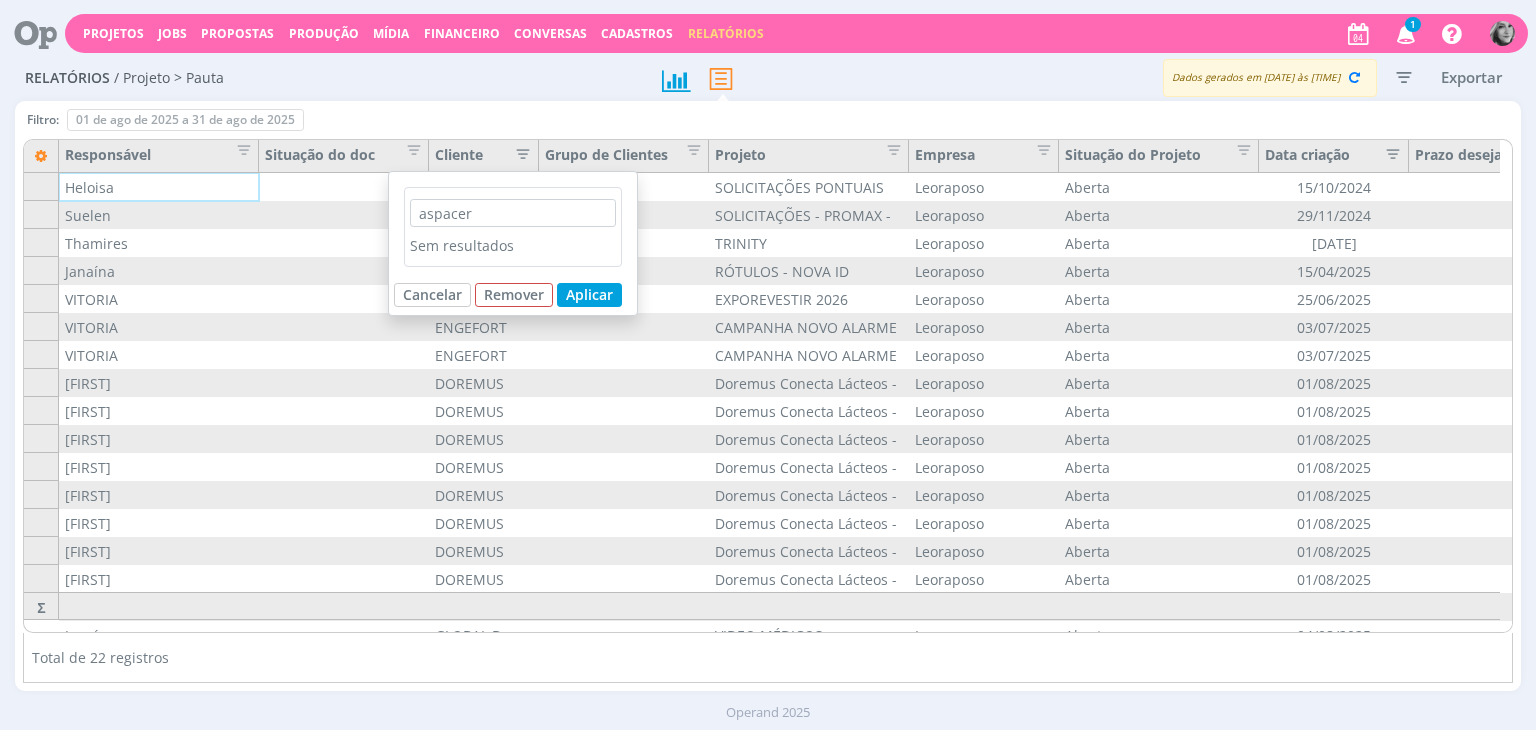 click on "Filtro: [DATE] de [MONTH] de [YEAR] a [DATE] de [MONTH] de [YEAR] Definir padrão
Para alteração dos filtros é preciso usar o modo 'Detalhado' do relatório.
Ok
Jobs Sem informações para os filtros selecionados. Budget Sem informações para os filtros selecionados. Propostas Sem informações para os filtros selecionados. Produção Sem informações para os filtros selecionados. Mídia Sem informações para os filtros selecionados. Filtro: [DATE] de [MONTH] de [YEAR] a [DATE] de [MONTH] de [YEAR] Definir padrão
Para alteração dos filtros é preciso usar o modo 'Detalhado' do relatório.
Ok
Todas
Restaurar padrão
Cliente   Grupo de Clientes   Projeto   Responsável   Empresa   Situação do Projeto   Data criação   Prazo desejado   Prazo estimado   Nº Doc   Tipo Doc   Título Doc   Fornecedor   Veículo   Envolvidos   Data criação Doc   Data Início   Prazo Doc" at bounding box center (767, 396) 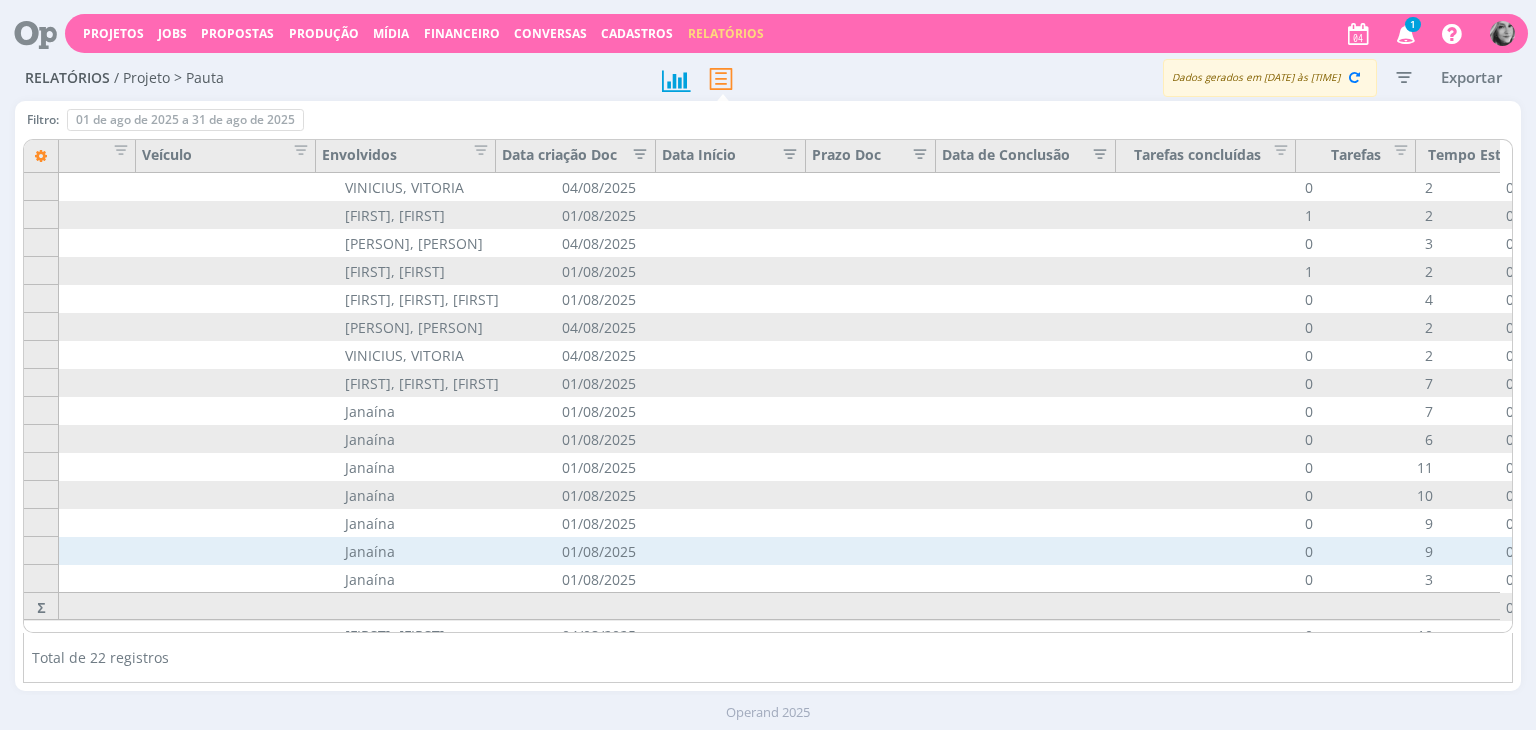 scroll, scrollTop: 0, scrollLeft: 2135, axis: horizontal 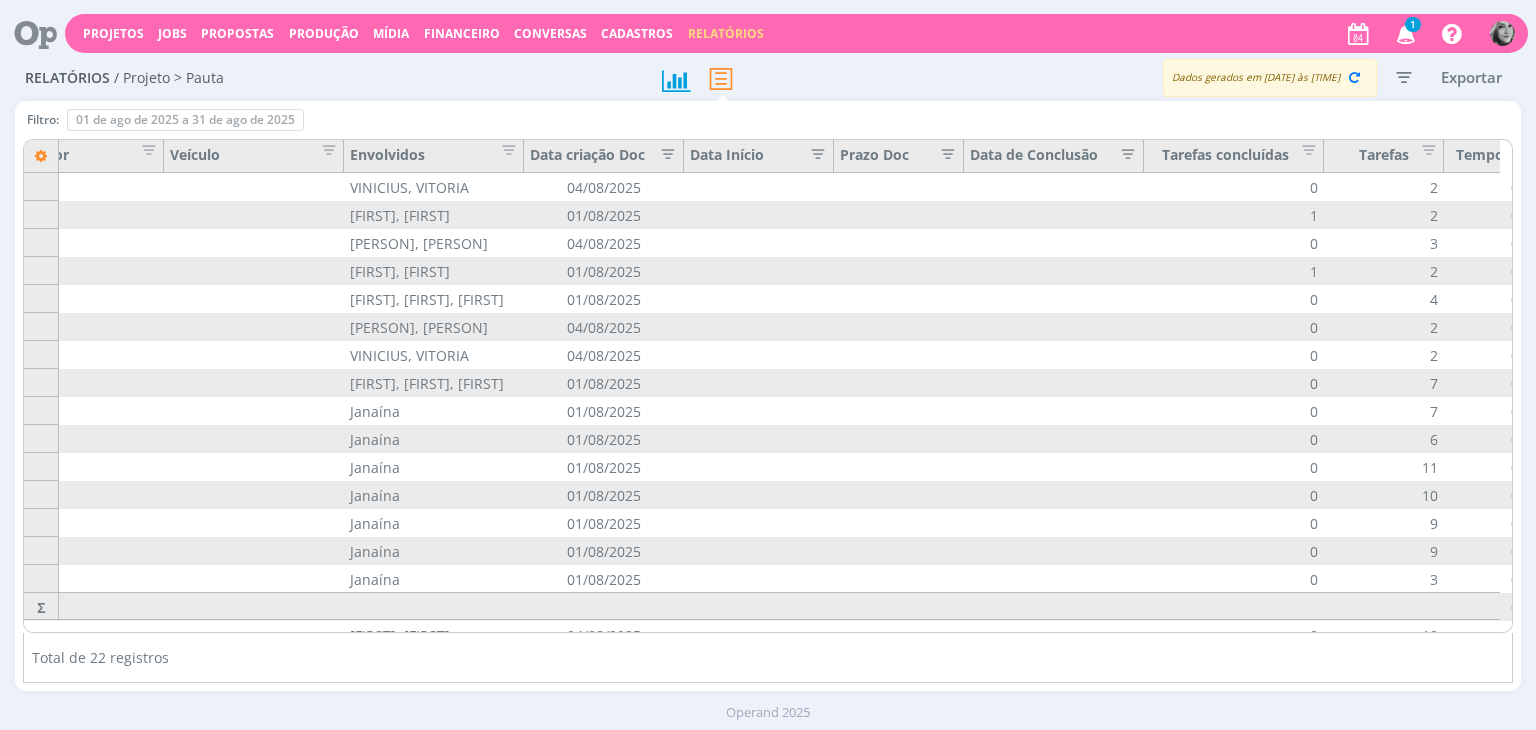 click on "Data criação Doc" at bounding box center (604, 156) 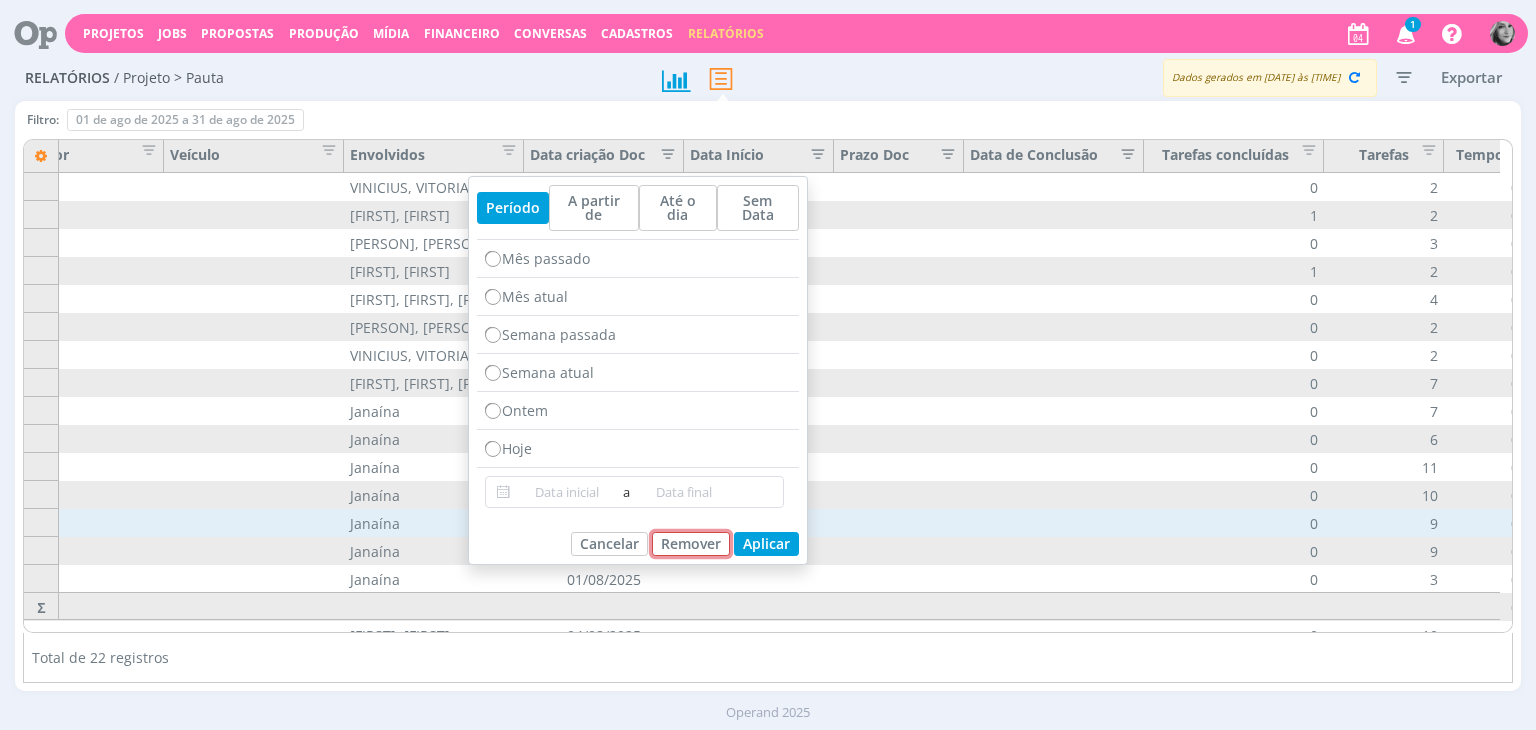 click on "Remover" at bounding box center [691, 544] 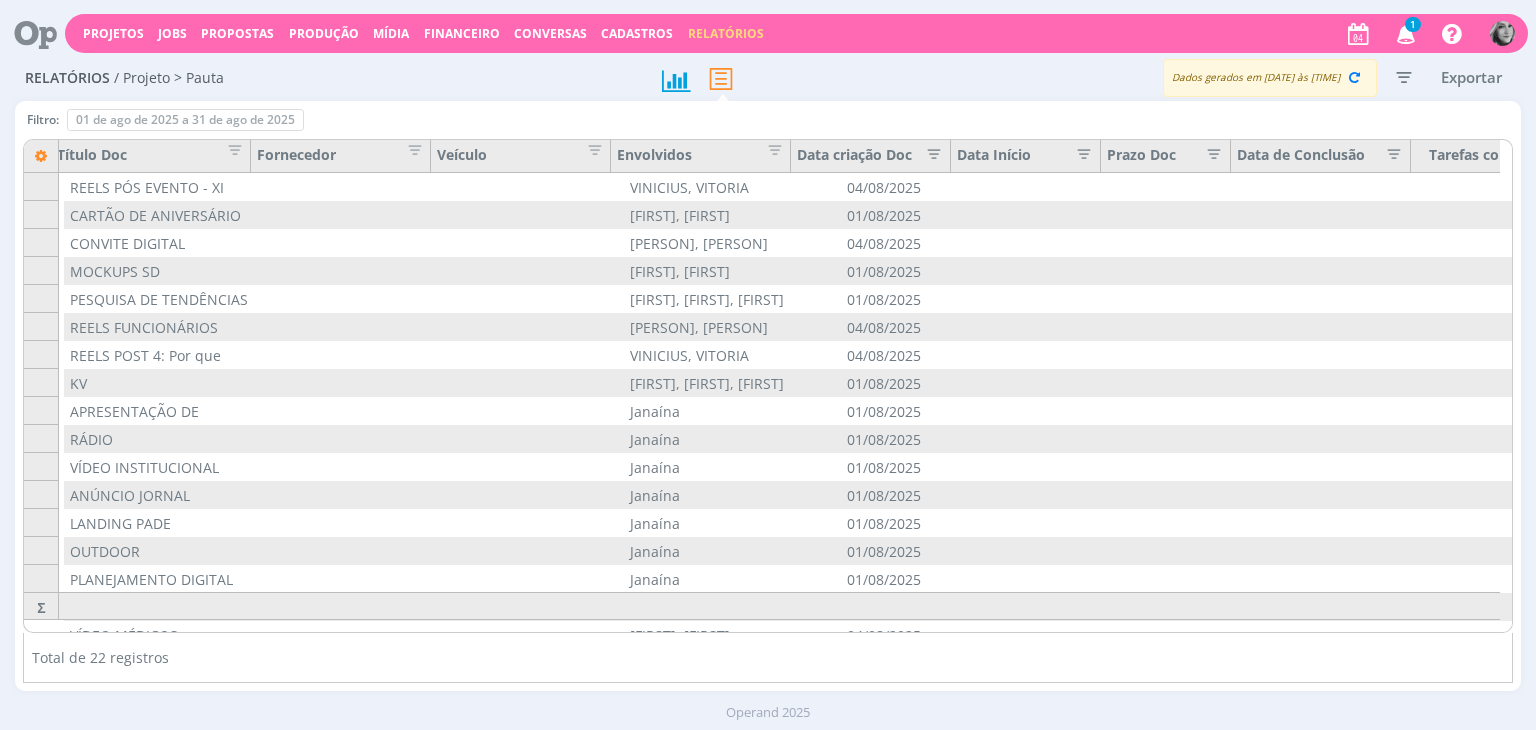 scroll, scrollTop: 0, scrollLeft: 1820, axis: horizontal 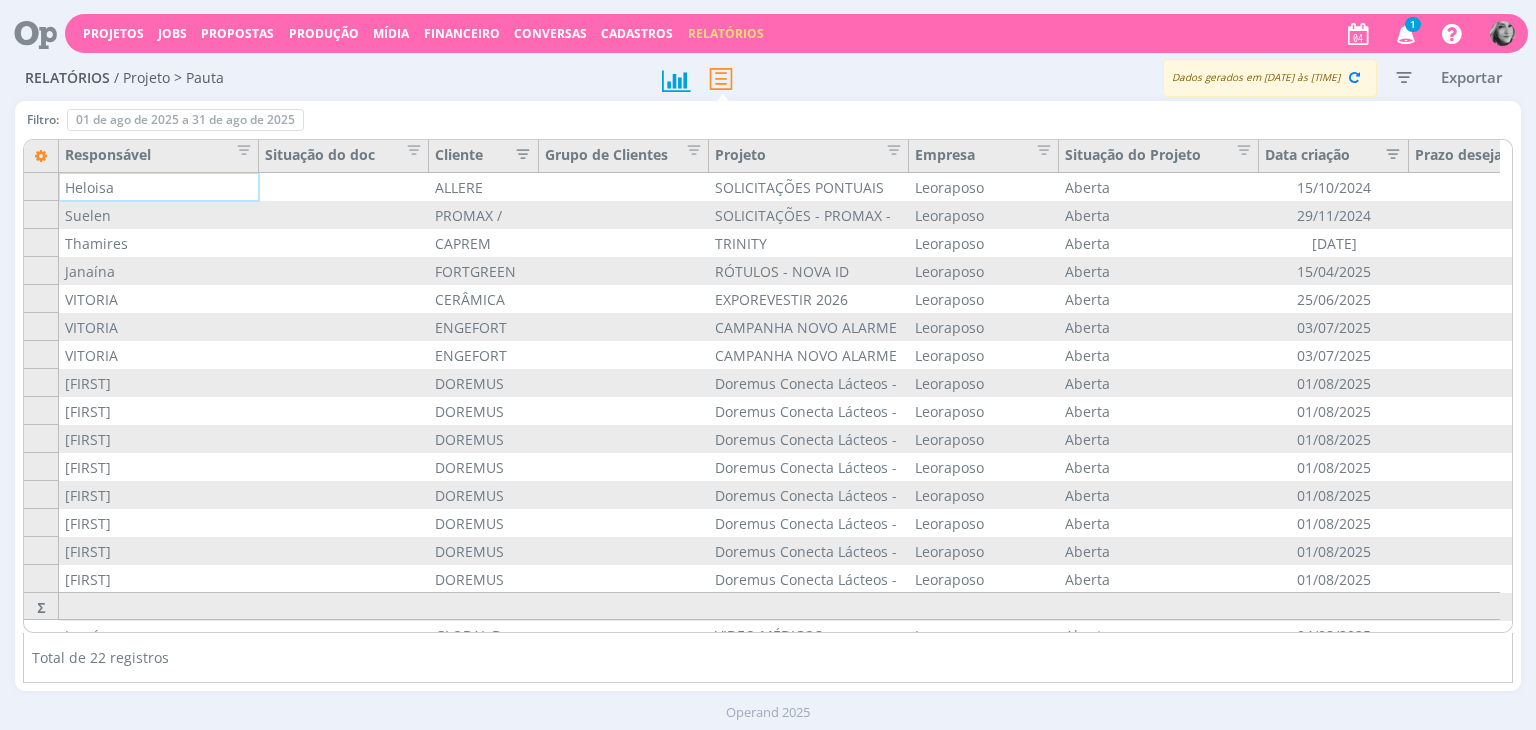 click at bounding box center (40, 156) 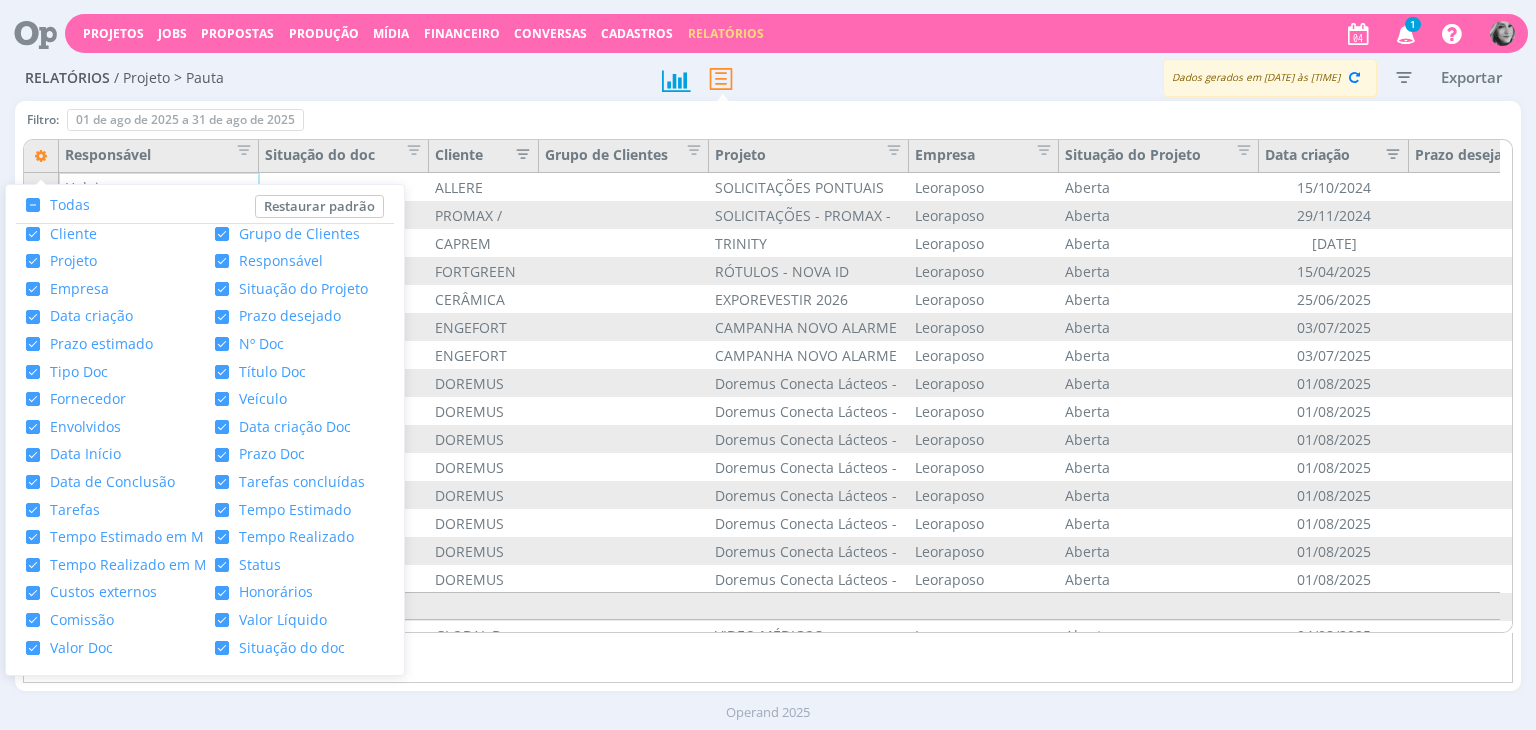 click at bounding box center [33, 344] 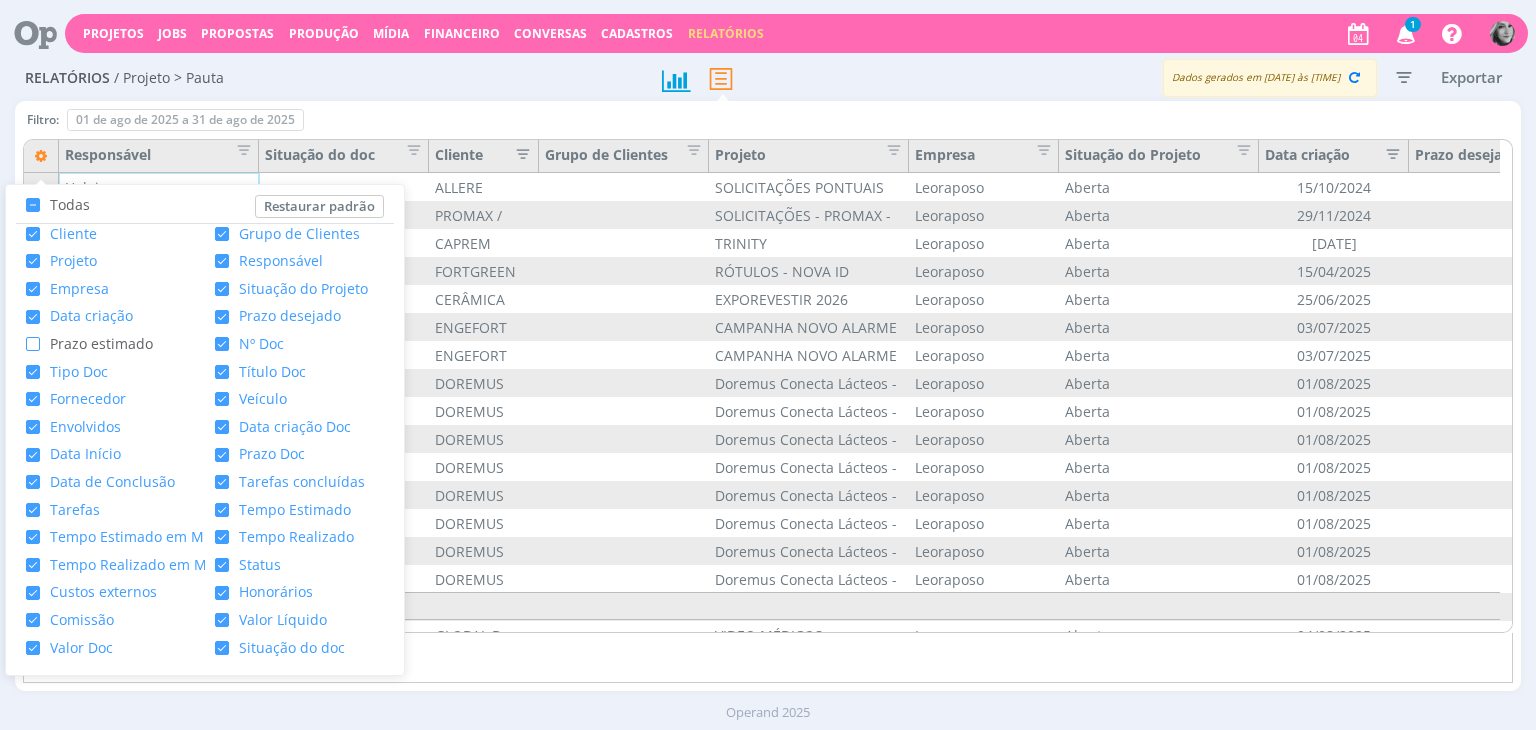 click at bounding box center (222, 620) 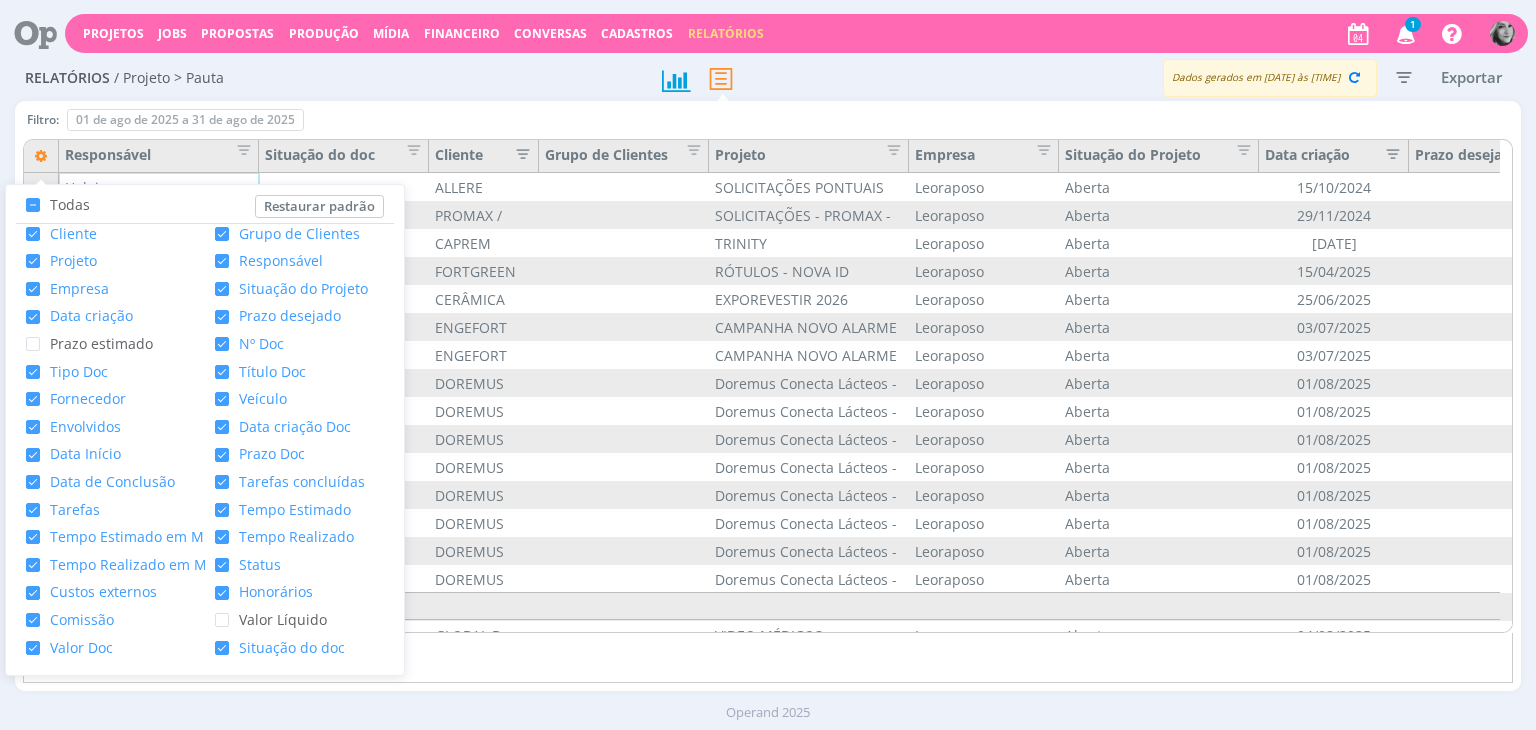 click at bounding box center (222, 593) 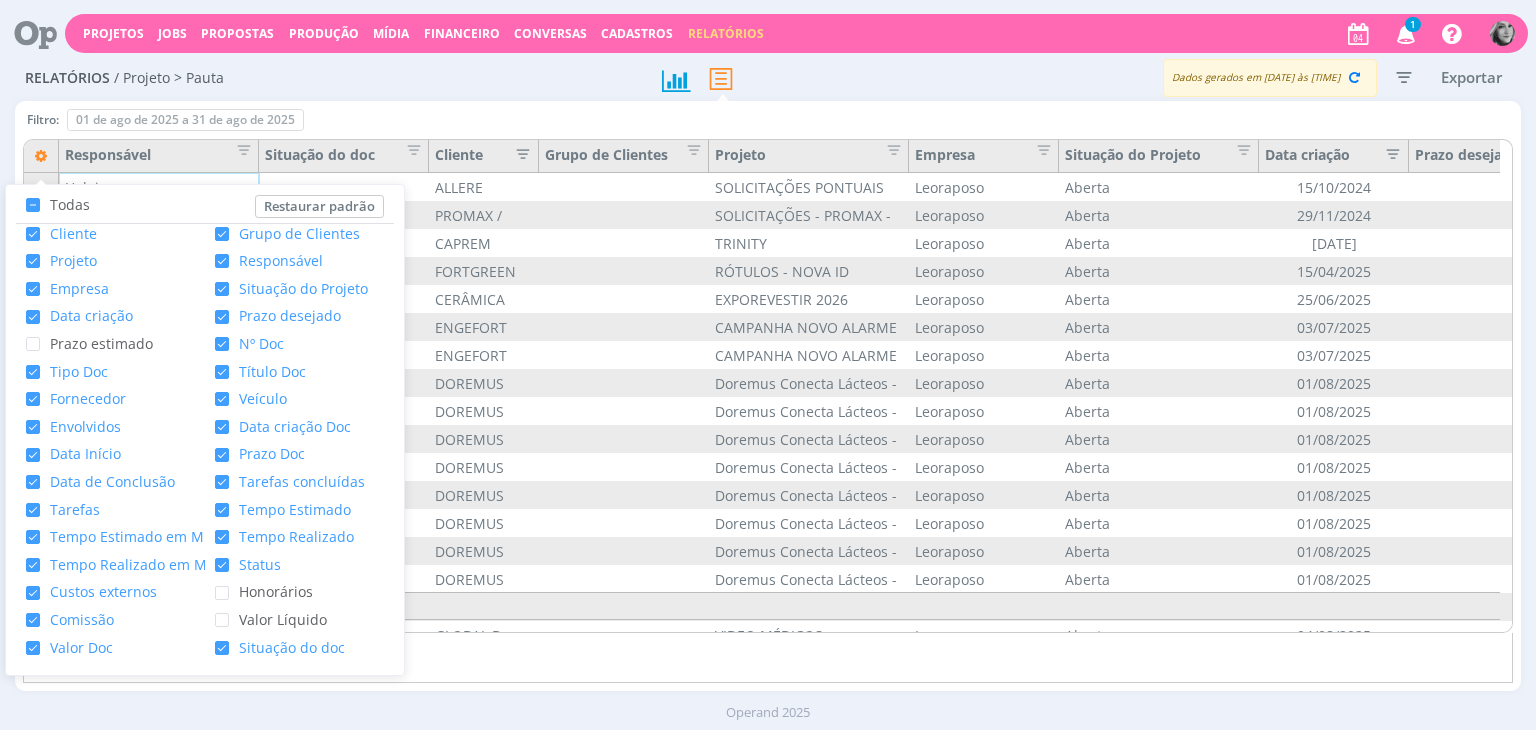 click at bounding box center [222, 648] 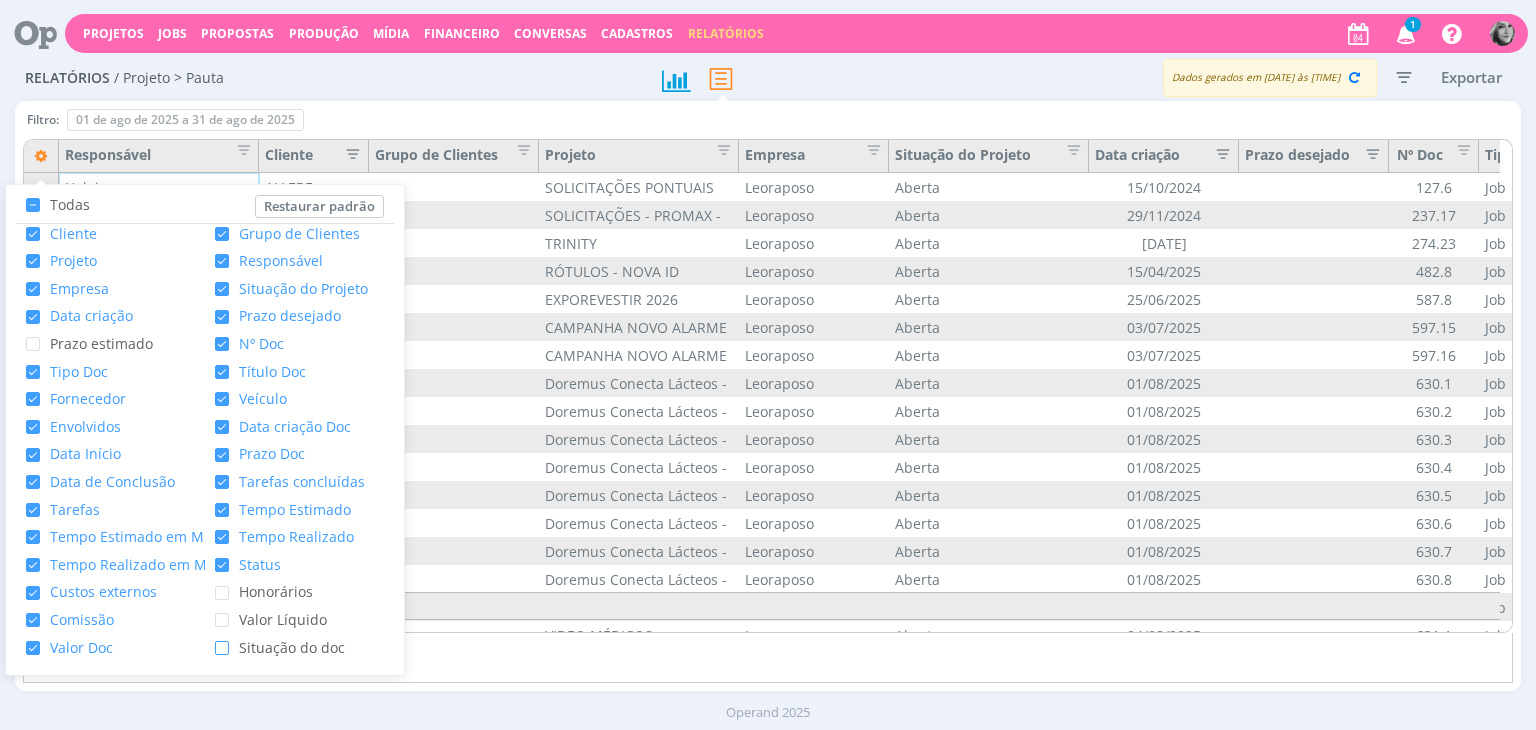 click at bounding box center [222, 565] 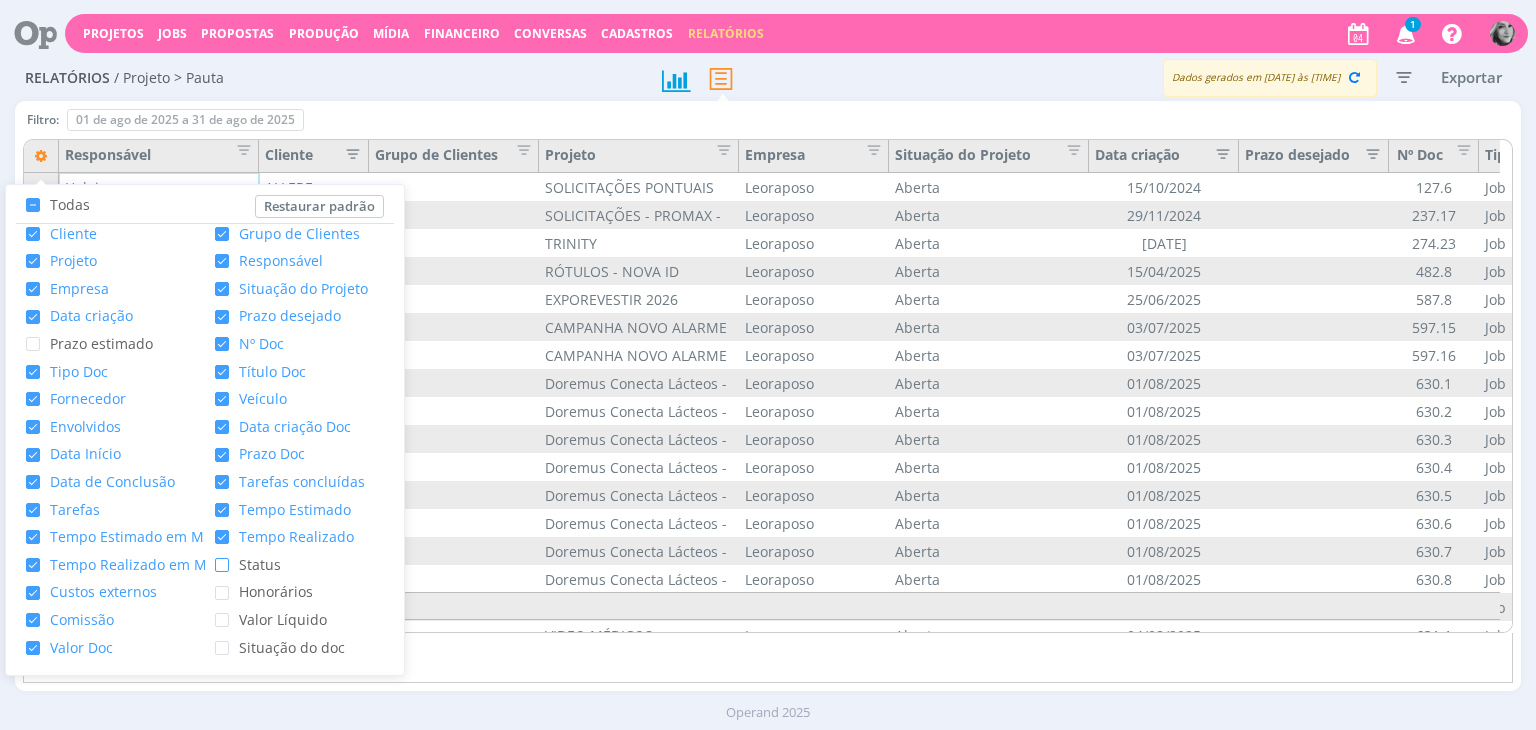 click at bounding box center (222, 565) 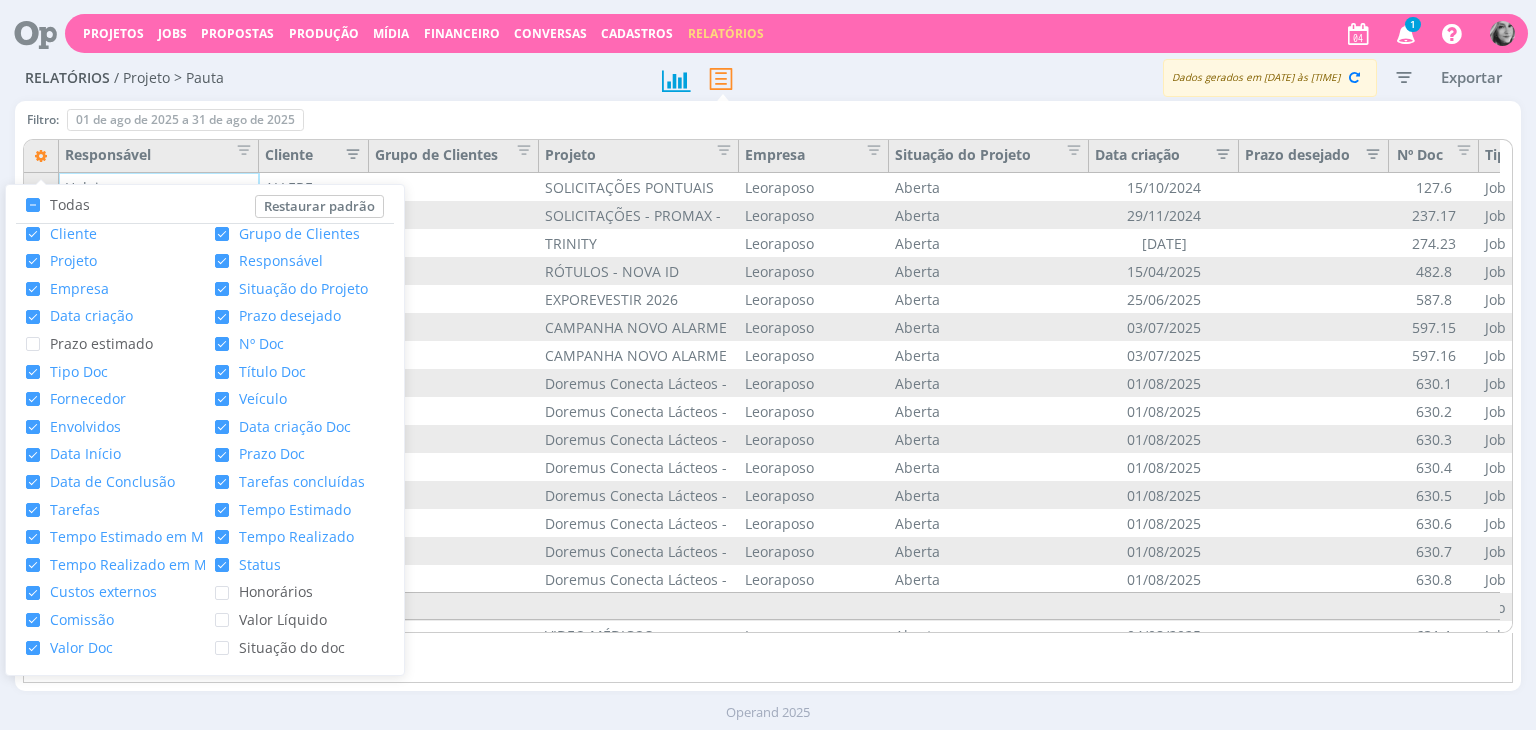 click at bounding box center (222, 427) 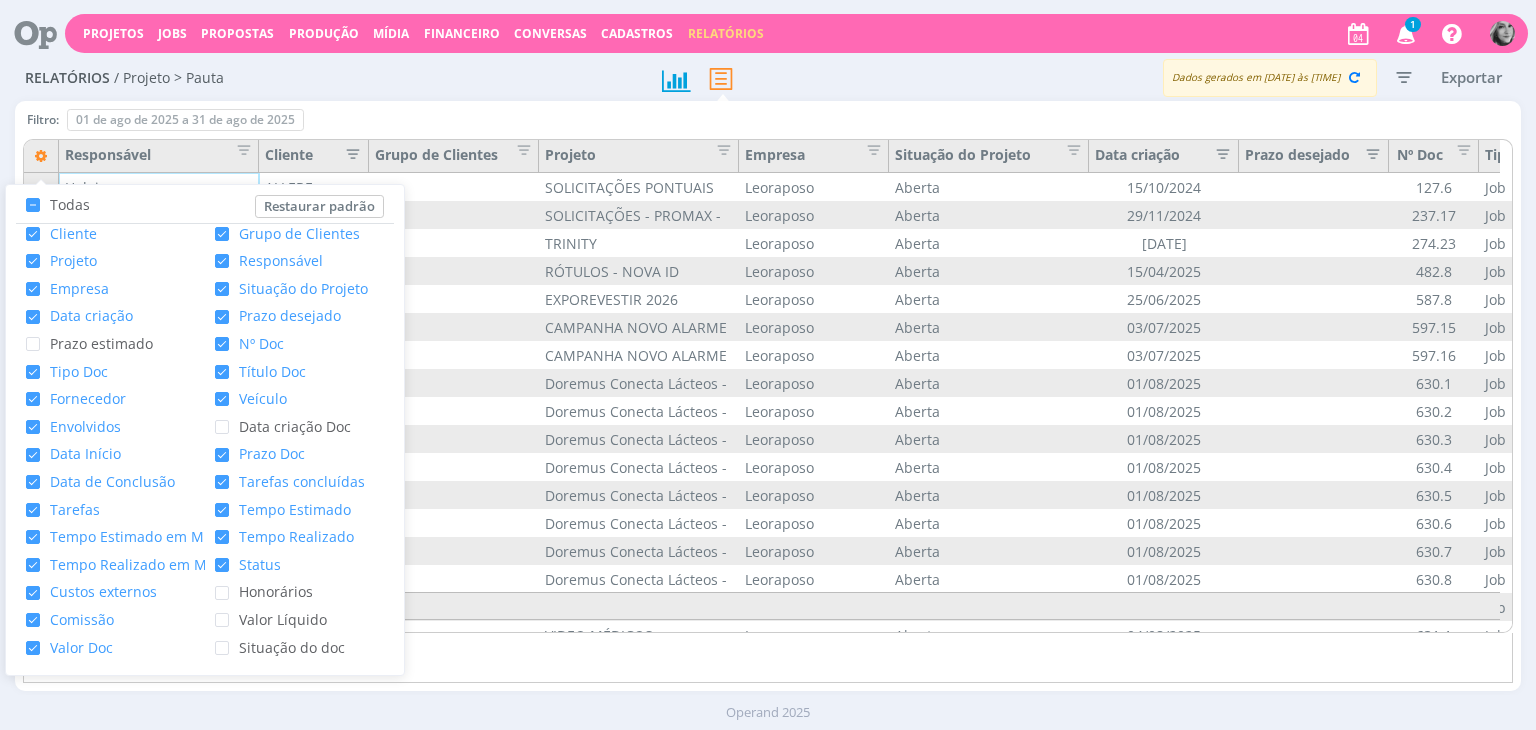 click at bounding box center [222, 399] 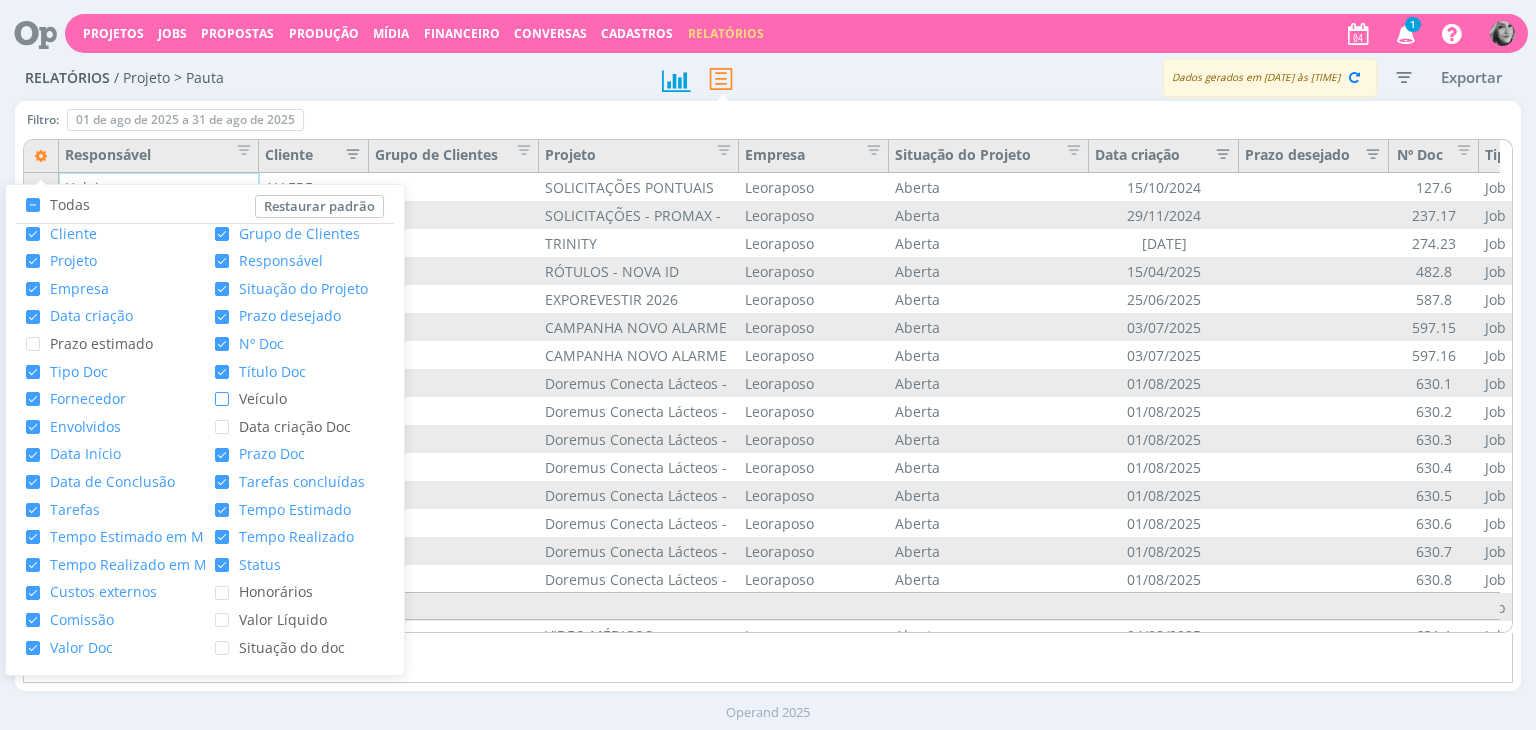 click at bounding box center [33, 620] 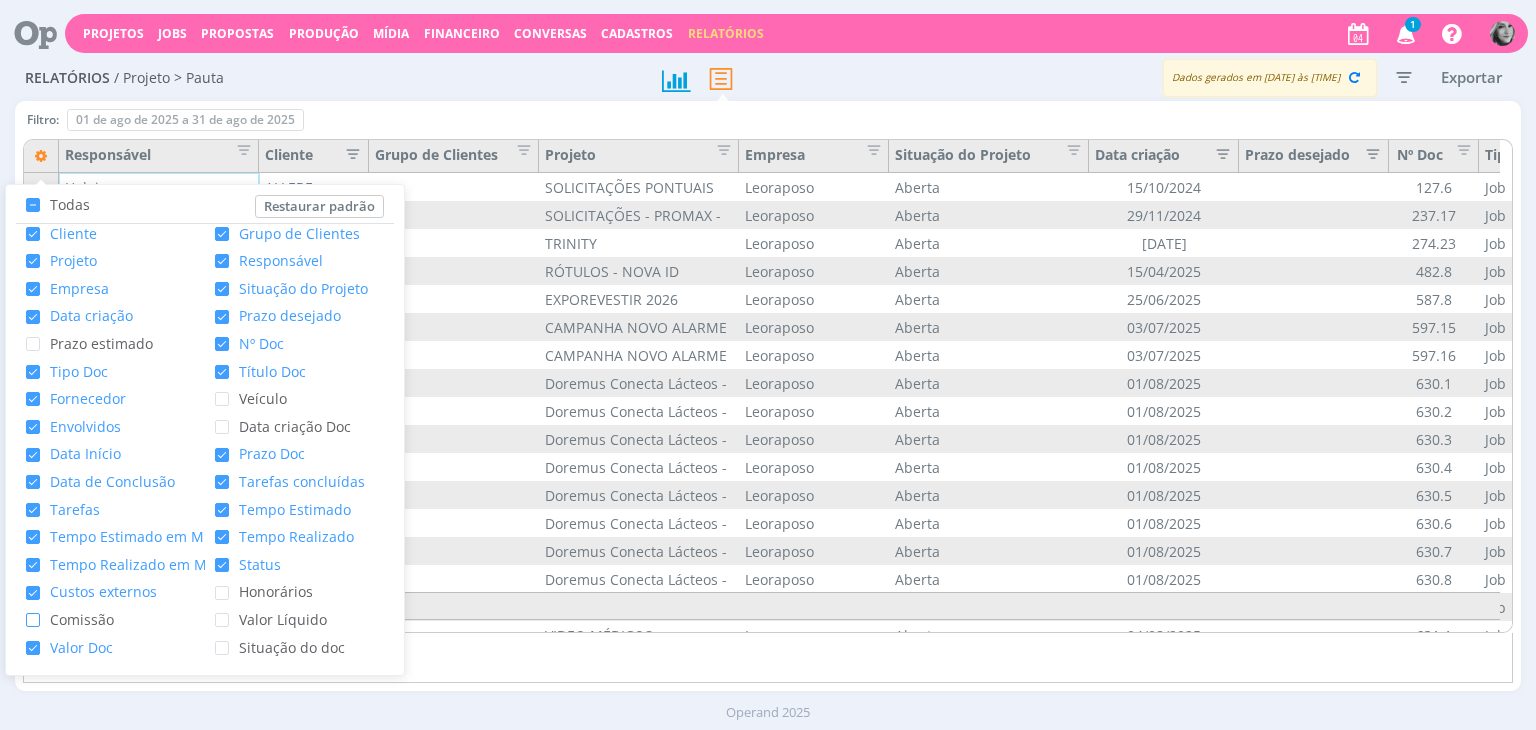 click at bounding box center (33, 593) 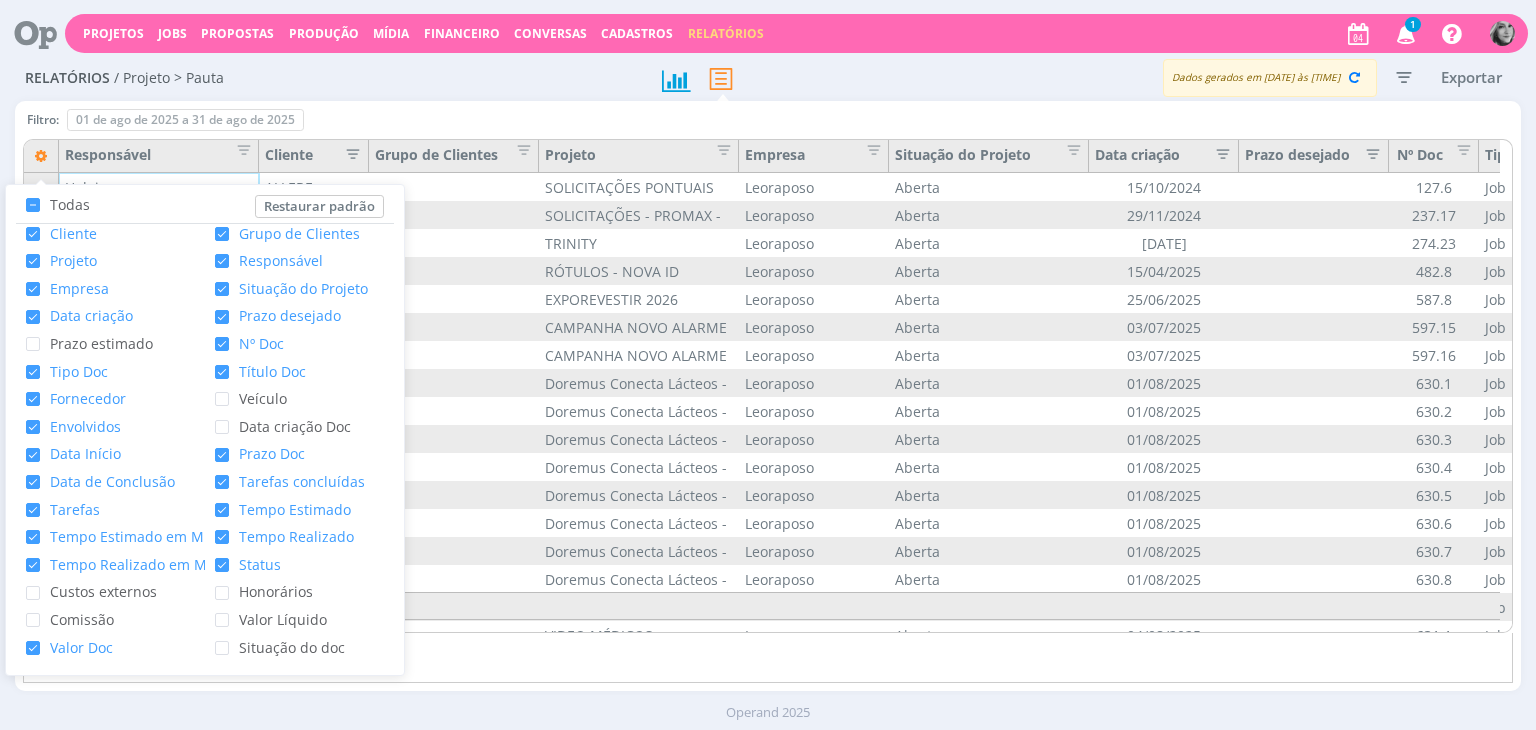 click at bounding box center [33, 482] 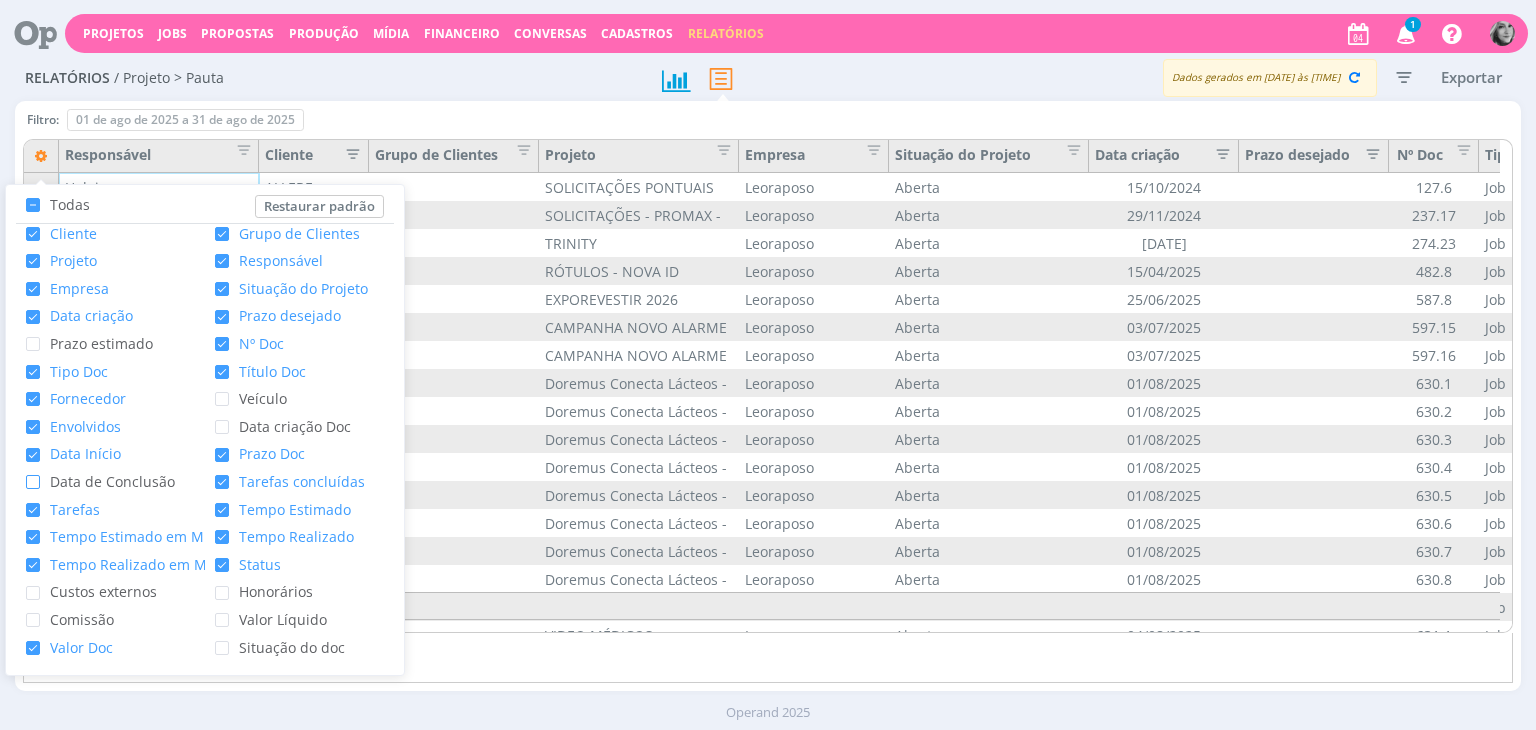 click at bounding box center [33, 399] 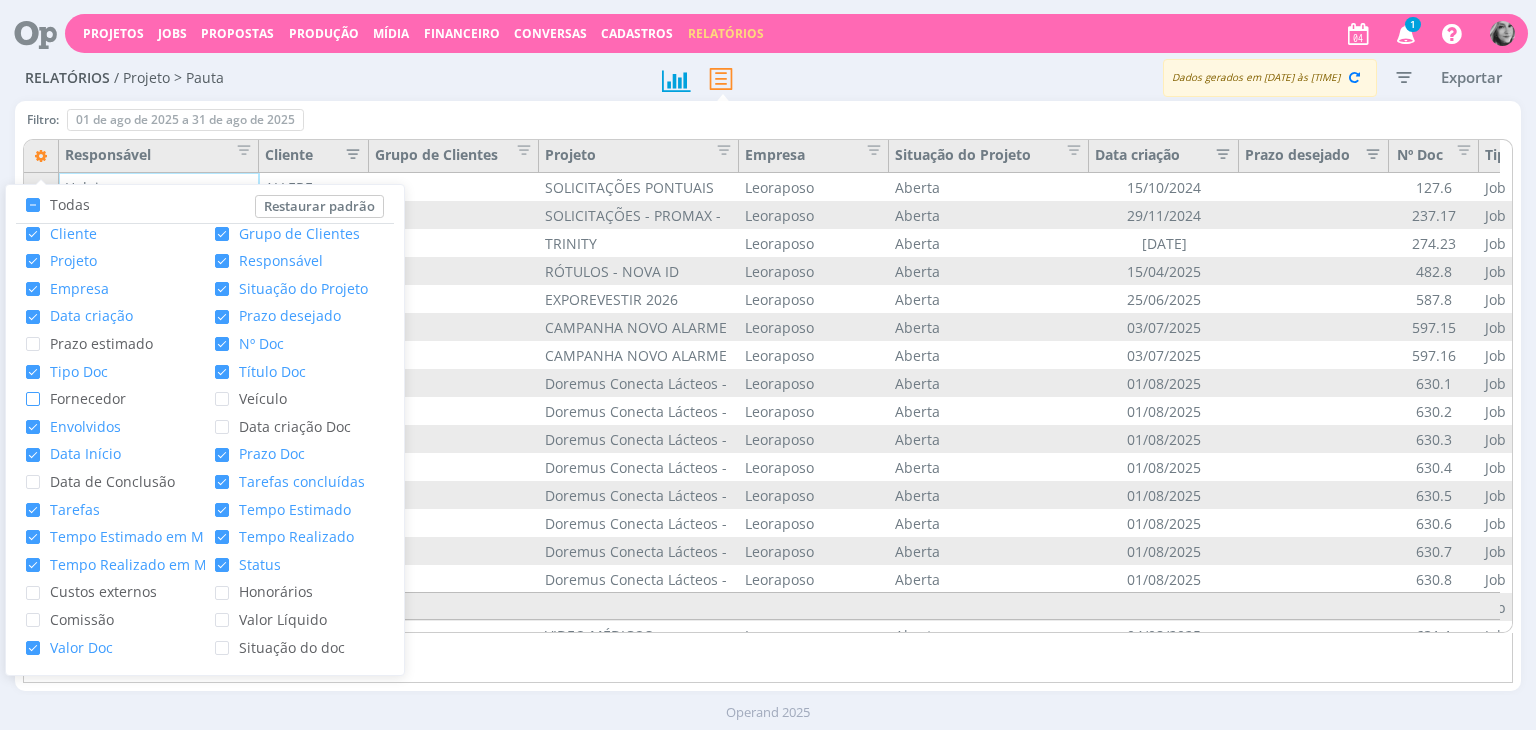 click on "Total de 22 registros" at bounding box center (767, 658) 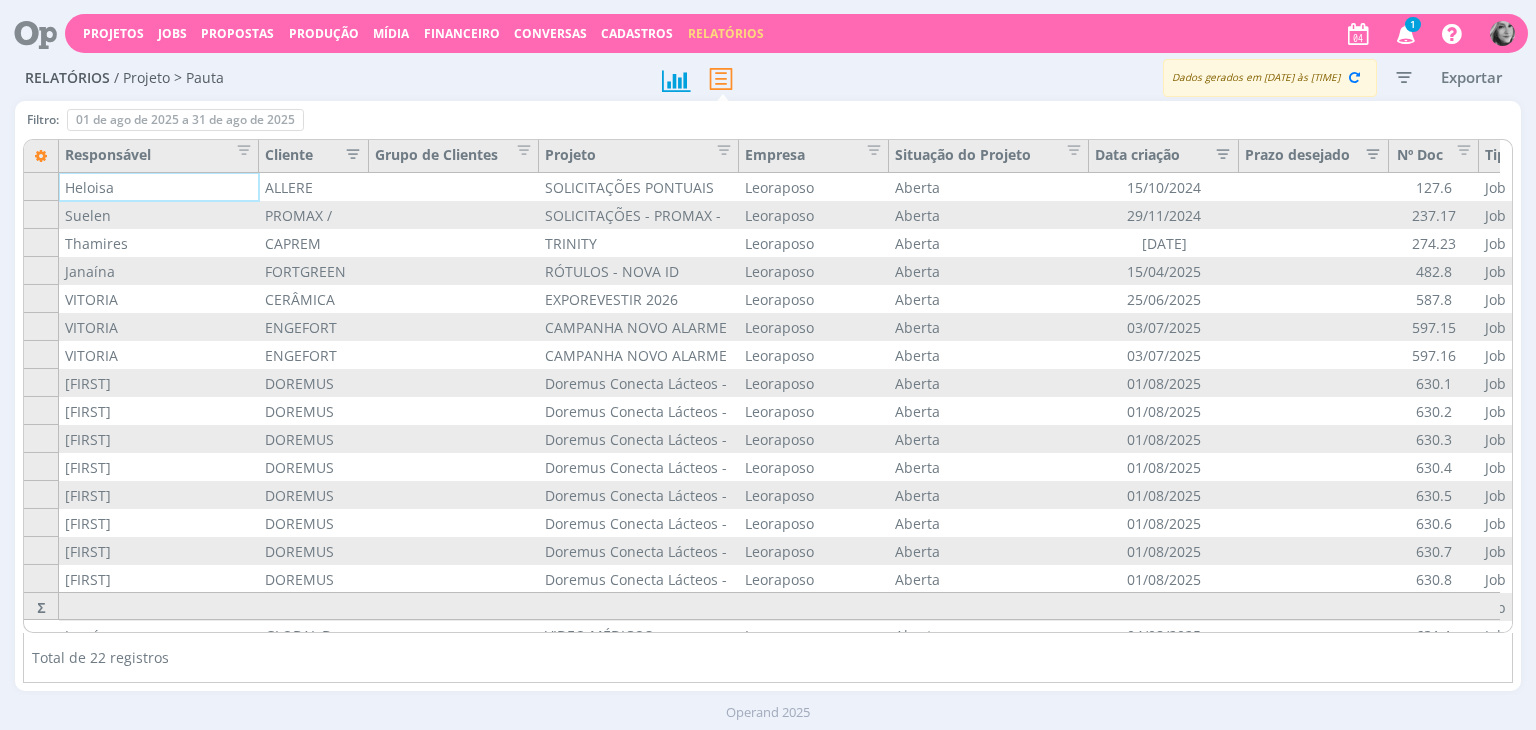 click at bounding box center (347, 157) 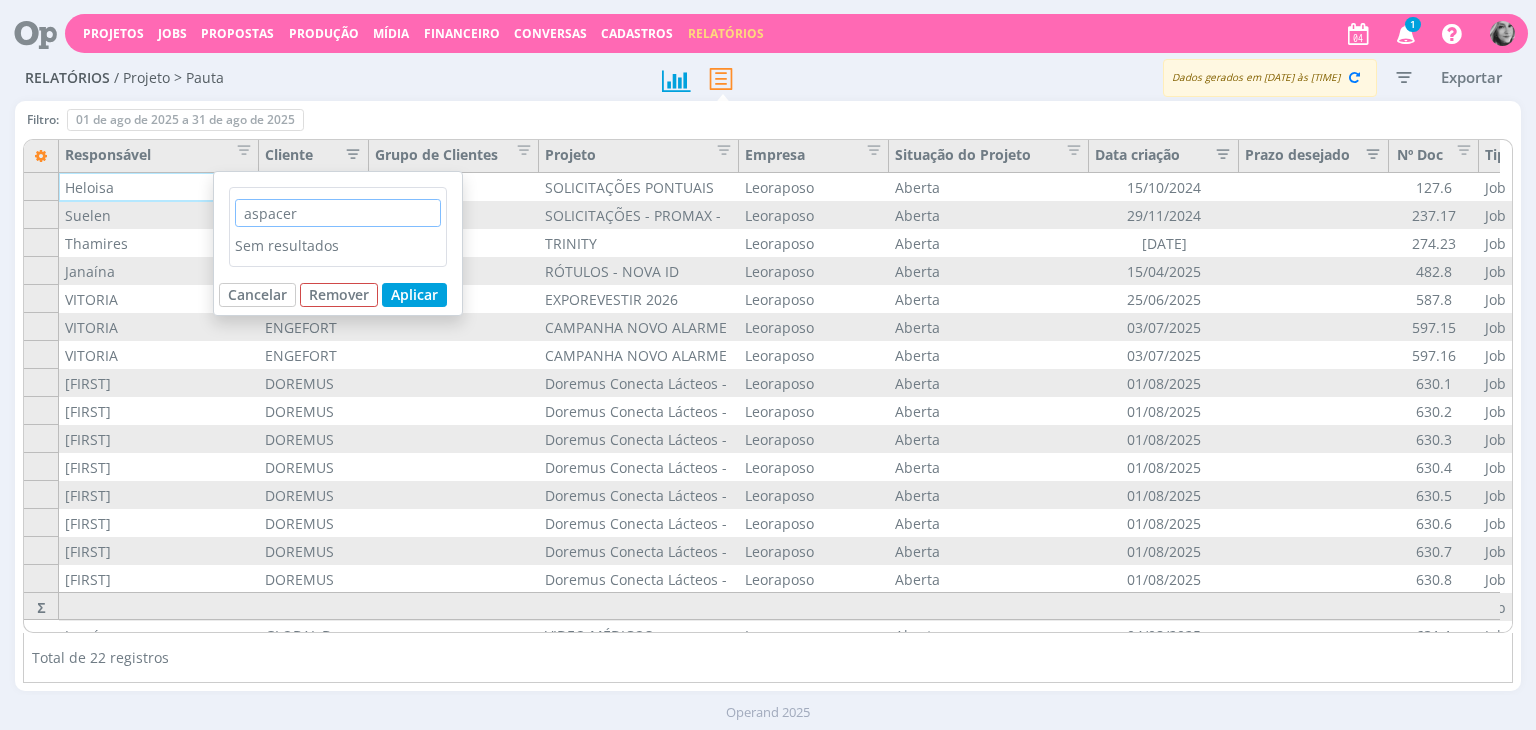 drag, startPoint x: 323, startPoint y: 210, endPoint x: 232, endPoint y: 209, distance: 91.00549 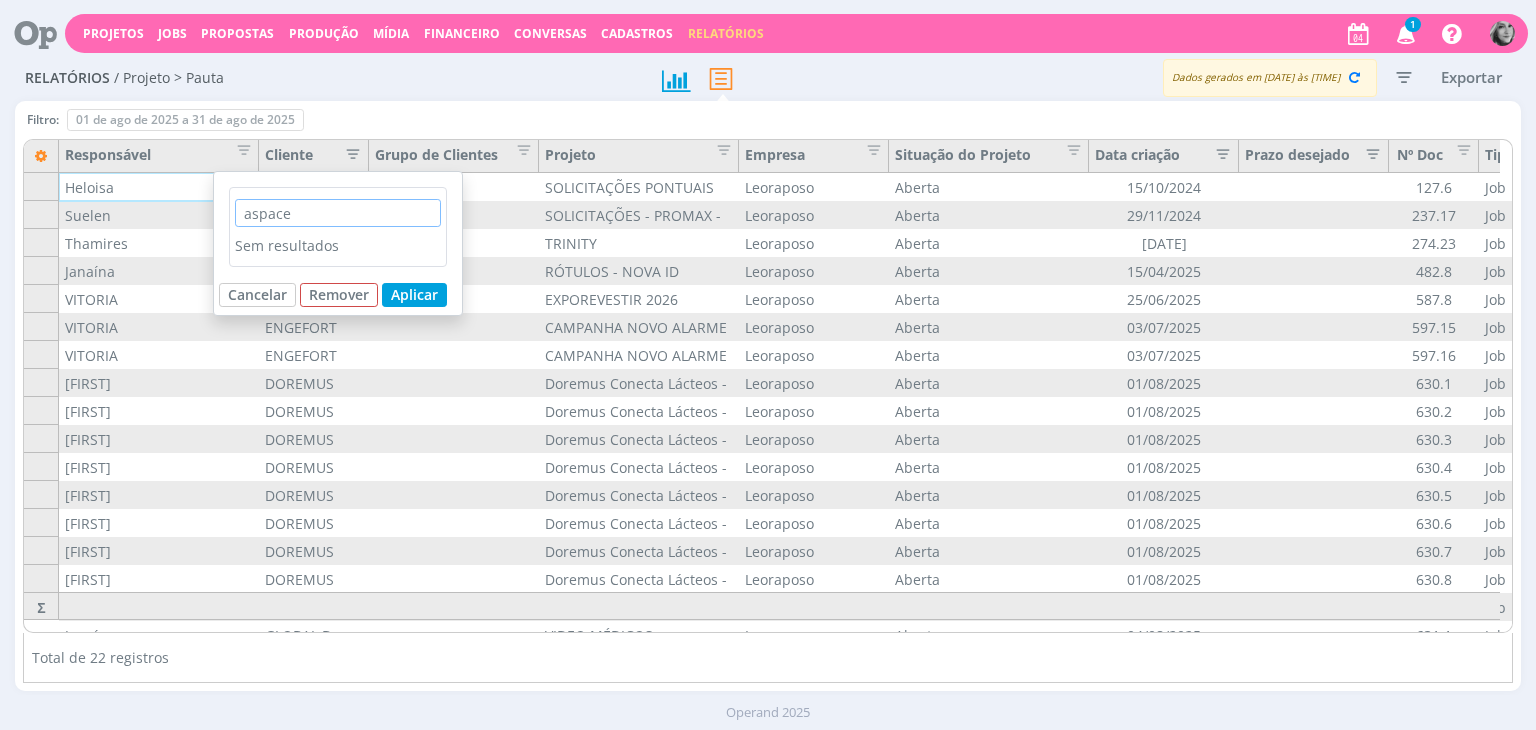 type on "aspacer" 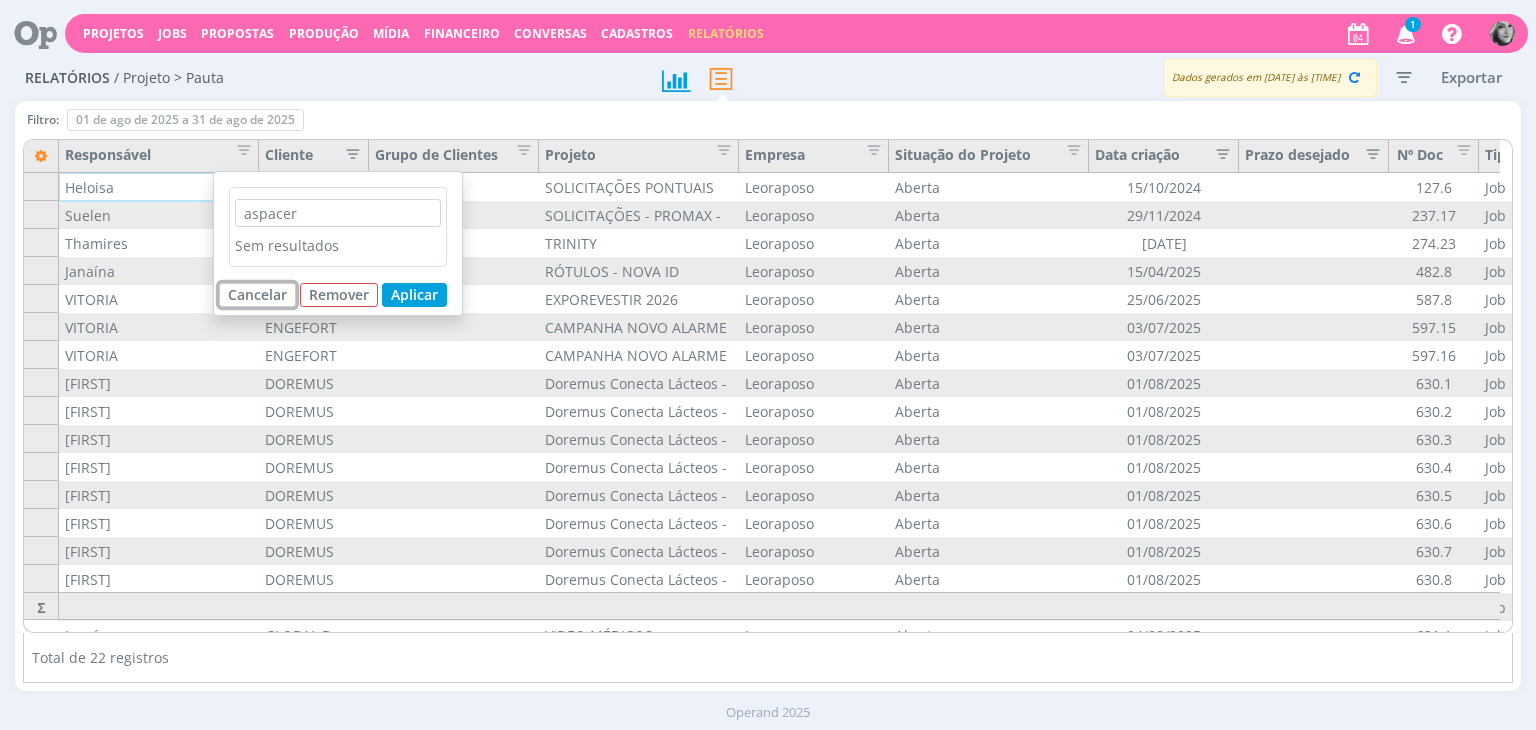 click on "Cancelar" at bounding box center (257, 295) 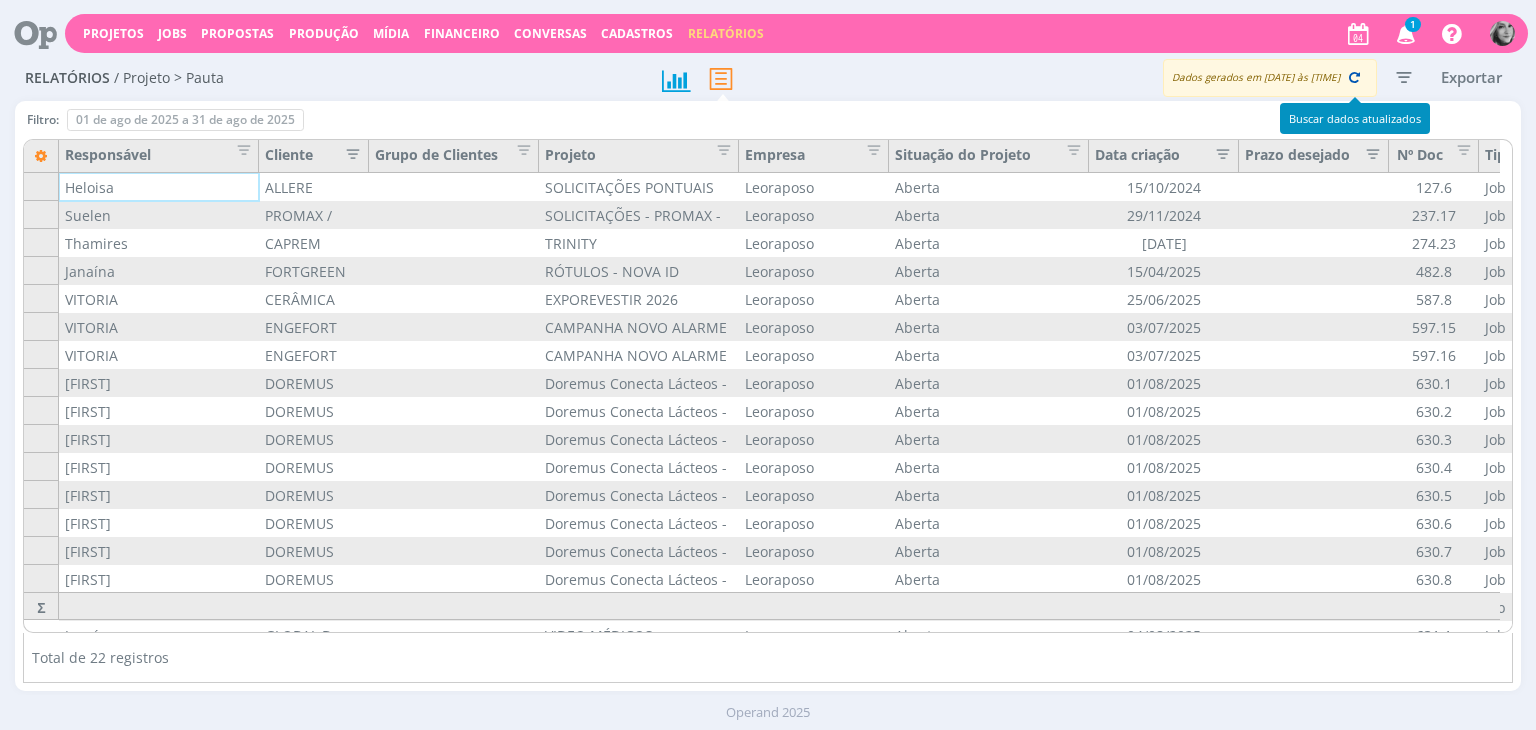 click at bounding box center [1354, 77] 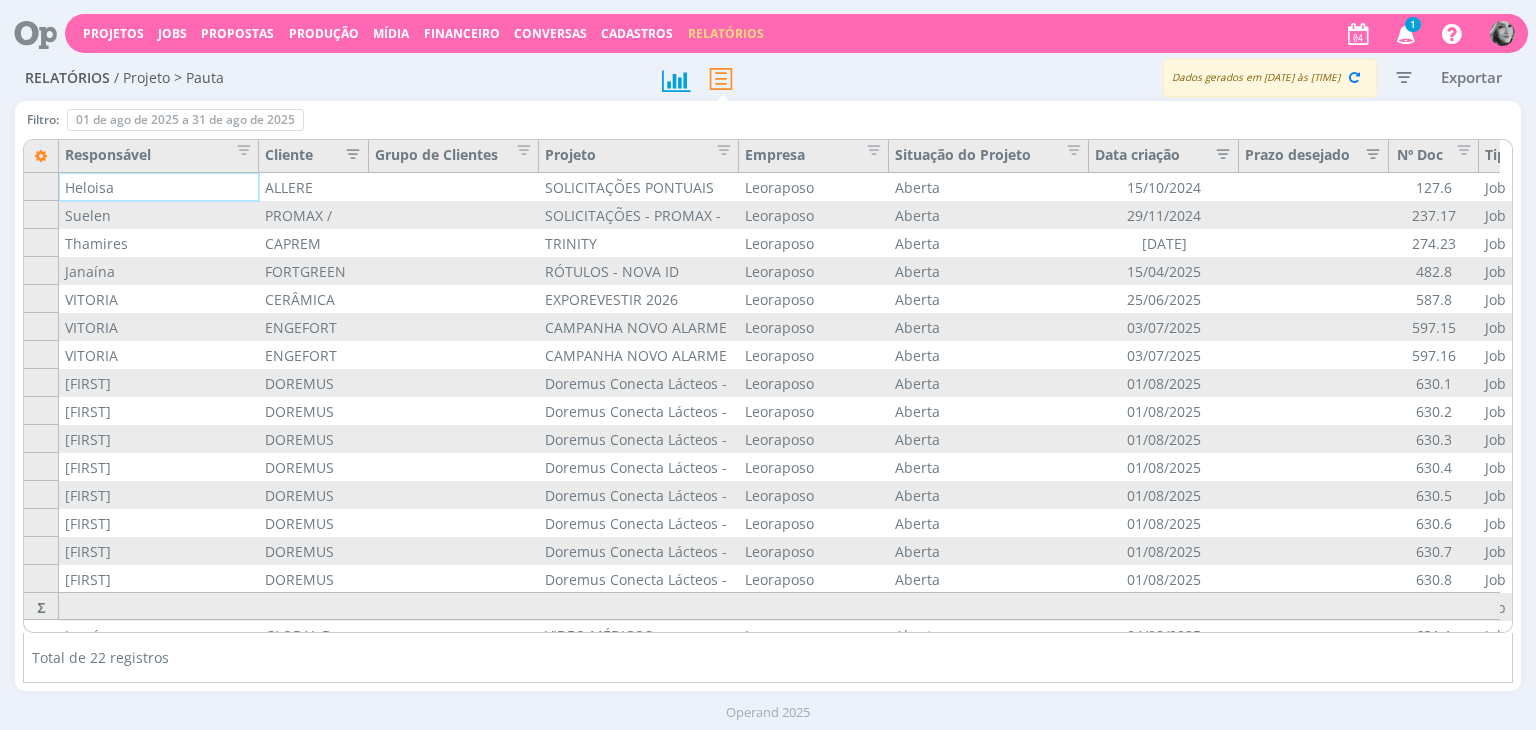 click at bounding box center [1404, 77] 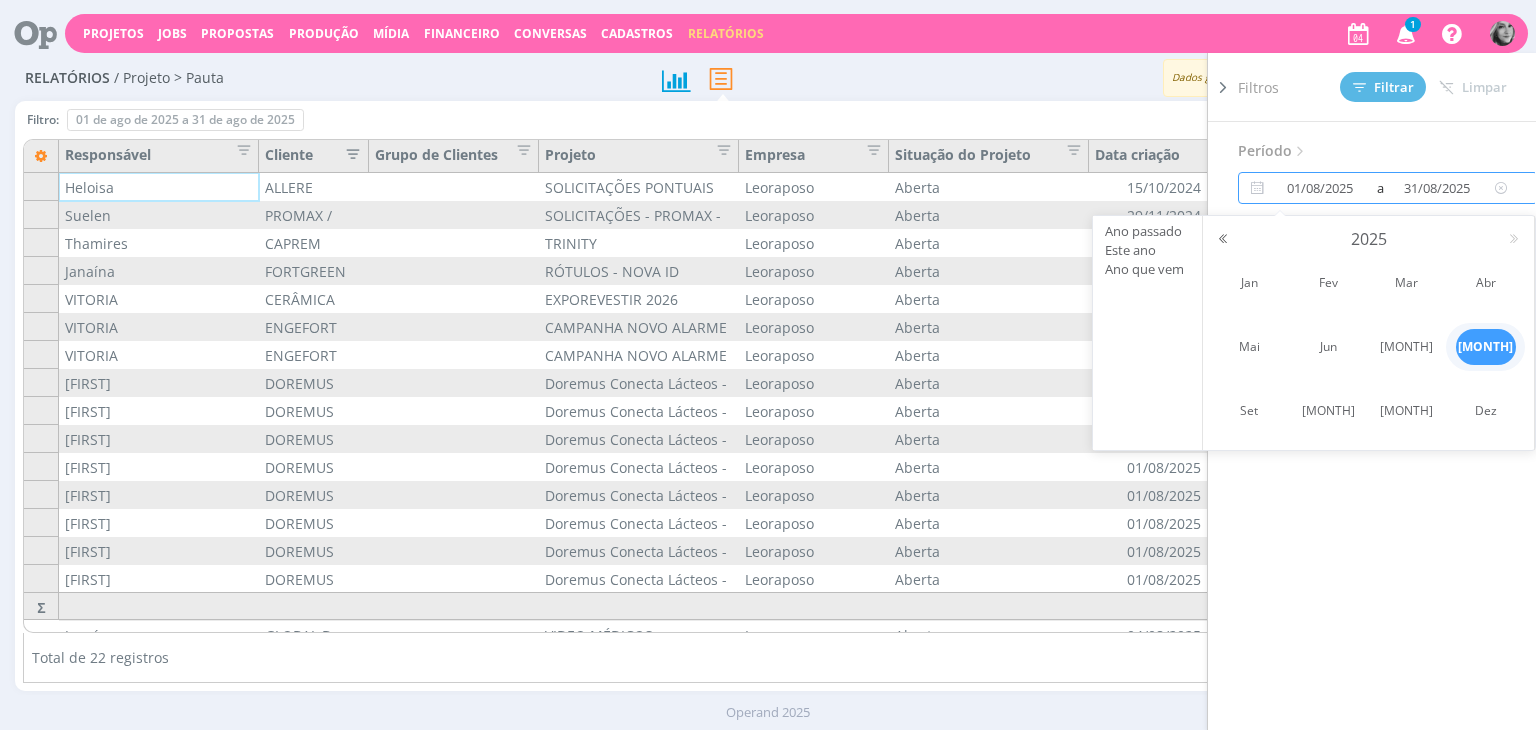 click on "01/08/2025" at bounding box center [1320, 188] 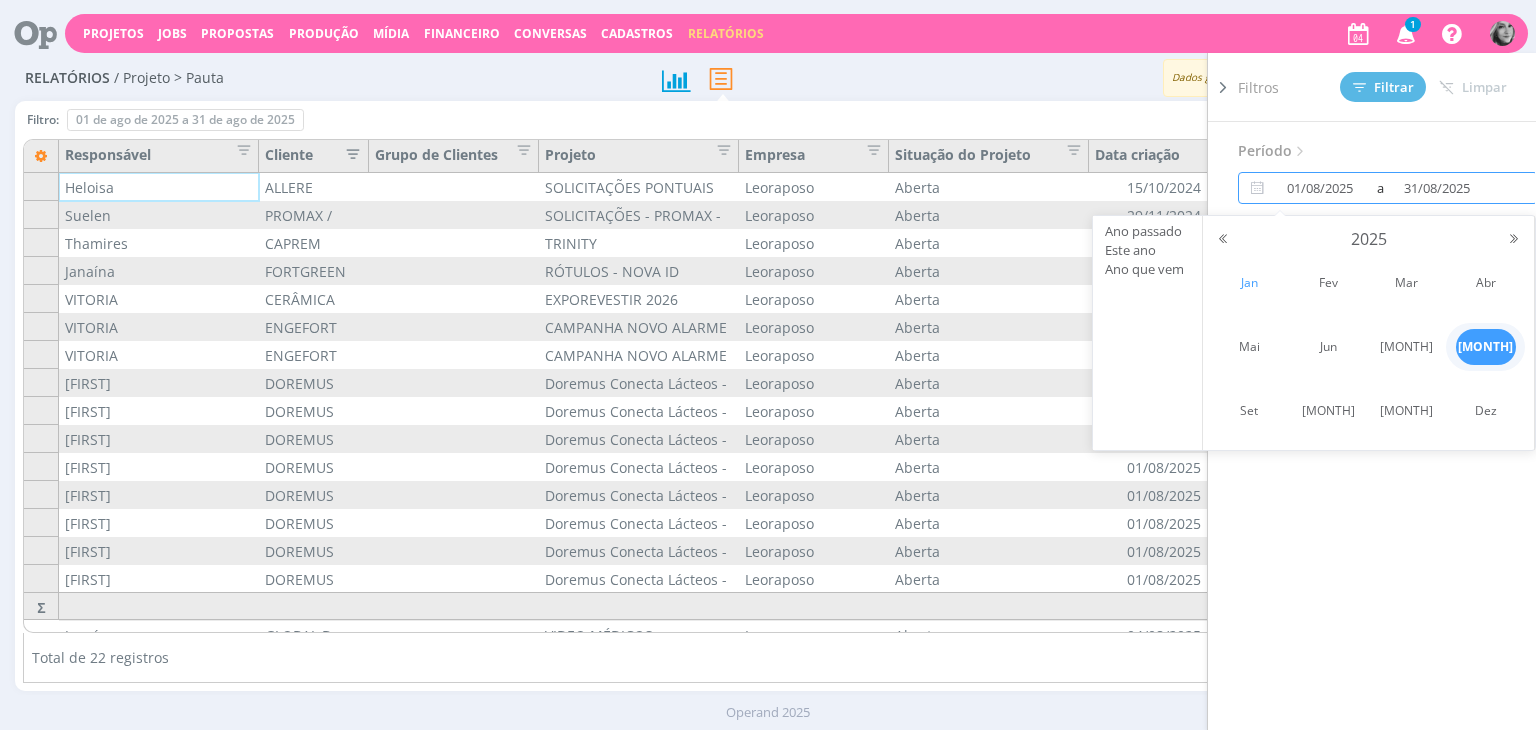 click on "Jan" at bounding box center [1249, 283] 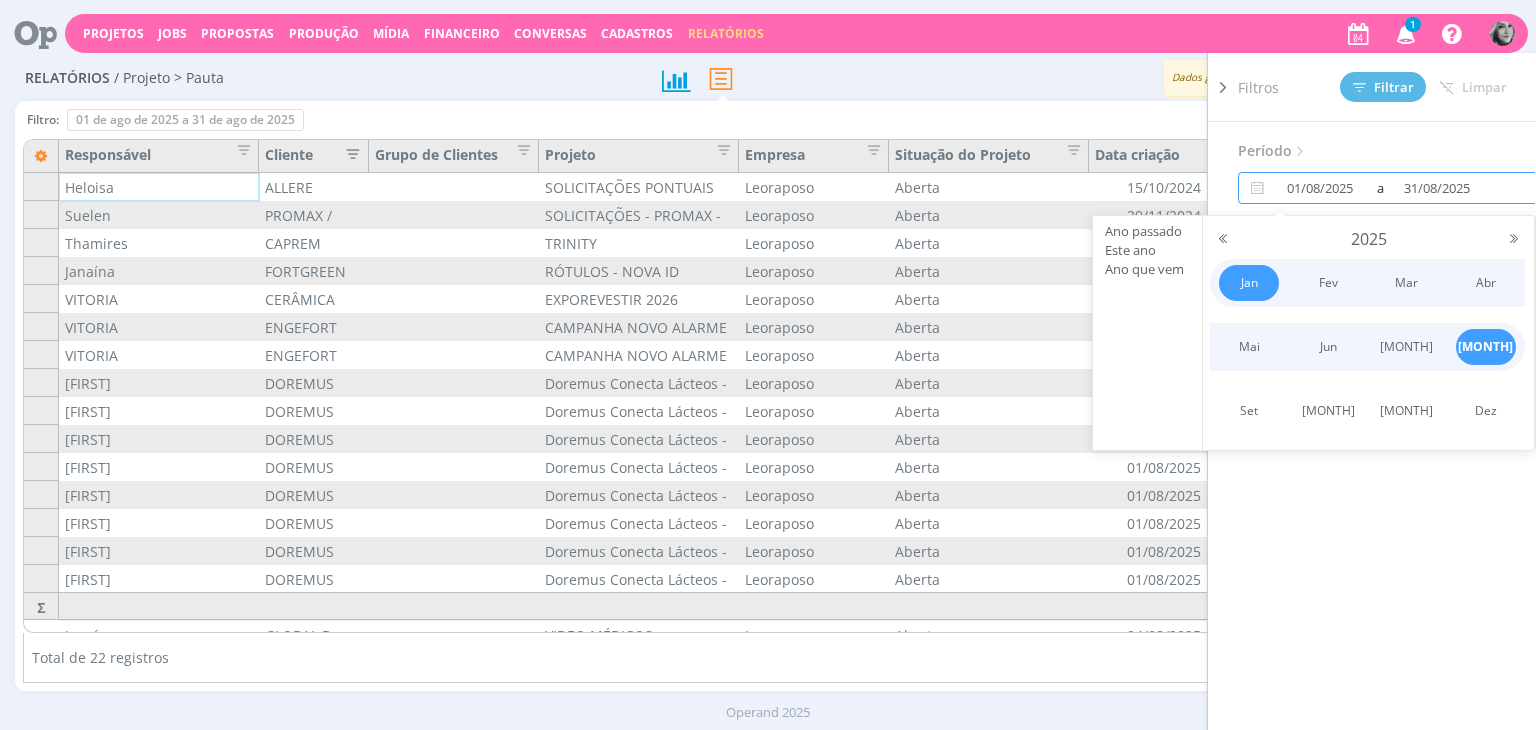 click on "[MONTH]" at bounding box center [1486, 347] 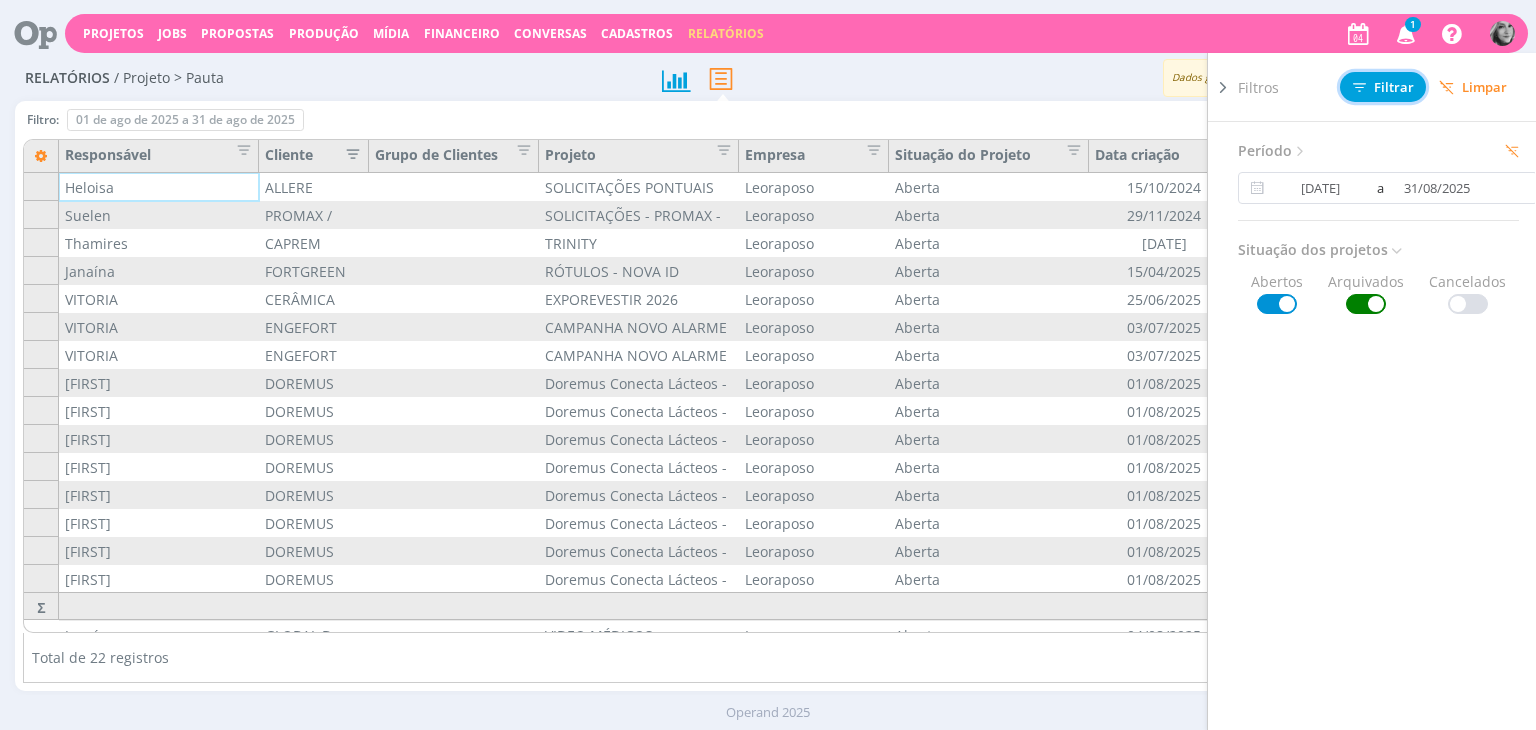 click on "Filtrar" at bounding box center (1383, 87) 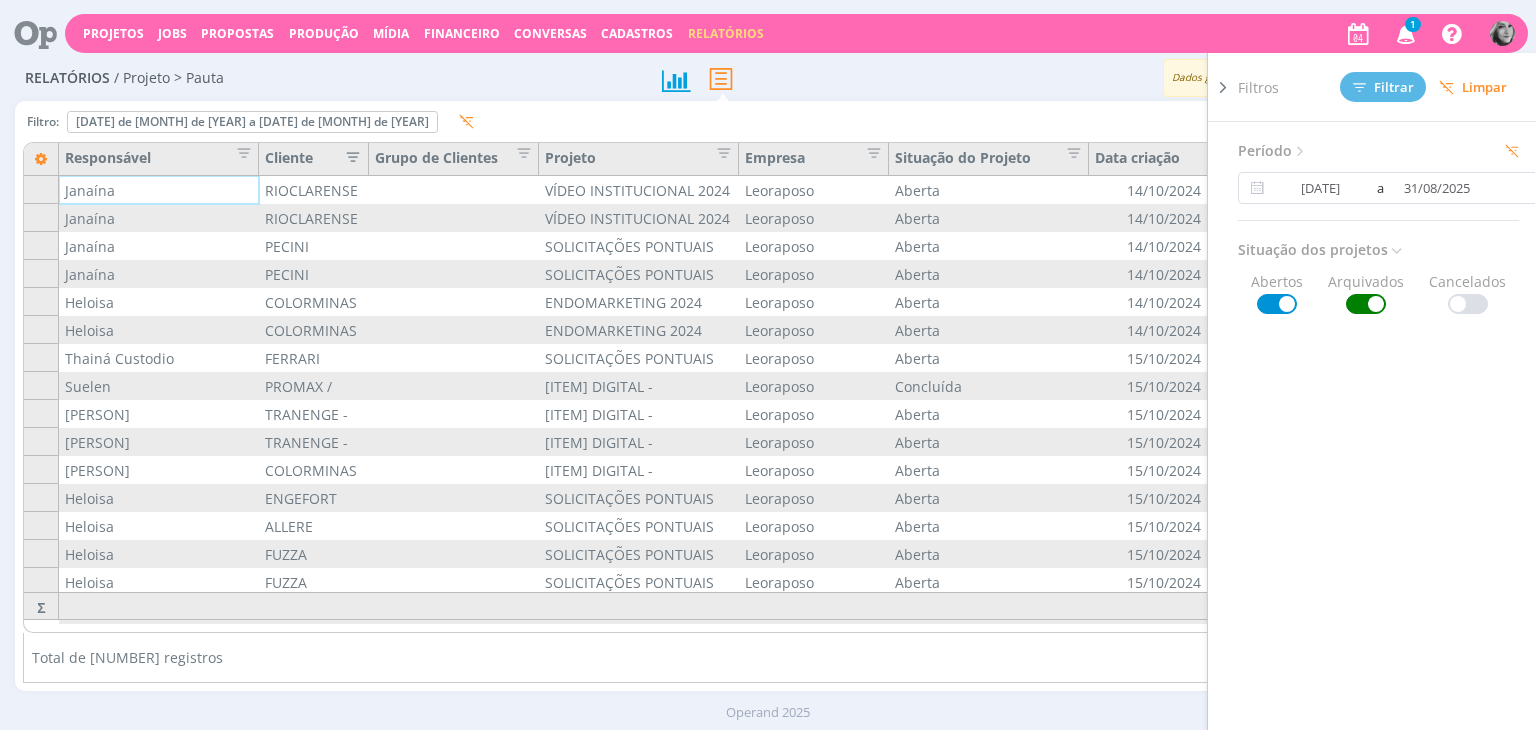 click at bounding box center [347, 155] 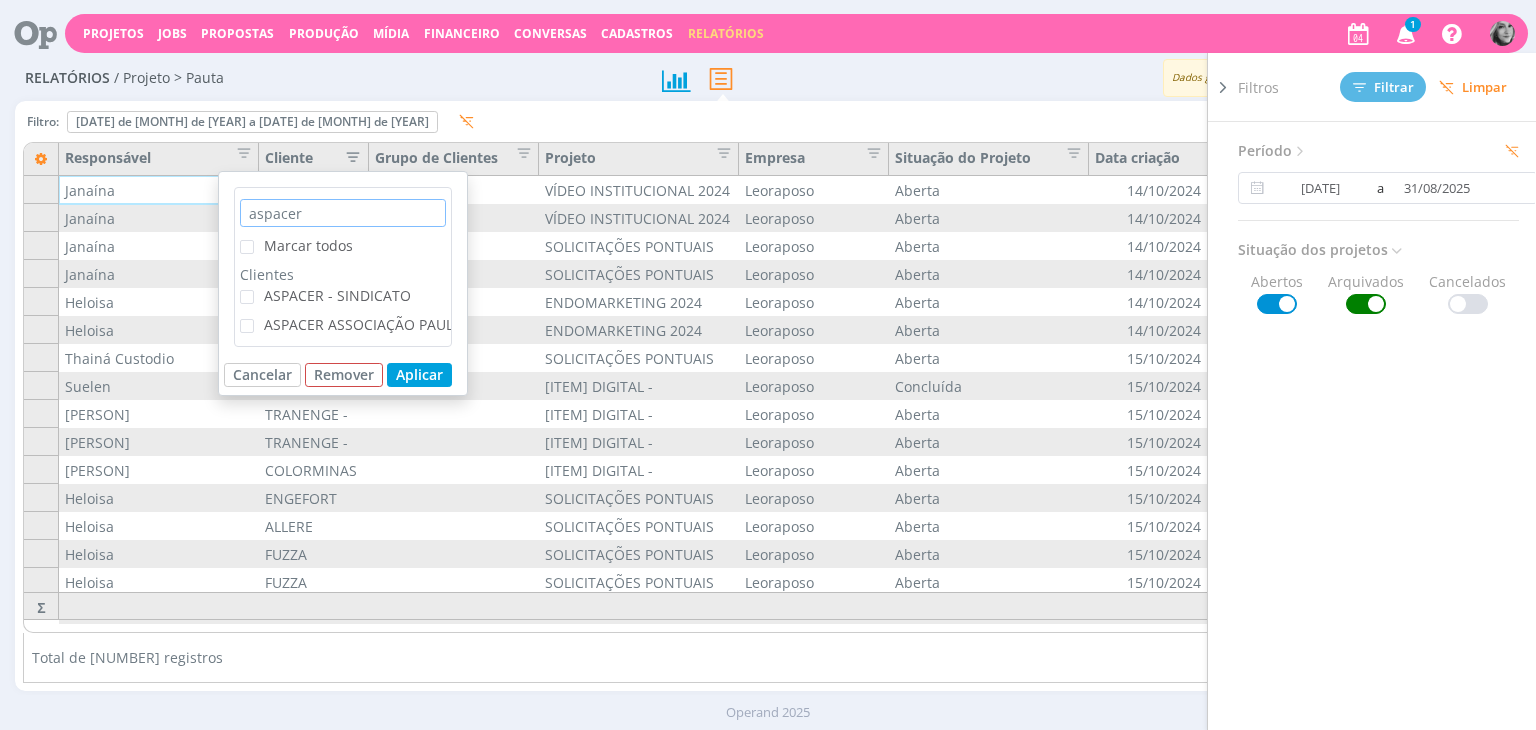 click on "aspacer" at bounding box center (343, 213) 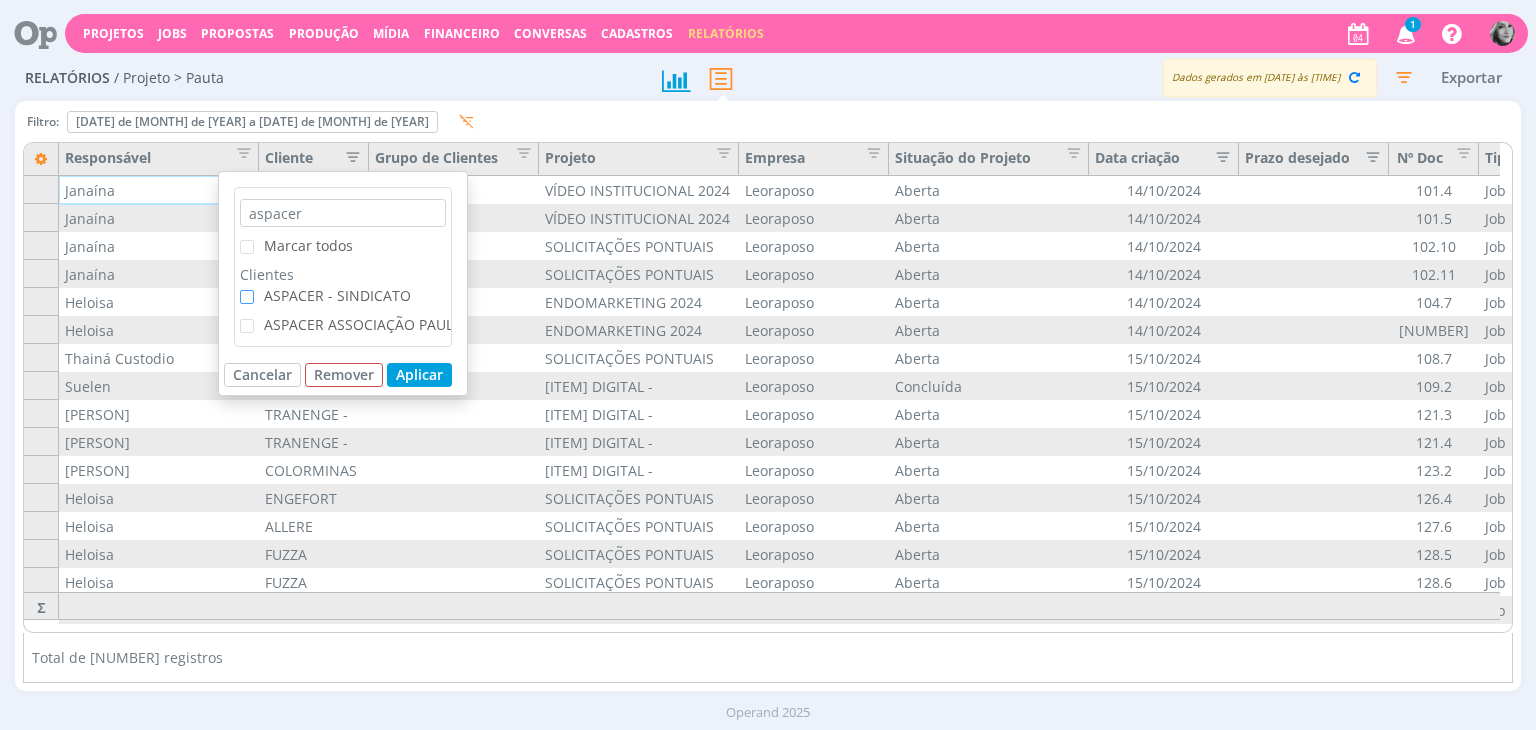 click at bounding box center (247, 297) 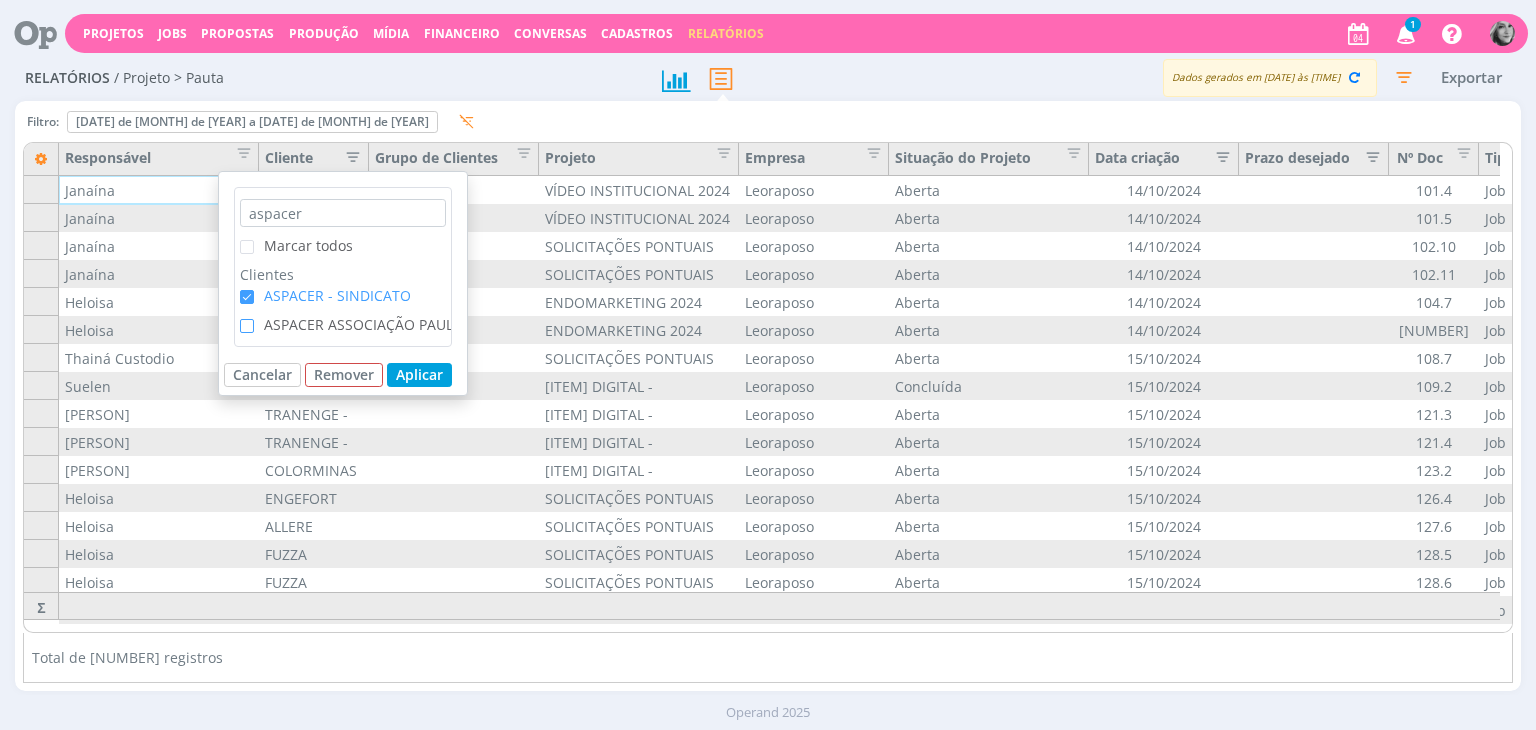 click at bounding box center (247, 326) 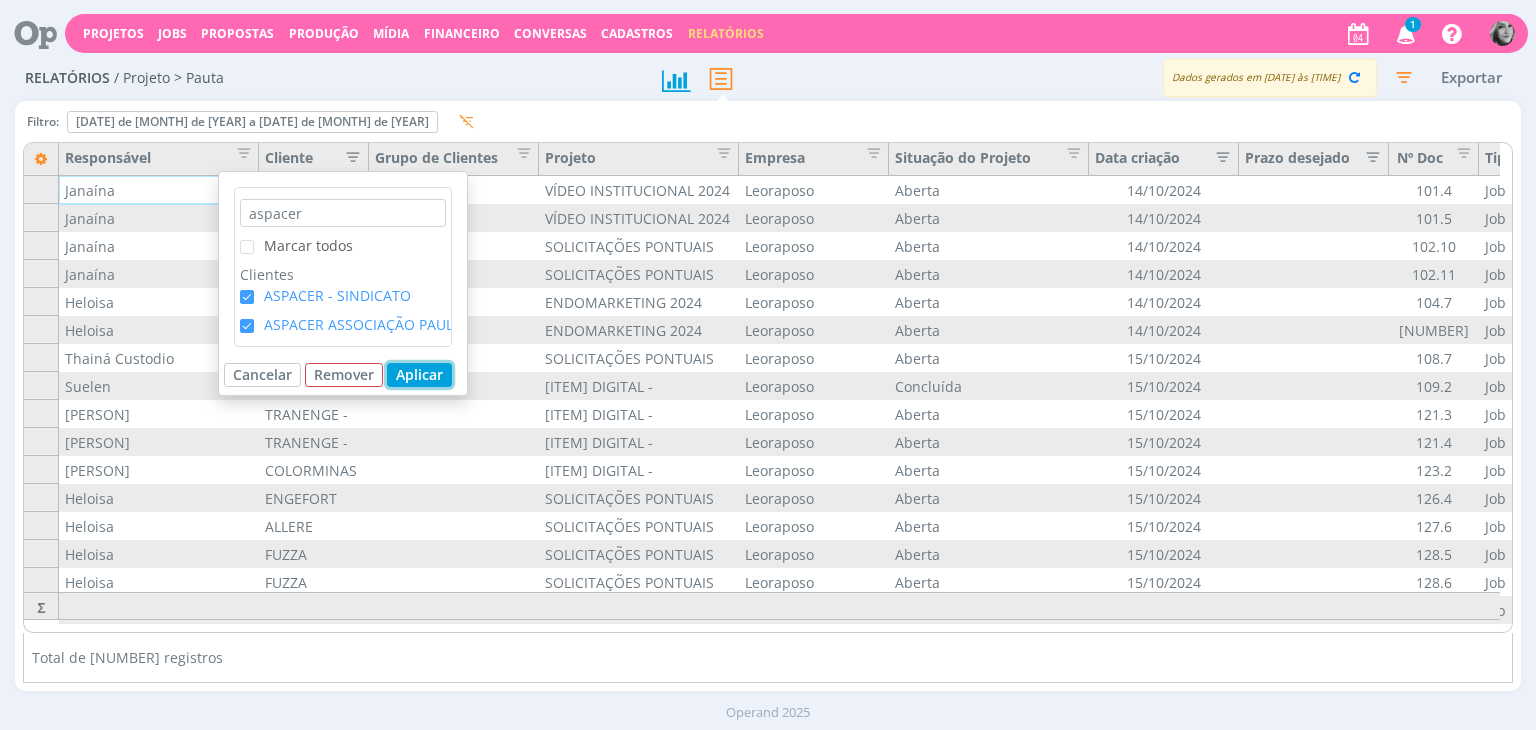 click on "Aplicar" at bounding box center (419, 375) 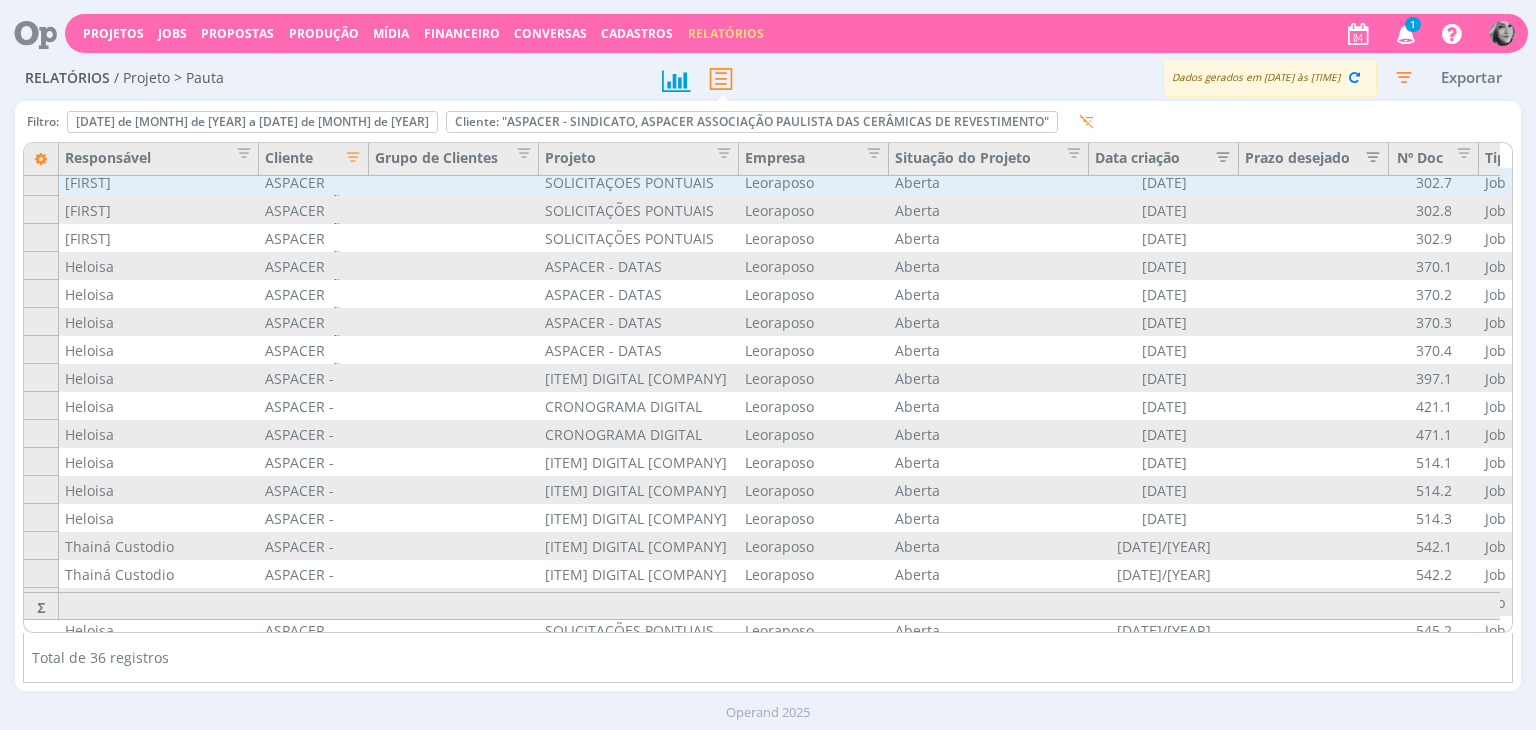 scroll, scrollTop: 0, scrollLeft: 0, axis: both 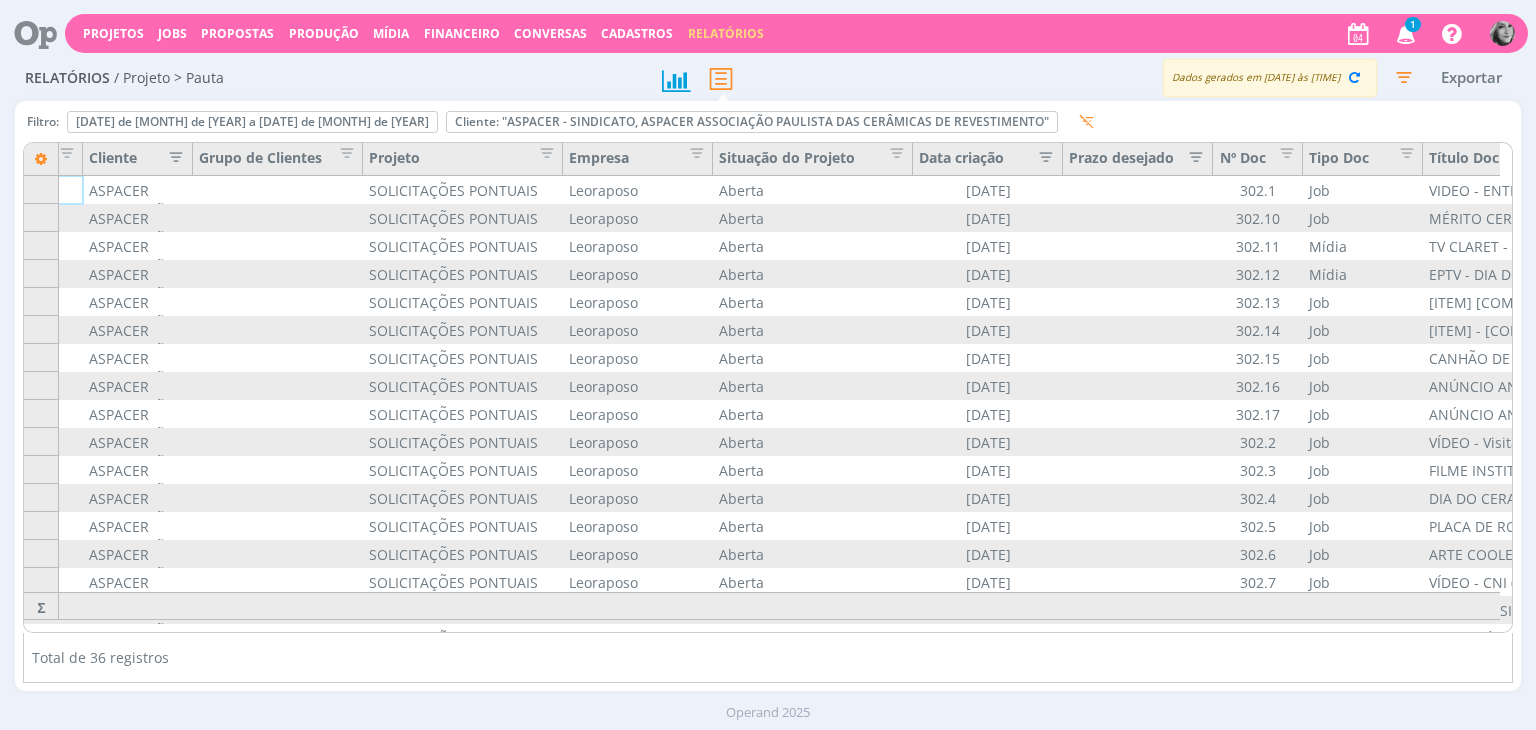 click on "Relatórios" at bounding box center (726, 33) 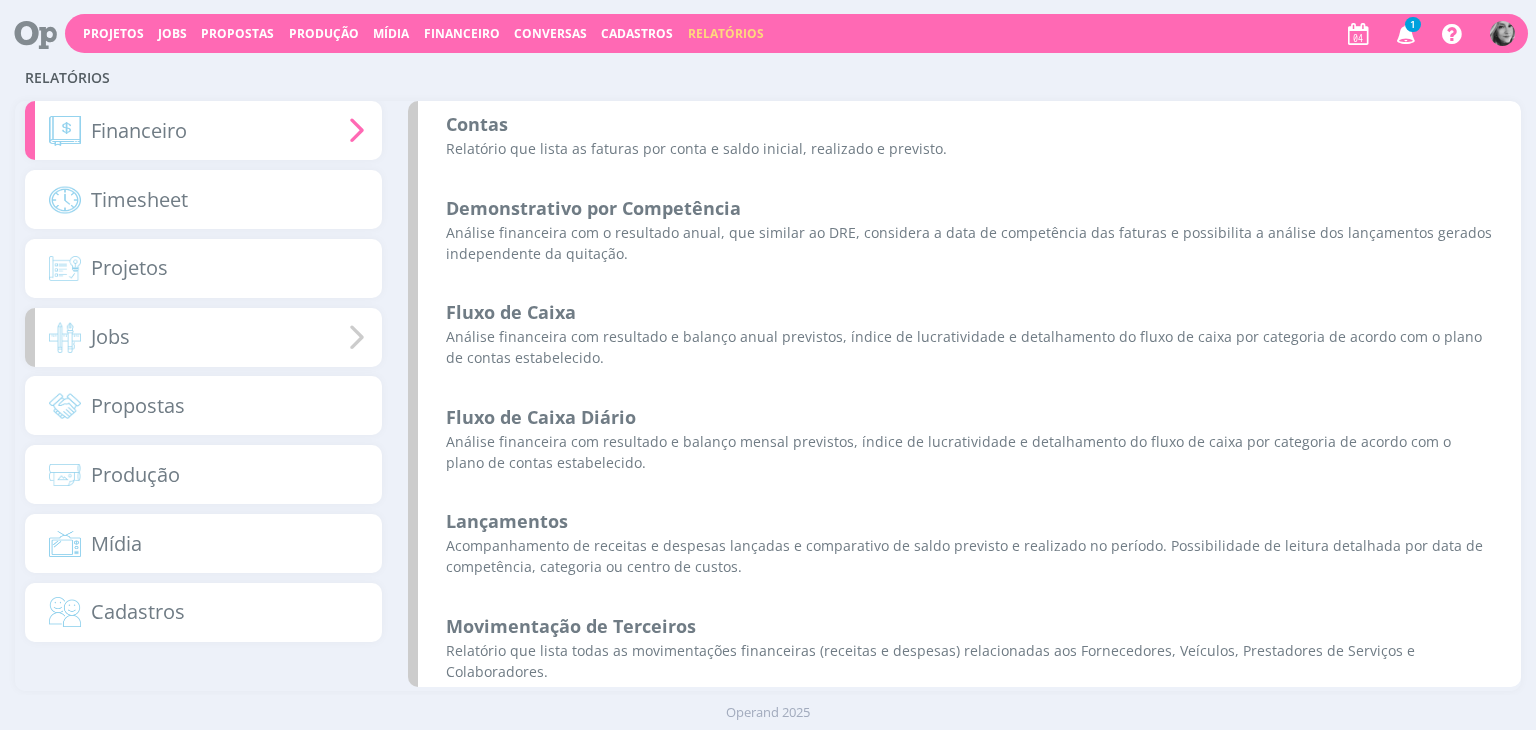 click on "Jobs" at bounding box center [110, 337] 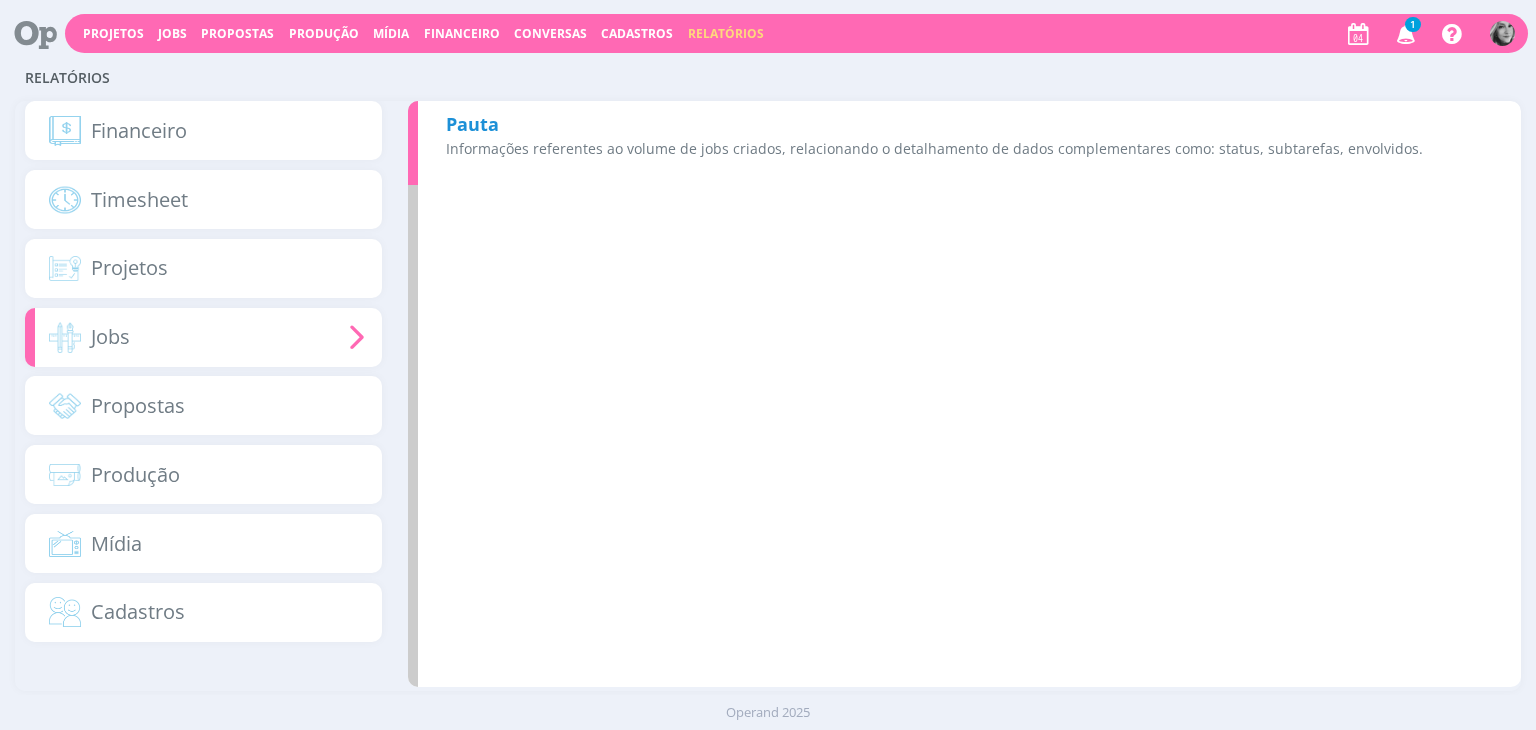 click on "Pauta" at bounding box center (472, 124) 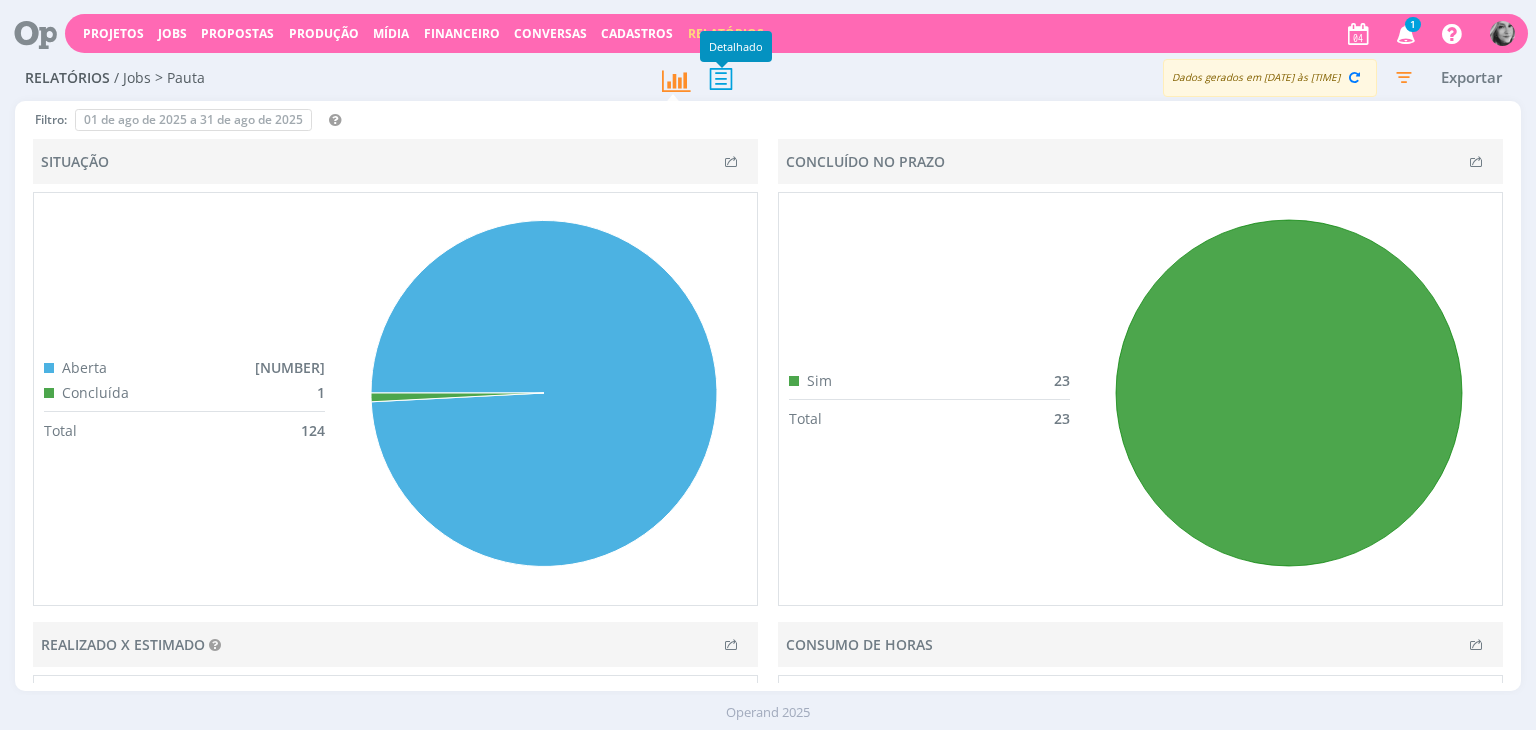click at bounding box center (721, 78) 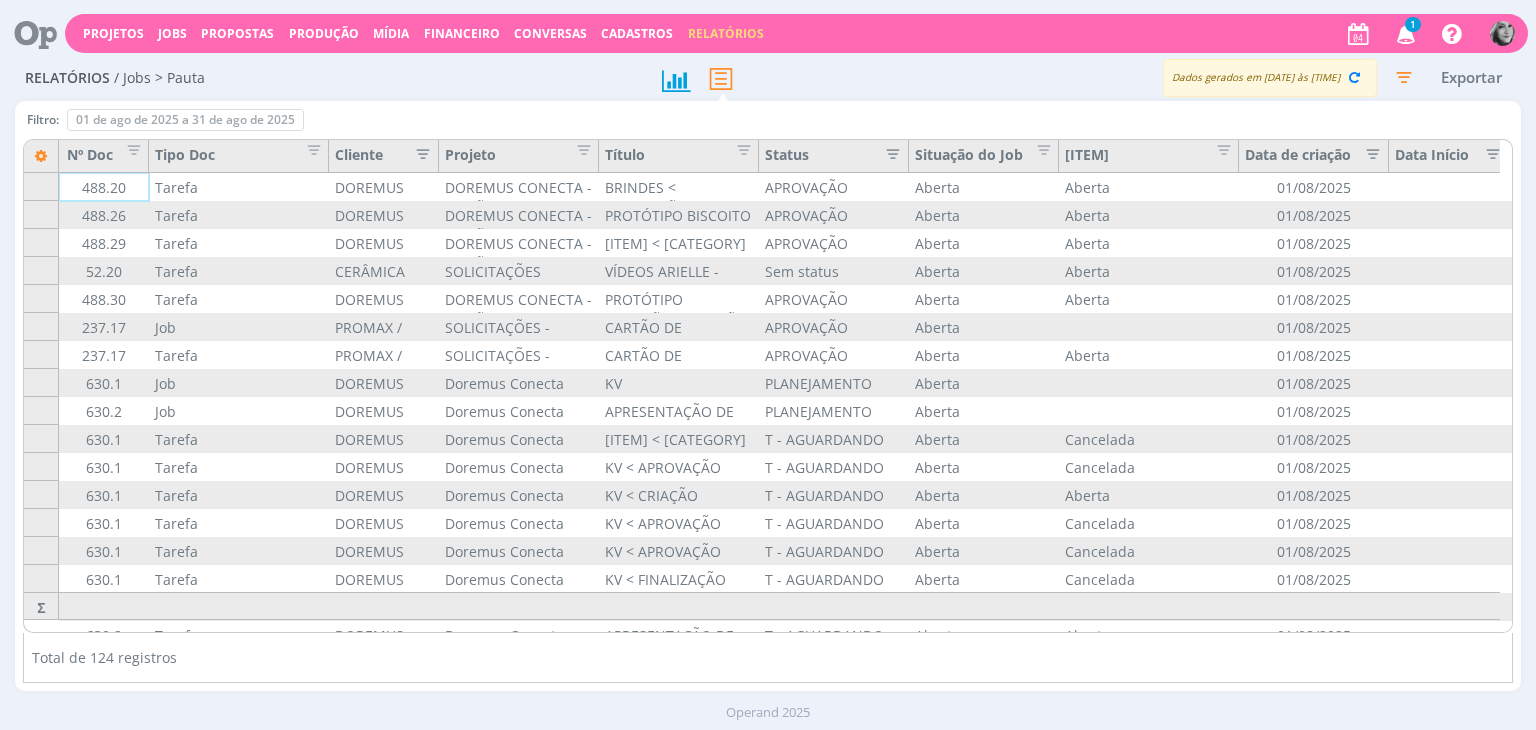 click on "Cliente" at bounding box center (383, 157) 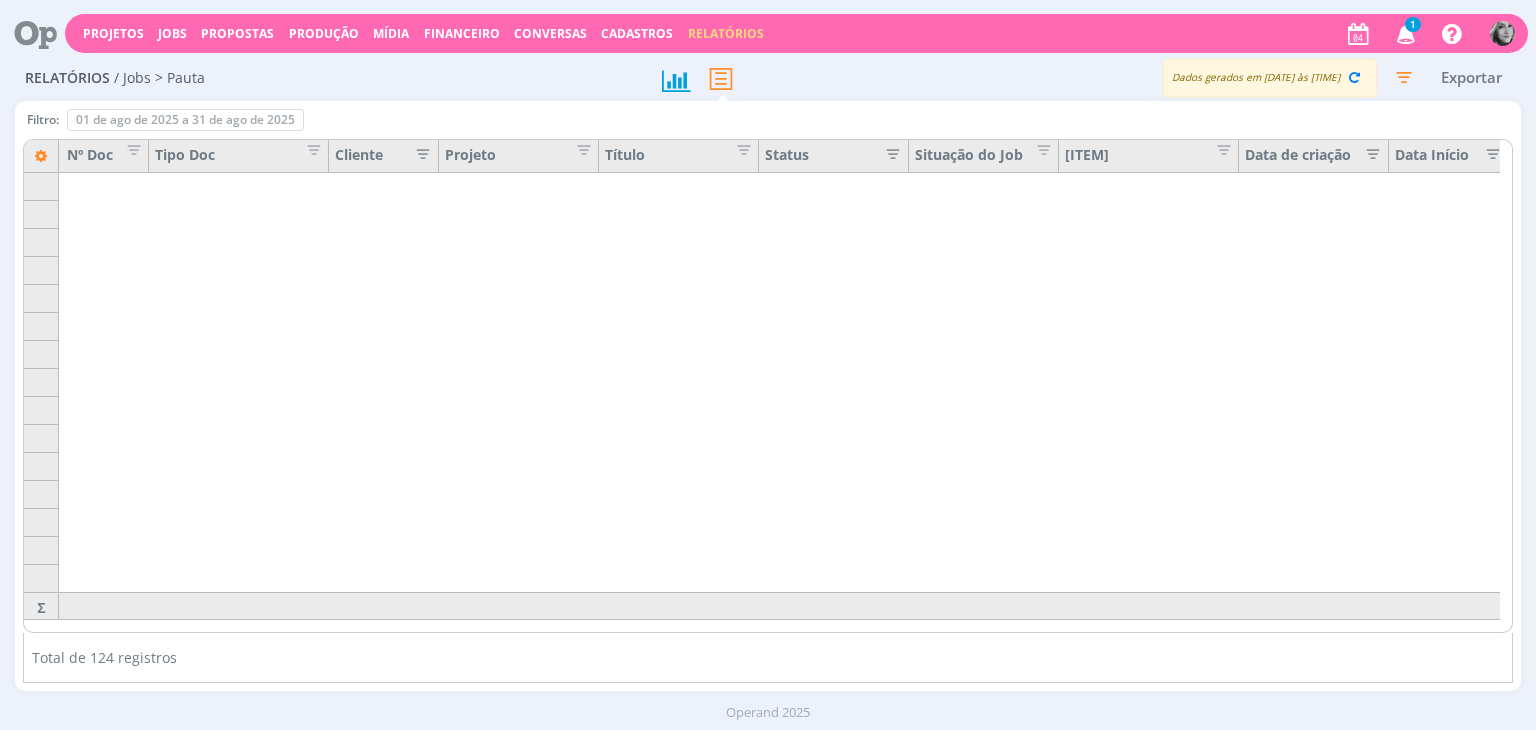 scroll, scrollTop: 784, scrollLeft: 0, axis: vertical 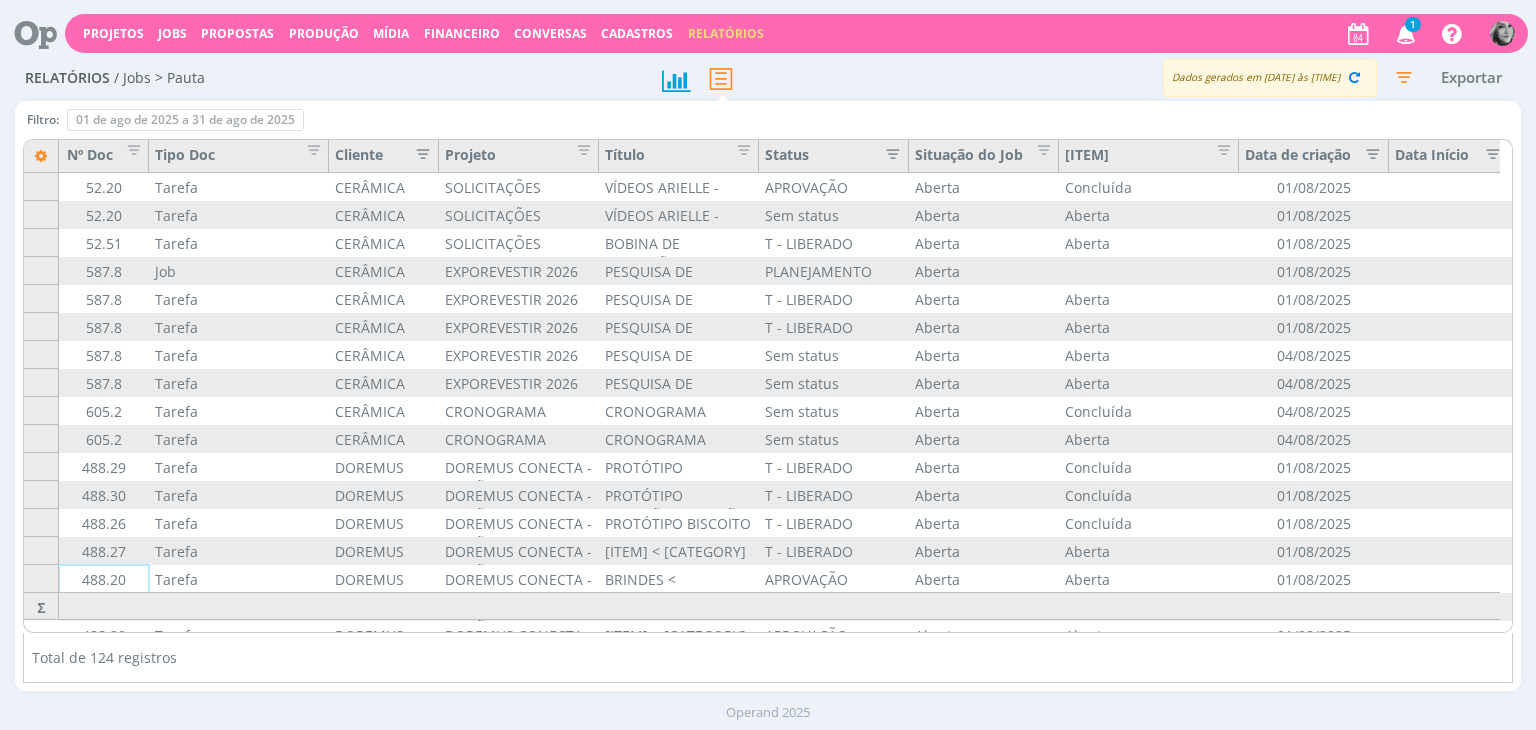 click at bounding box center (417, 152) 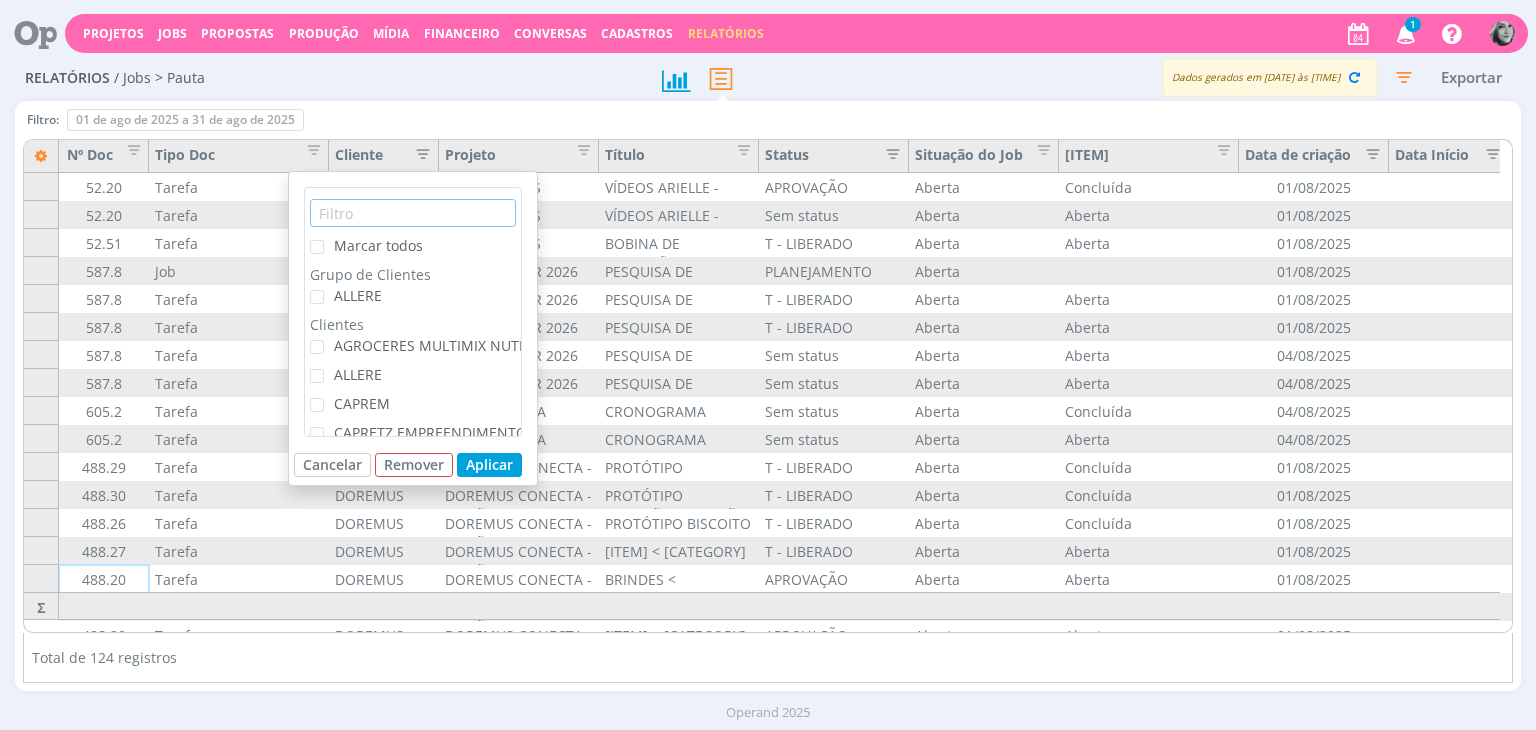 click at bounding box center [413, 213] 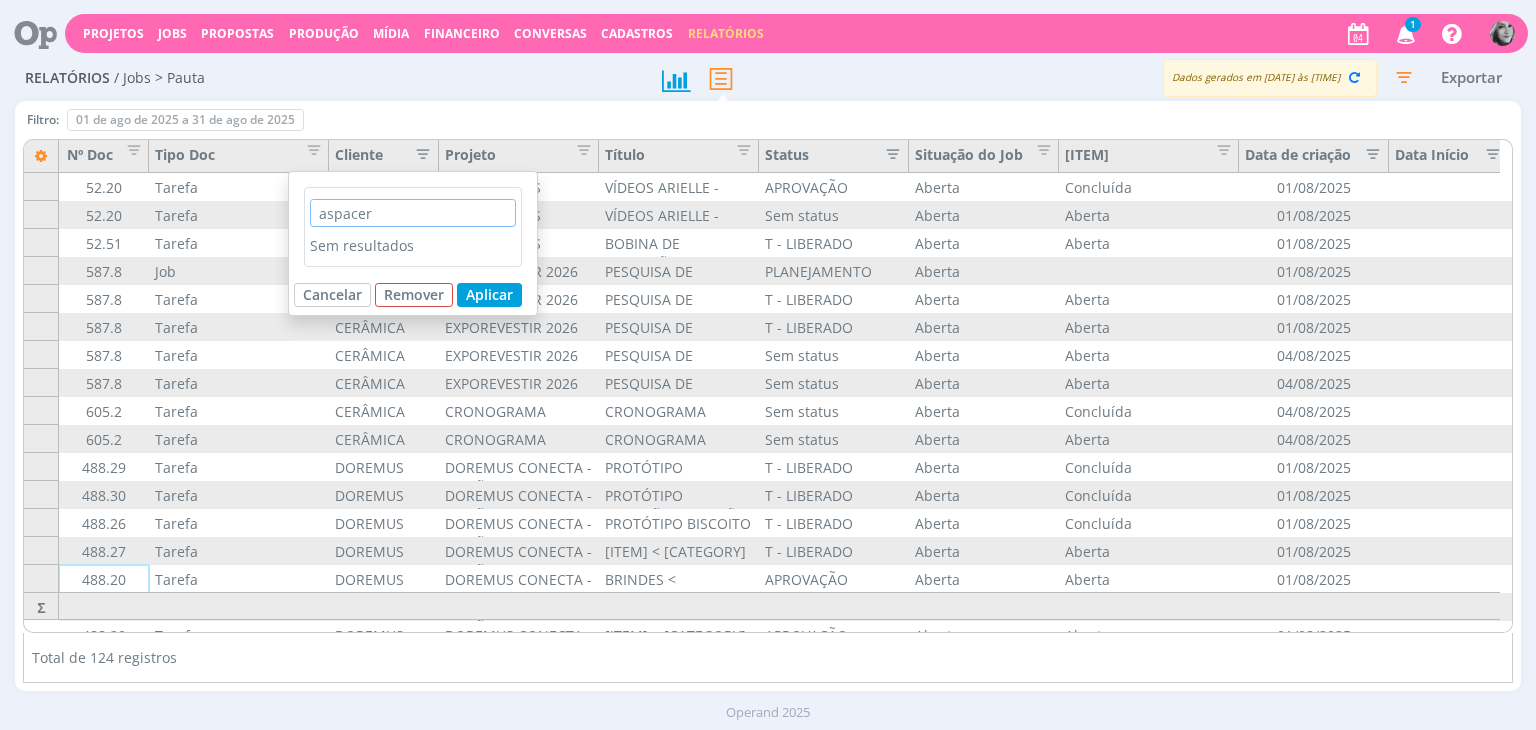 type on "aspacer" 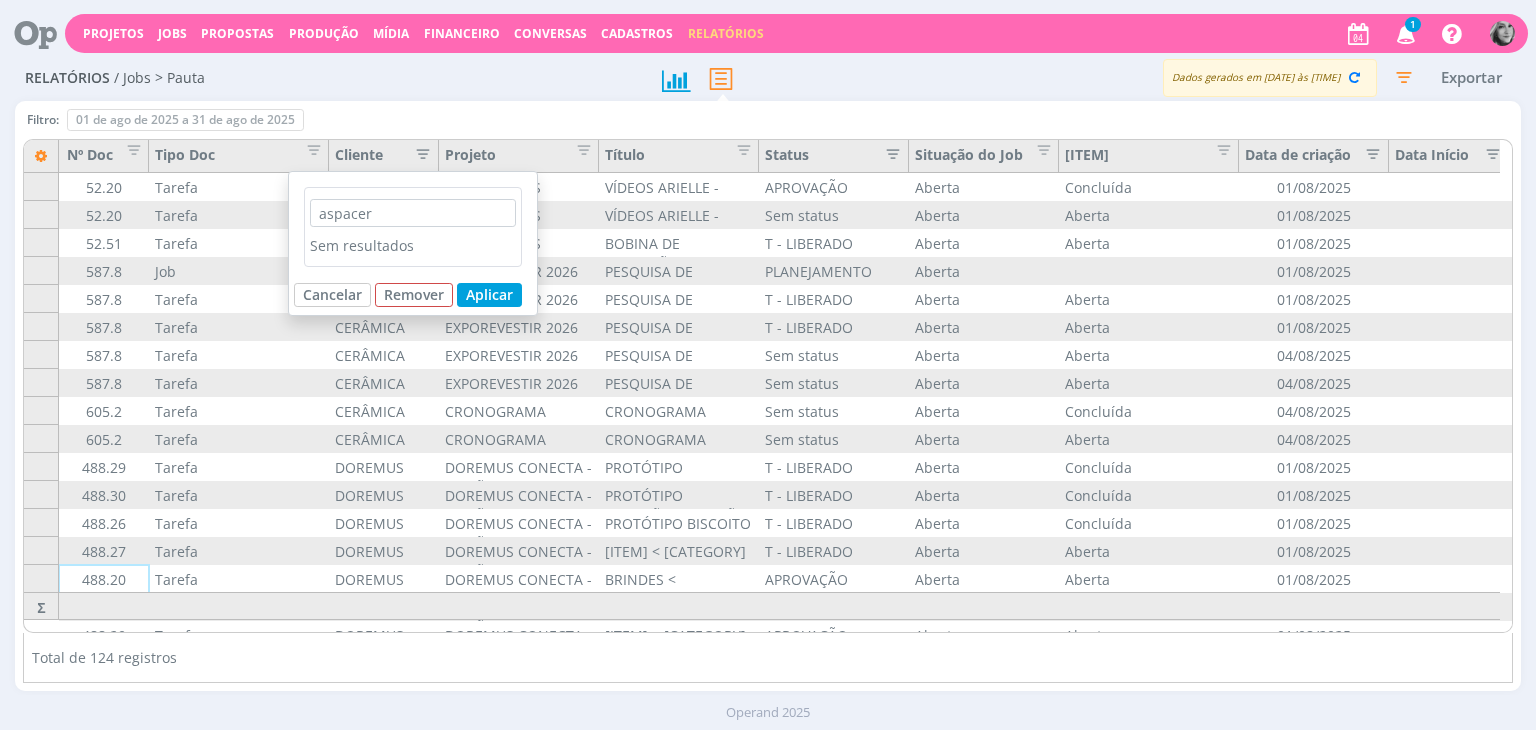 click on "Filtro: 01 de ago de 2025 a 31 de ago de 2025 Definir padrão
Para alteração dos filtros é preciso usar o modo 'Detalhado' do relatório.
Ok" at bounding box center [767, 124] 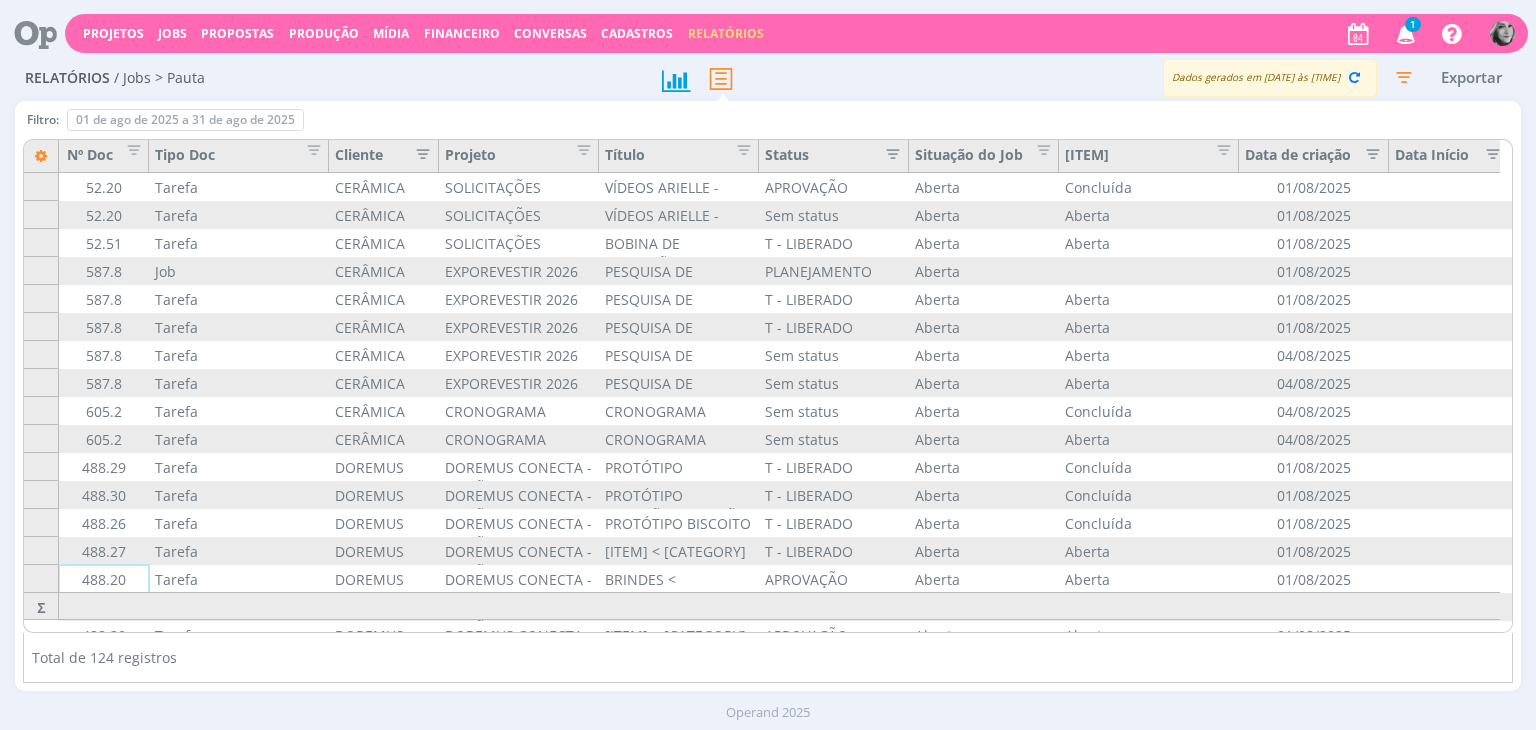 click at bounding box center [1404, 77] 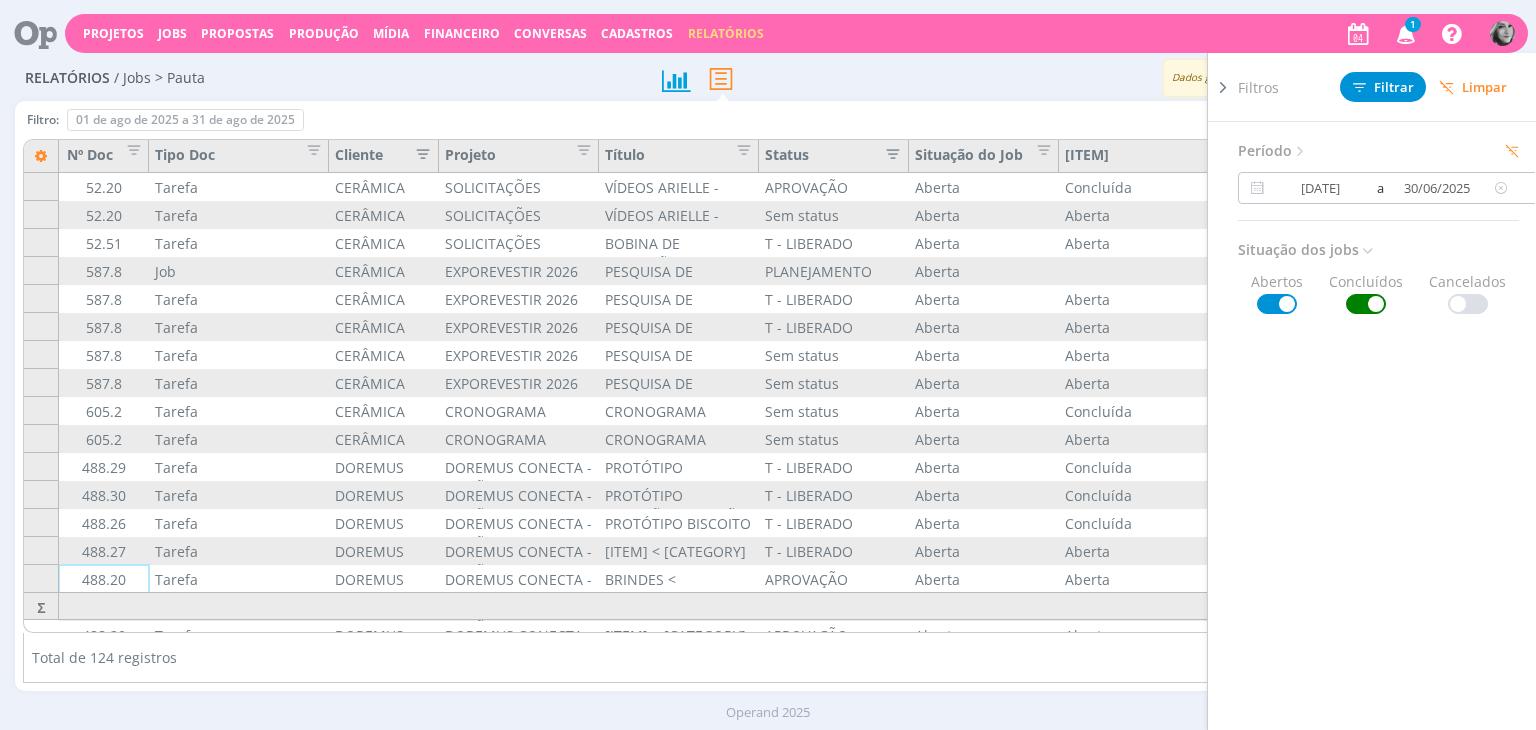 click on "30/06/2025" at bounding box center (1437, 188) 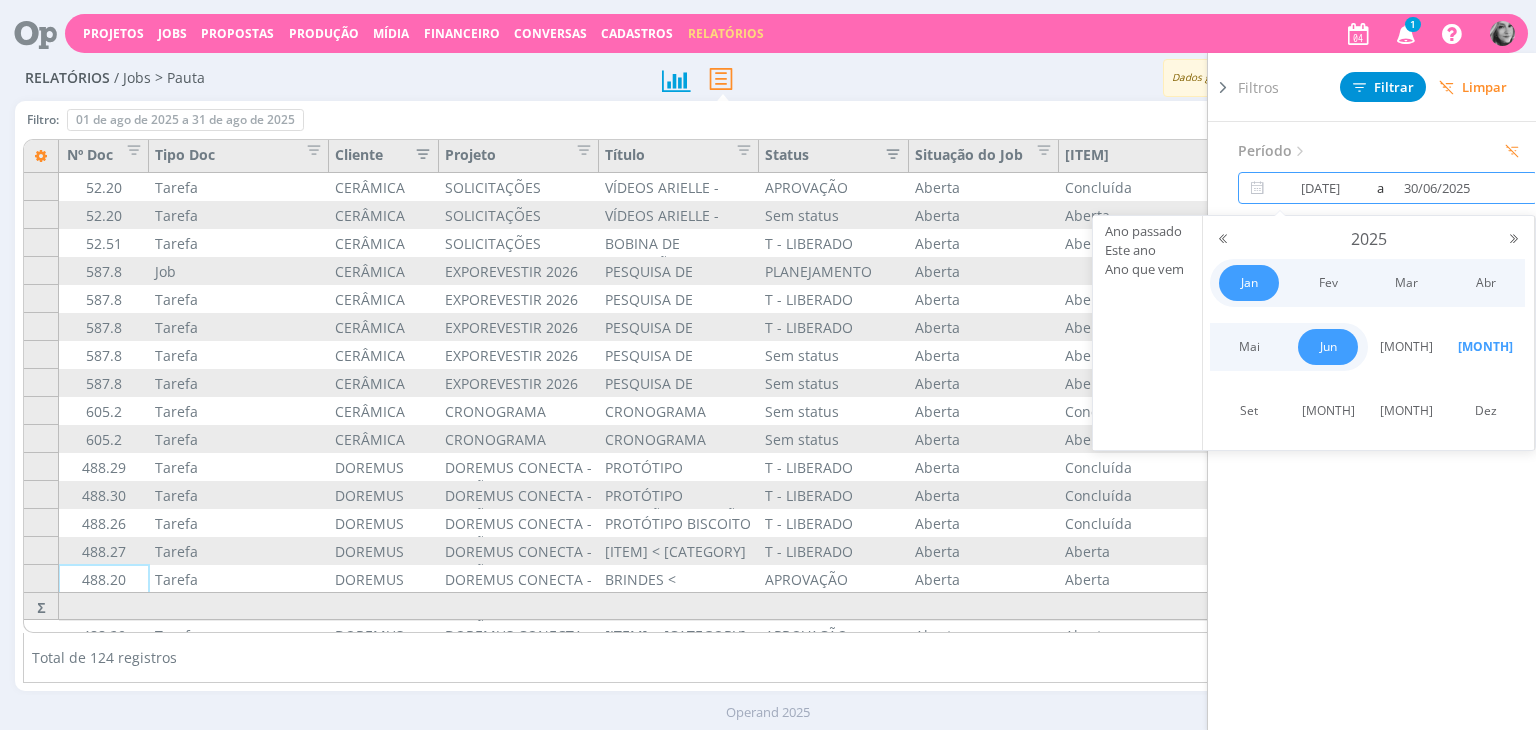 click on "Relatórios  / Jobs > Pauta Dados gerados em [DATE] às [TIME] Exportar" at bounding box center [767, 79] 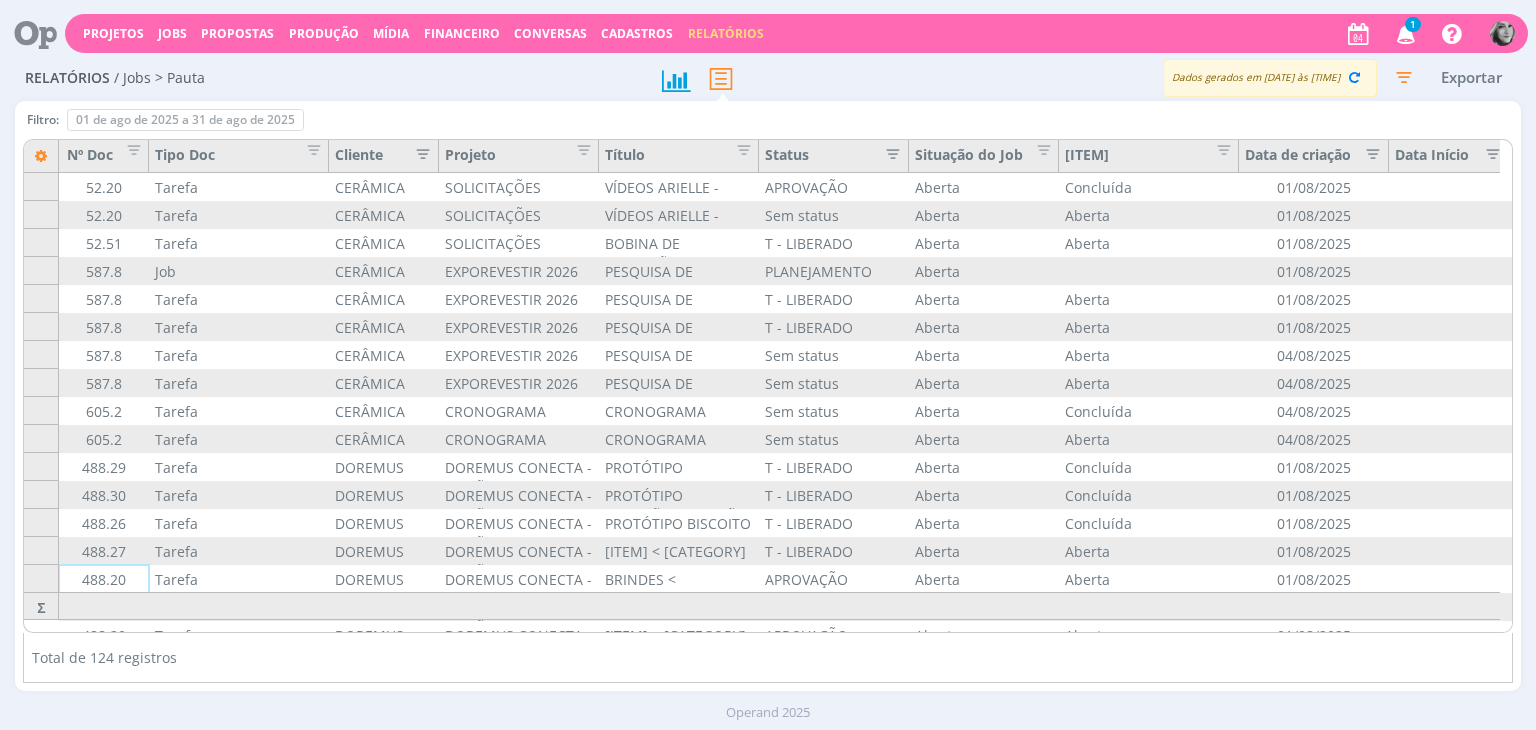 click at bounding box center [417, 152] 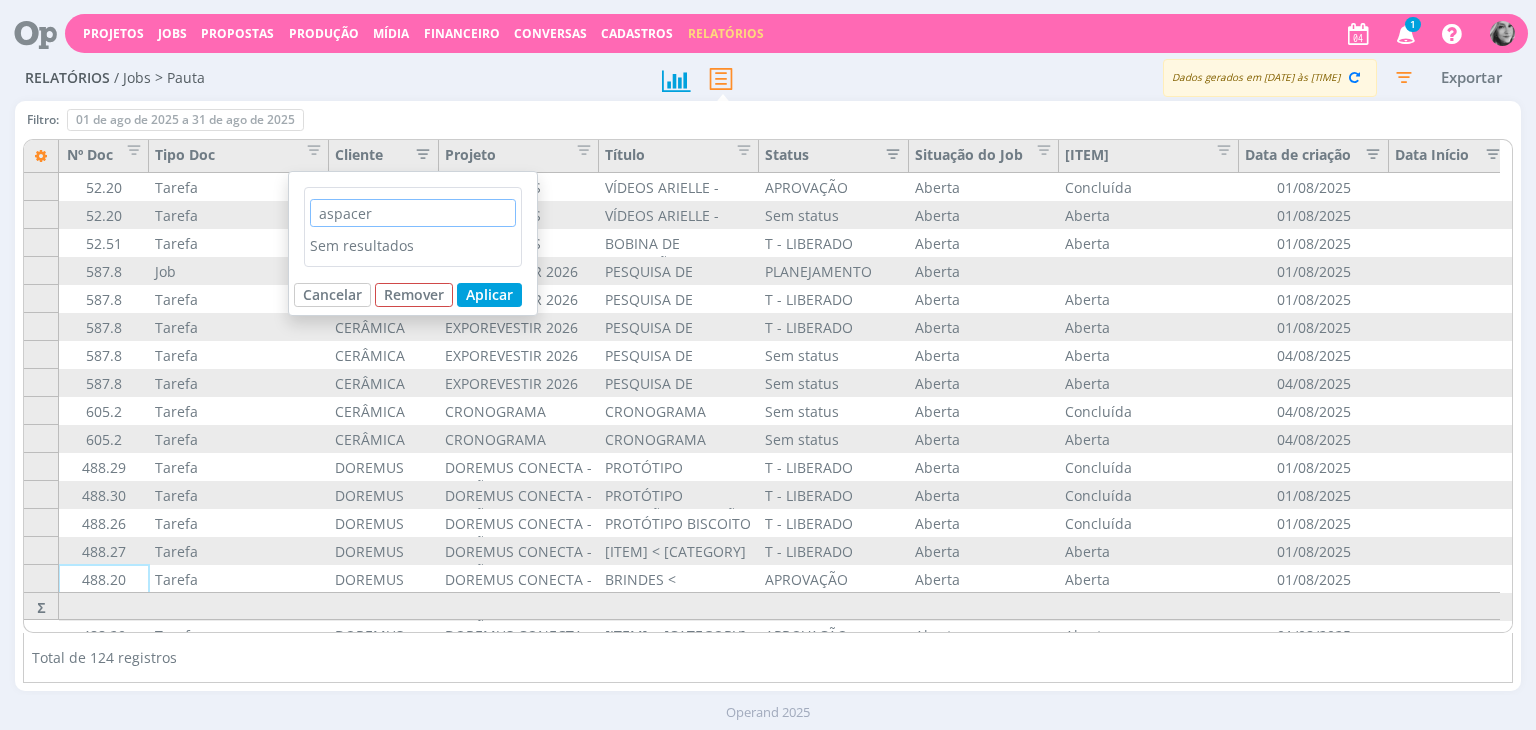 click on "aspacer" at bounding box center (413, 213) 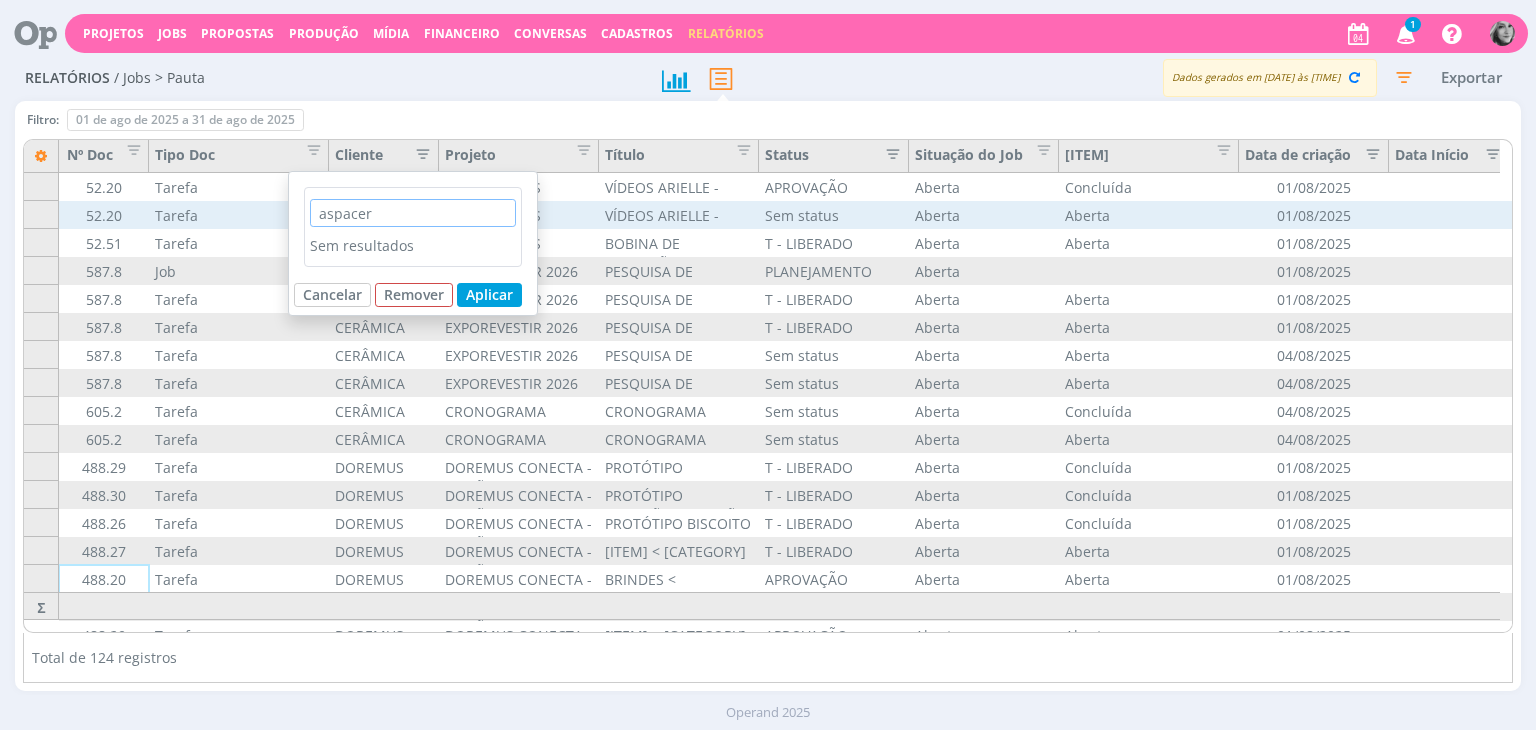 drag, startPoint x: 413, startPoint y: 216, endPoint x: 271, endPoint y: 216, distance: 142 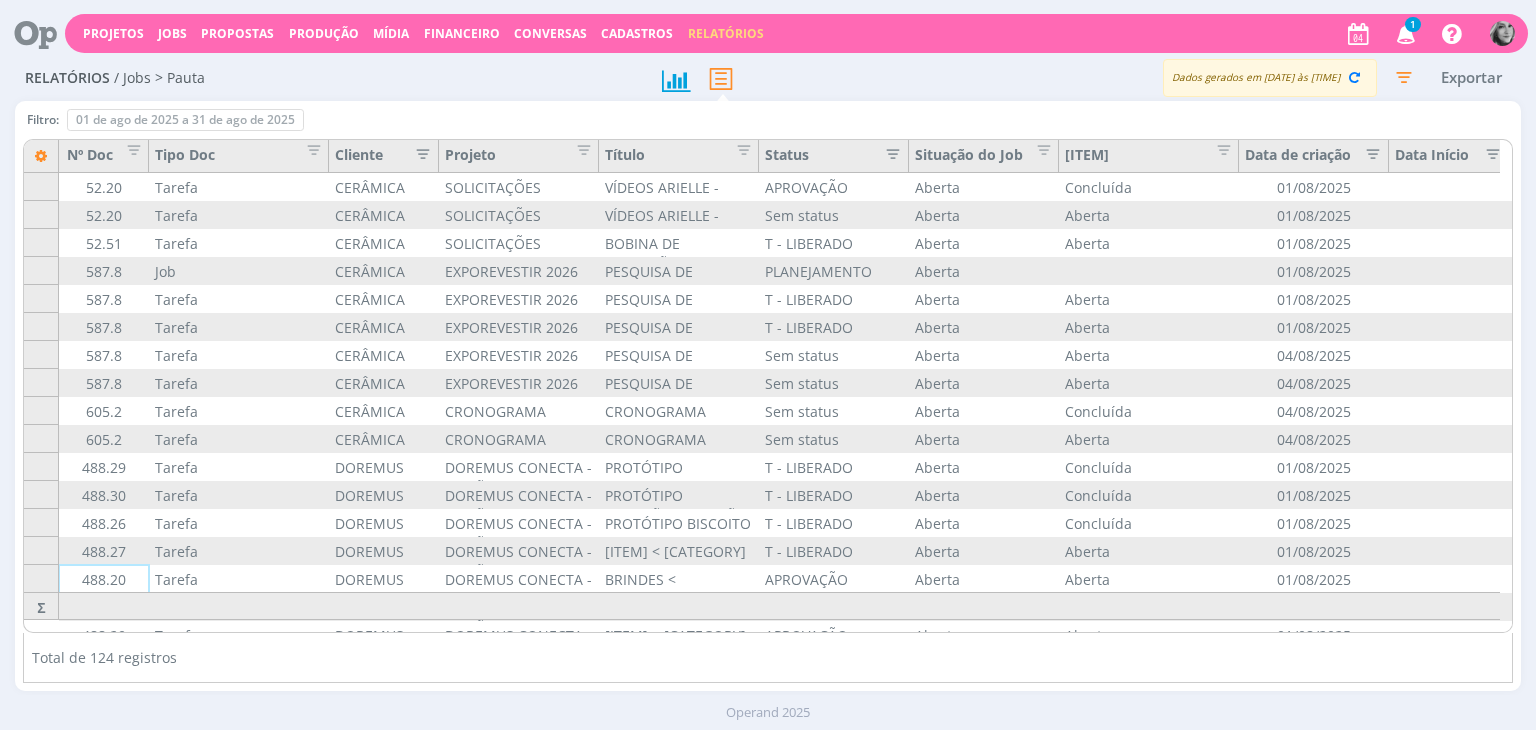 click at bounding box center [417, 152] 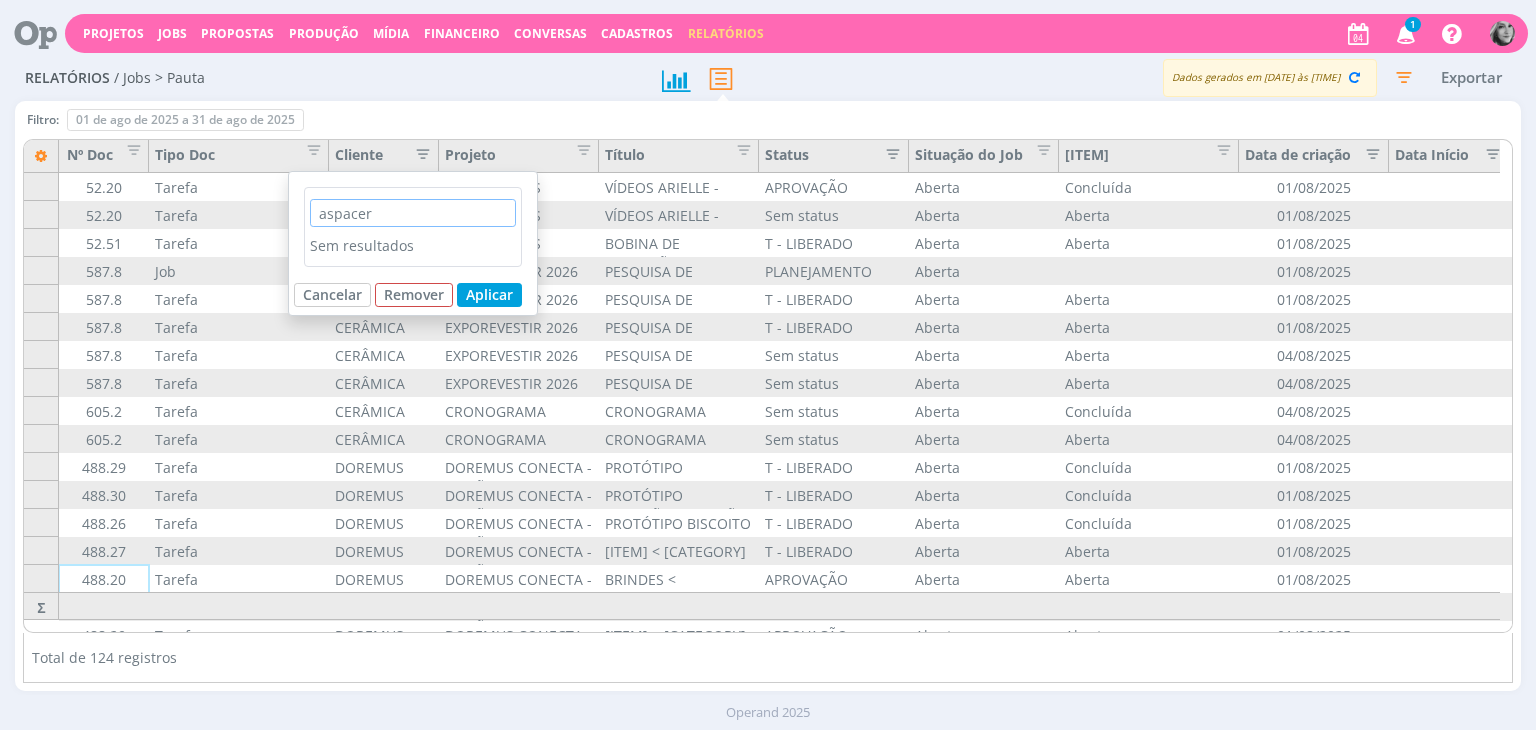 drag, startPoint x: 395, startPoint y: 217, endPoint x: 311, endPoint y: 217, distance: 84 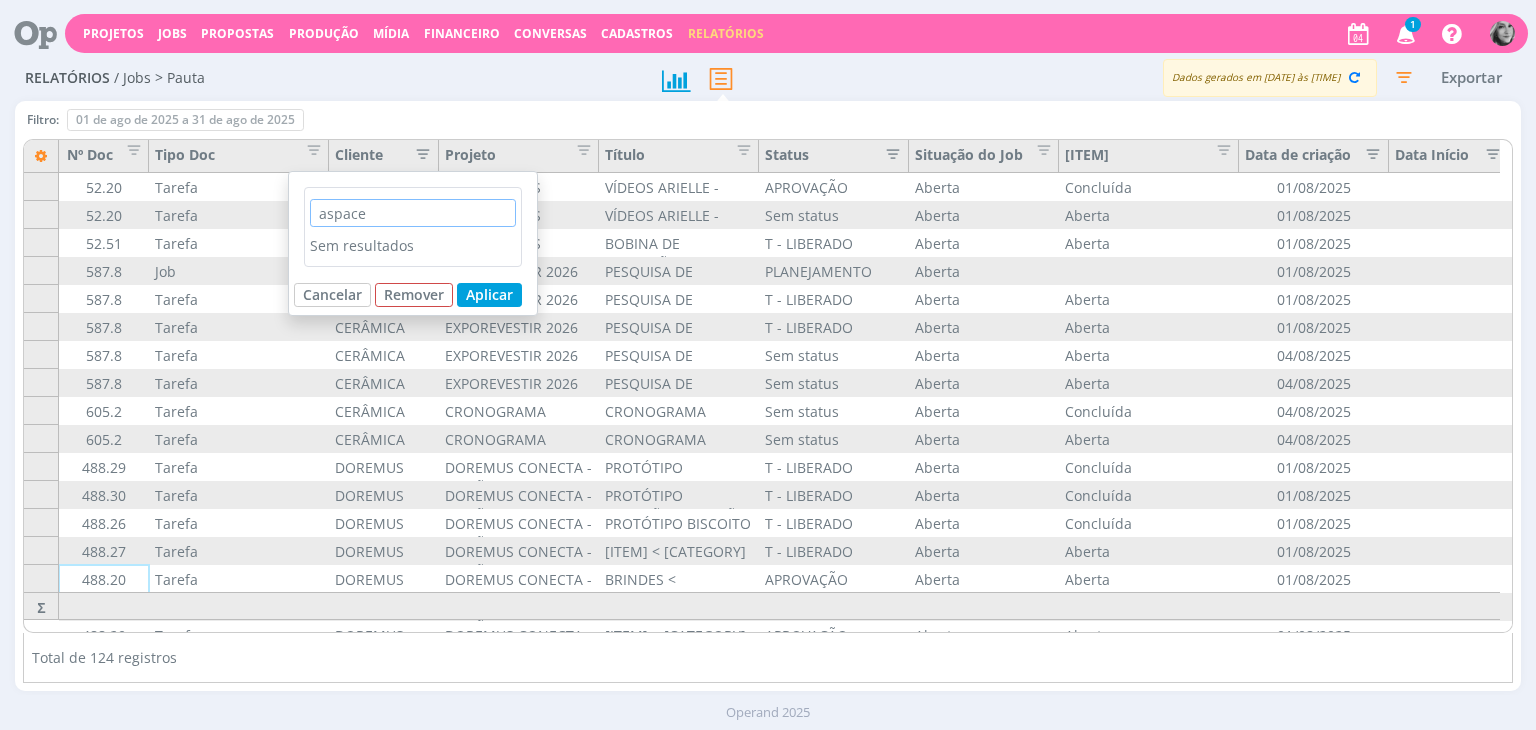 type on "aspacer" 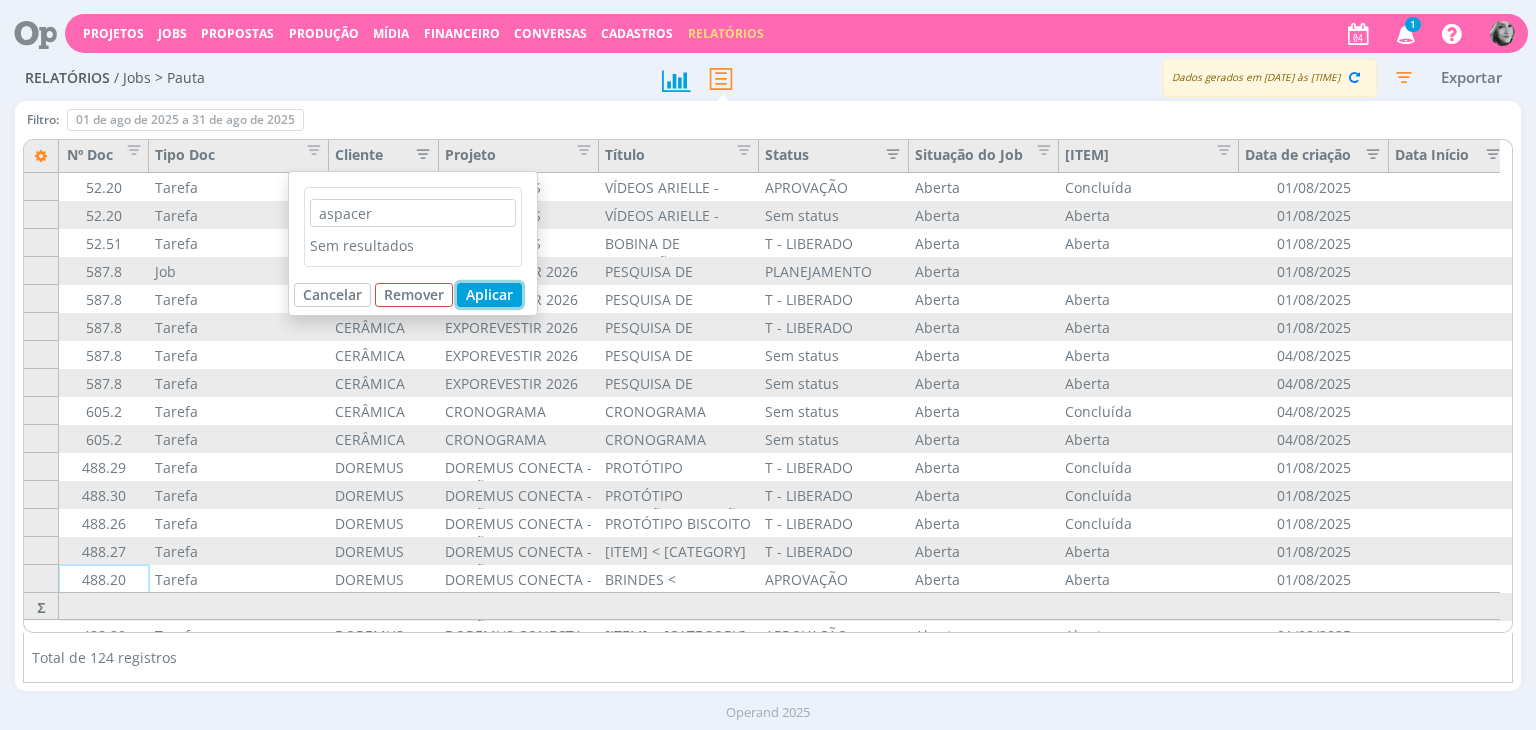 click on "Aplicar" at bounding box center [489, 295] 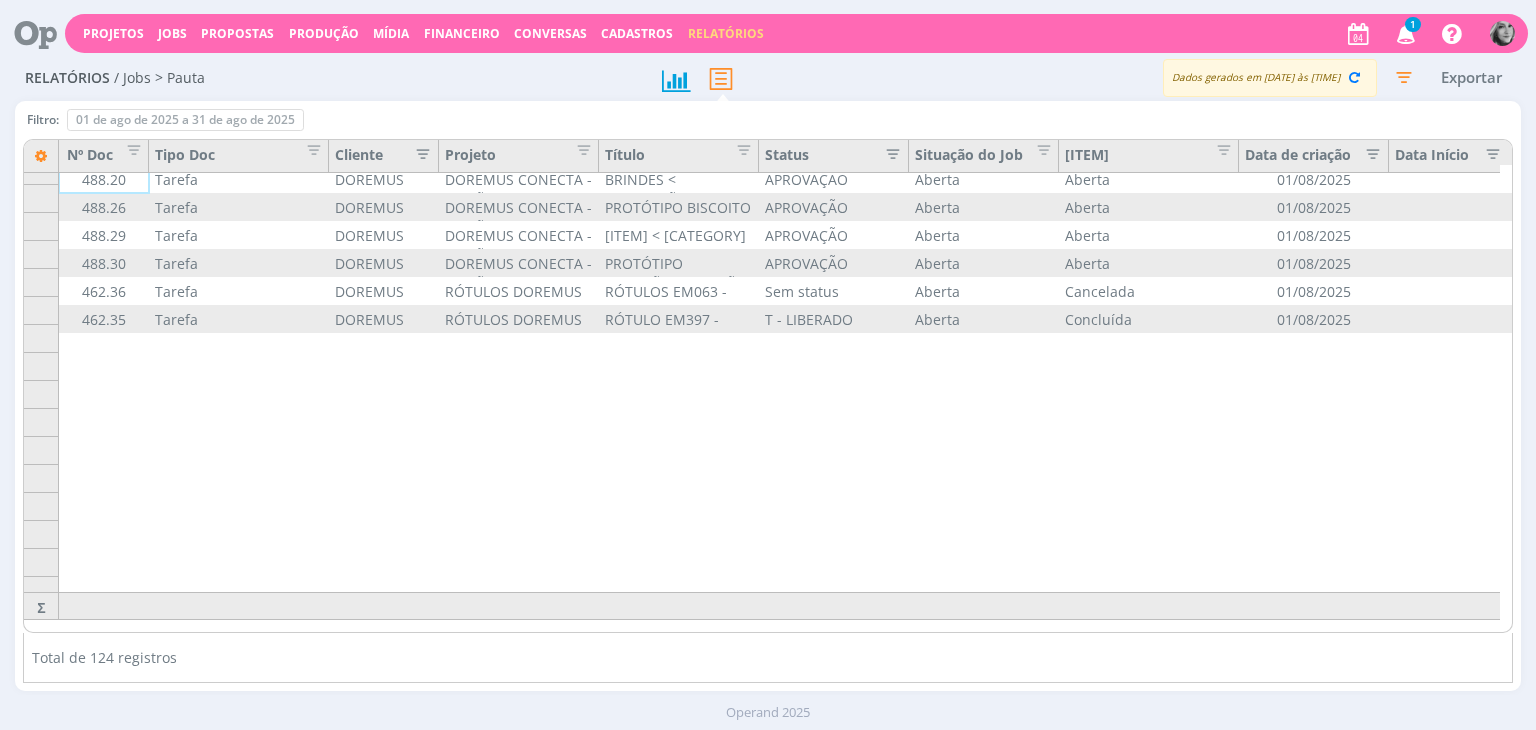 scroll, scrollTop: 884, scrollLeft: 0, axis: vertical 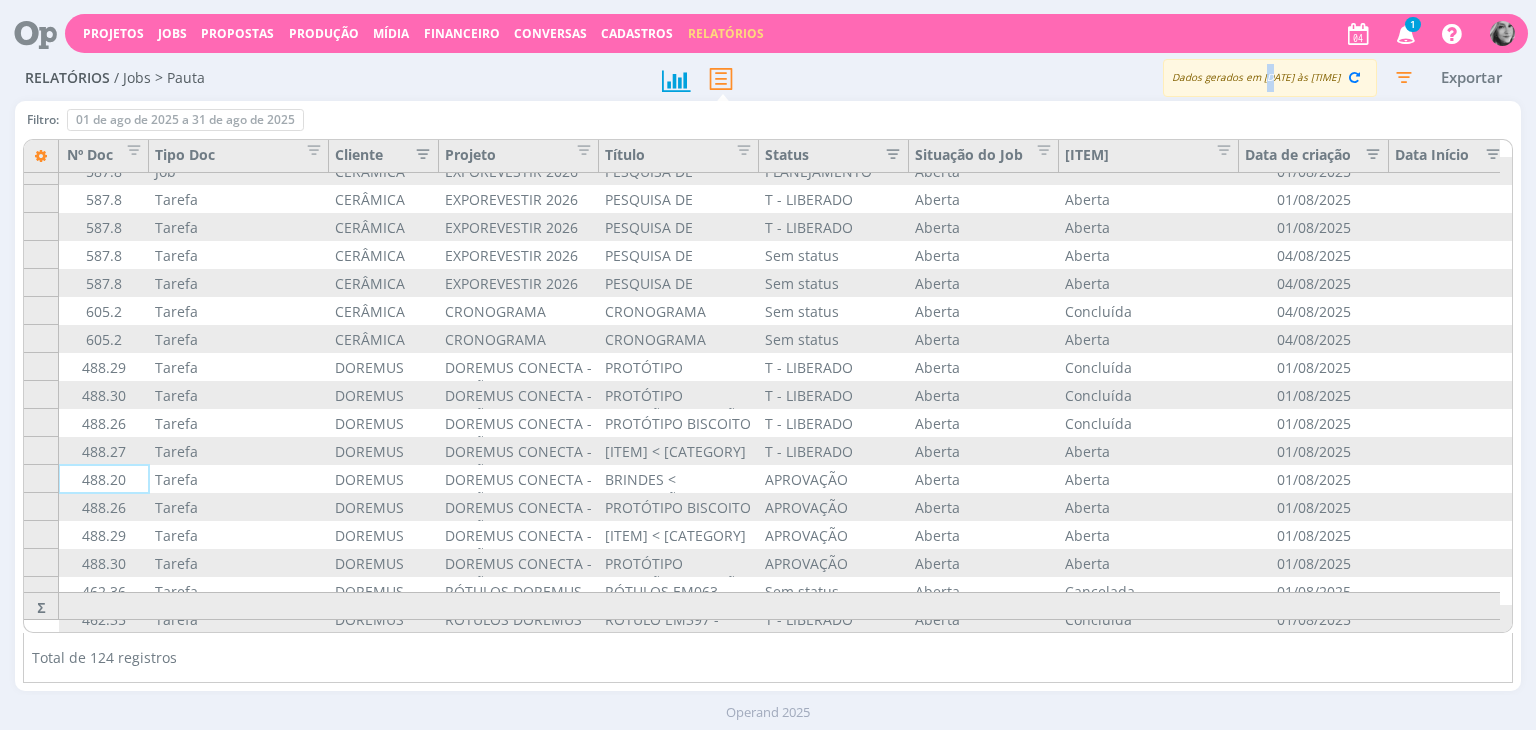 click on "Dados gerados em [DATE] às [TIME]" at bounding box center (1270, 78) 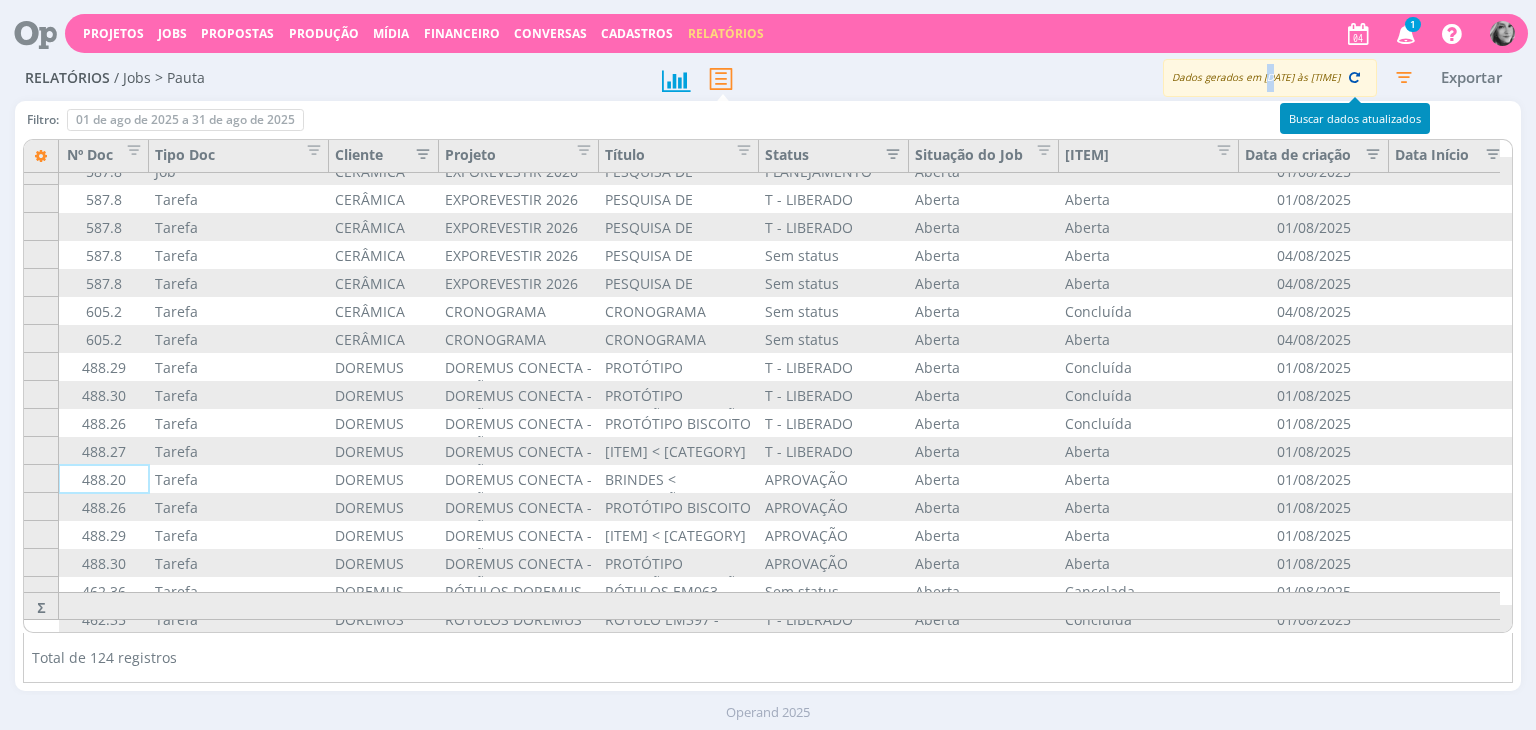 click at bounding box center (1354, 77) 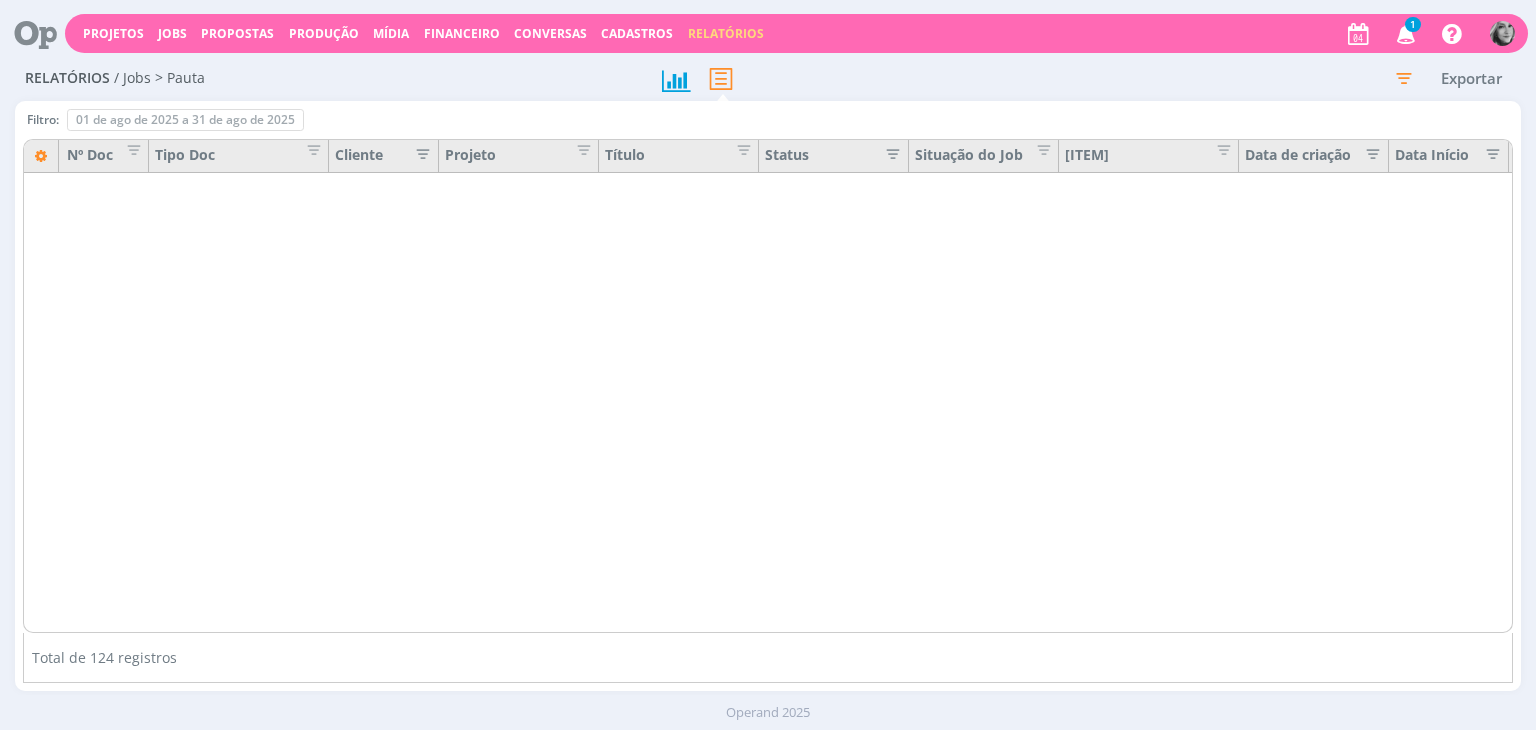 scroll, scrollTop: 0, scrollLeft: 0, axis: both 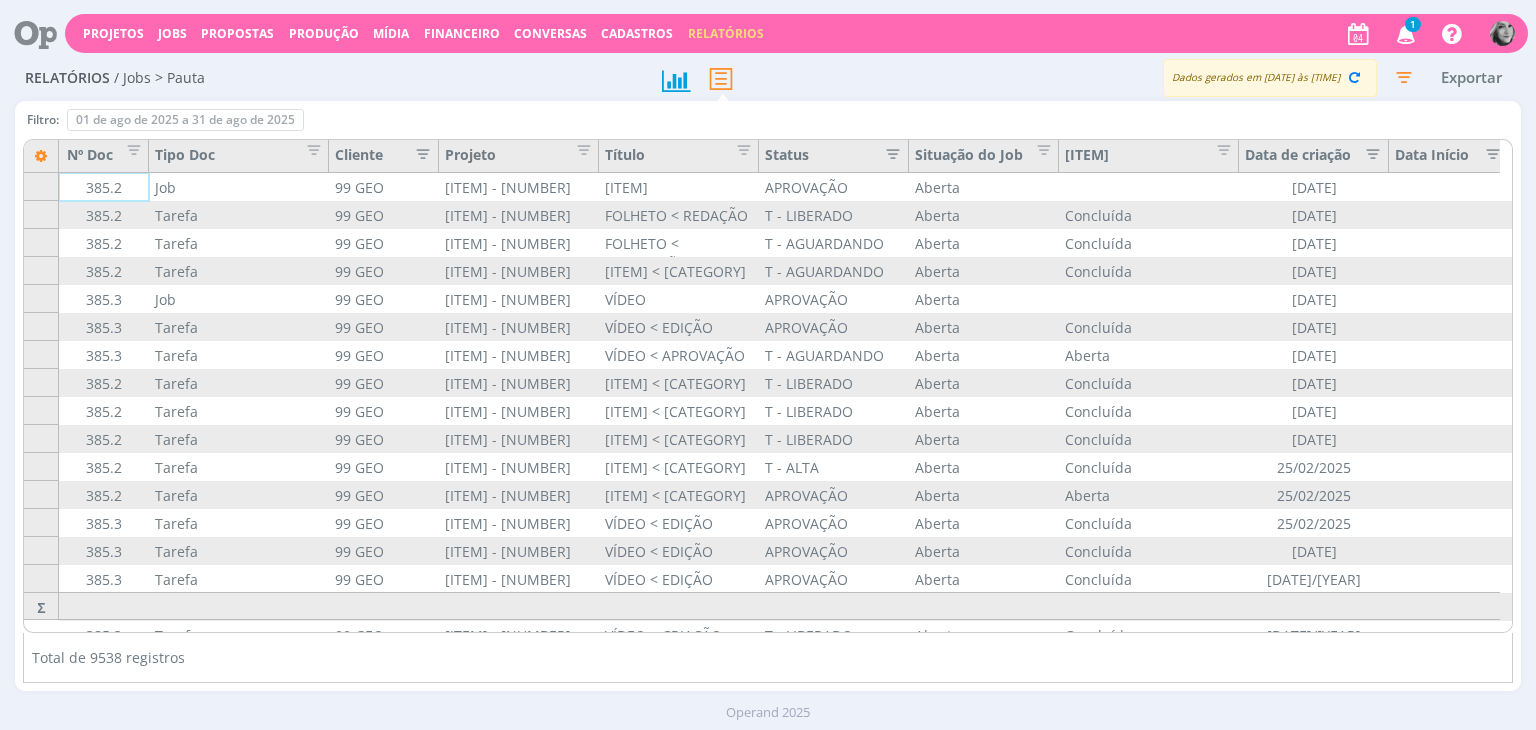 click on "Cliente" at bounding box center (383, 157) 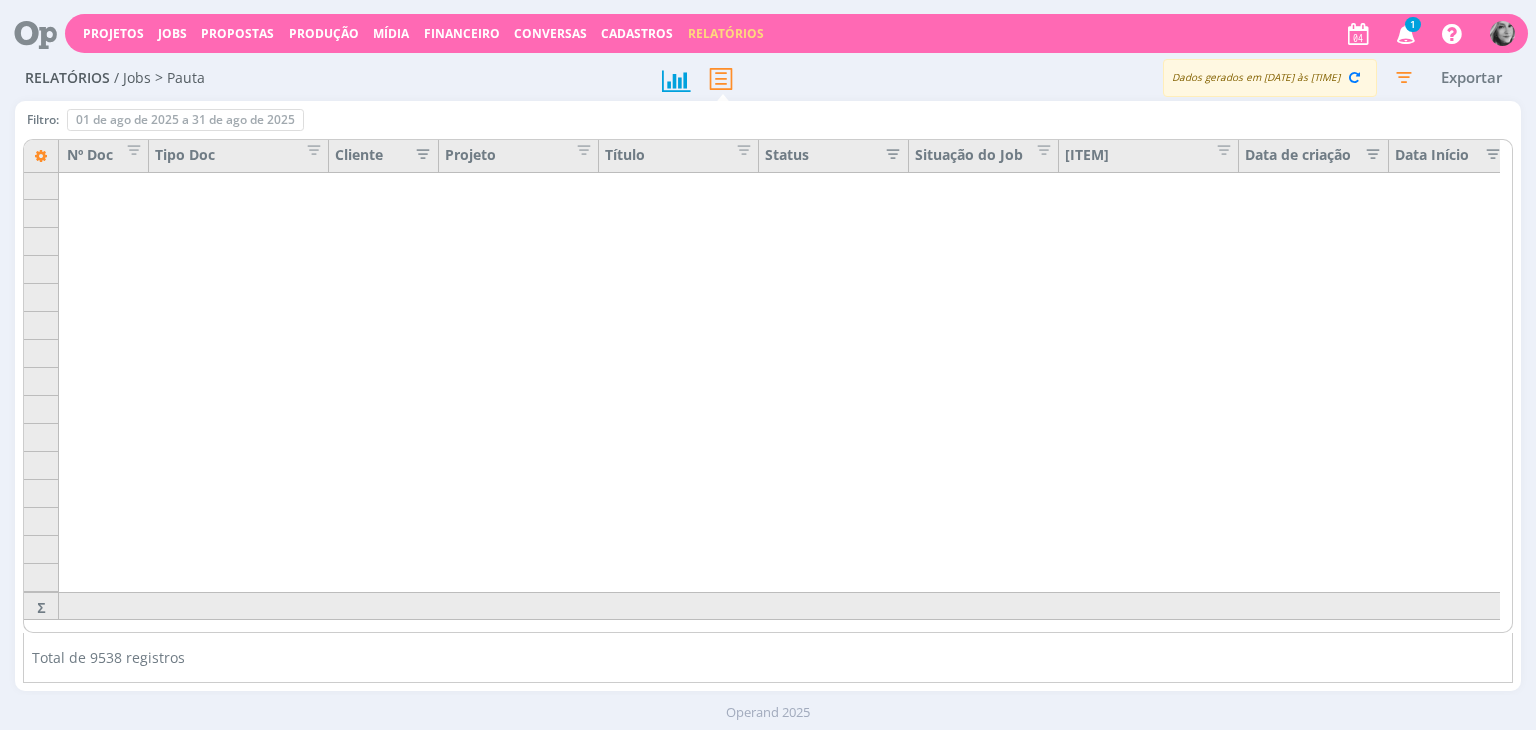 scroll, scrollTop: 266168, scrollLeft: 0, axis: vertical 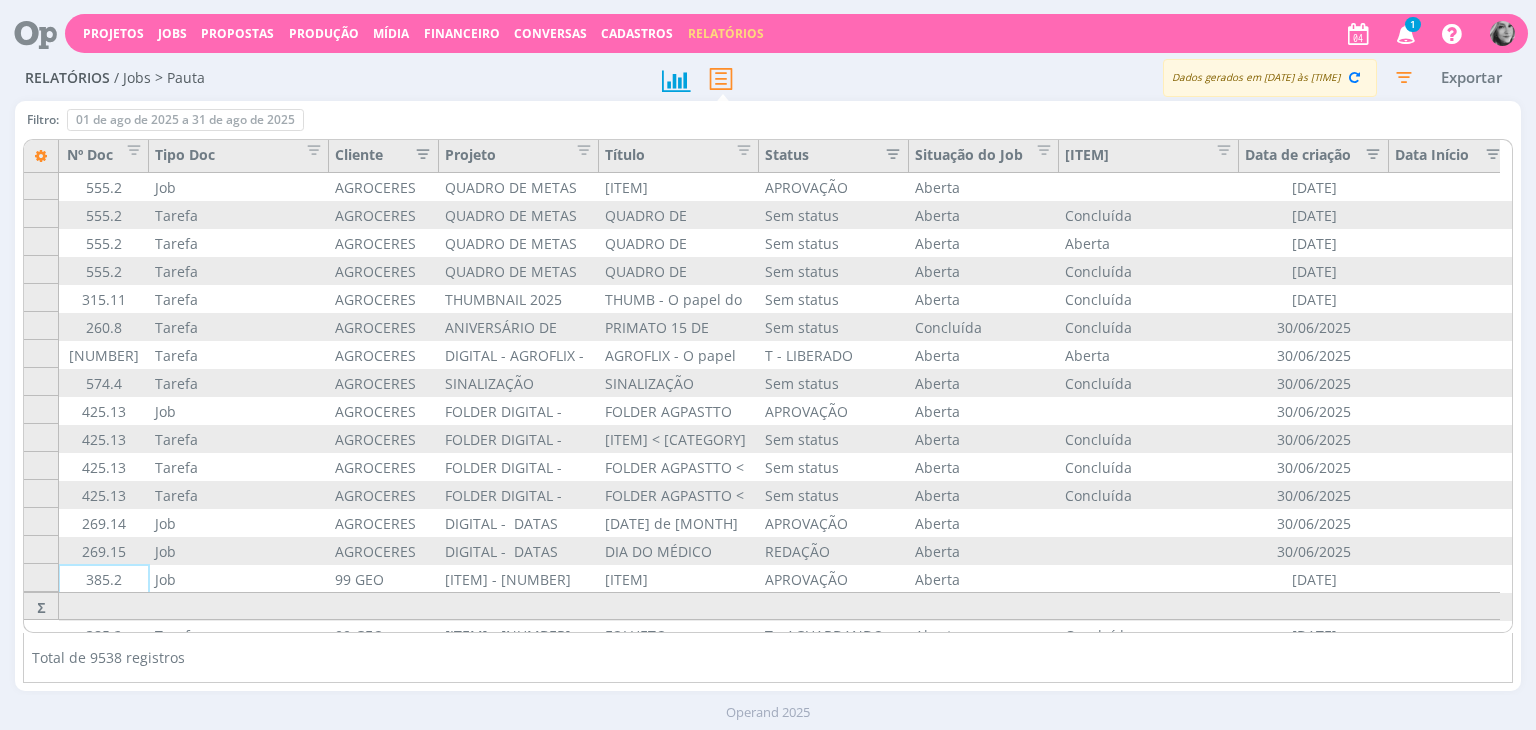 click at bounding box center [417, 152] 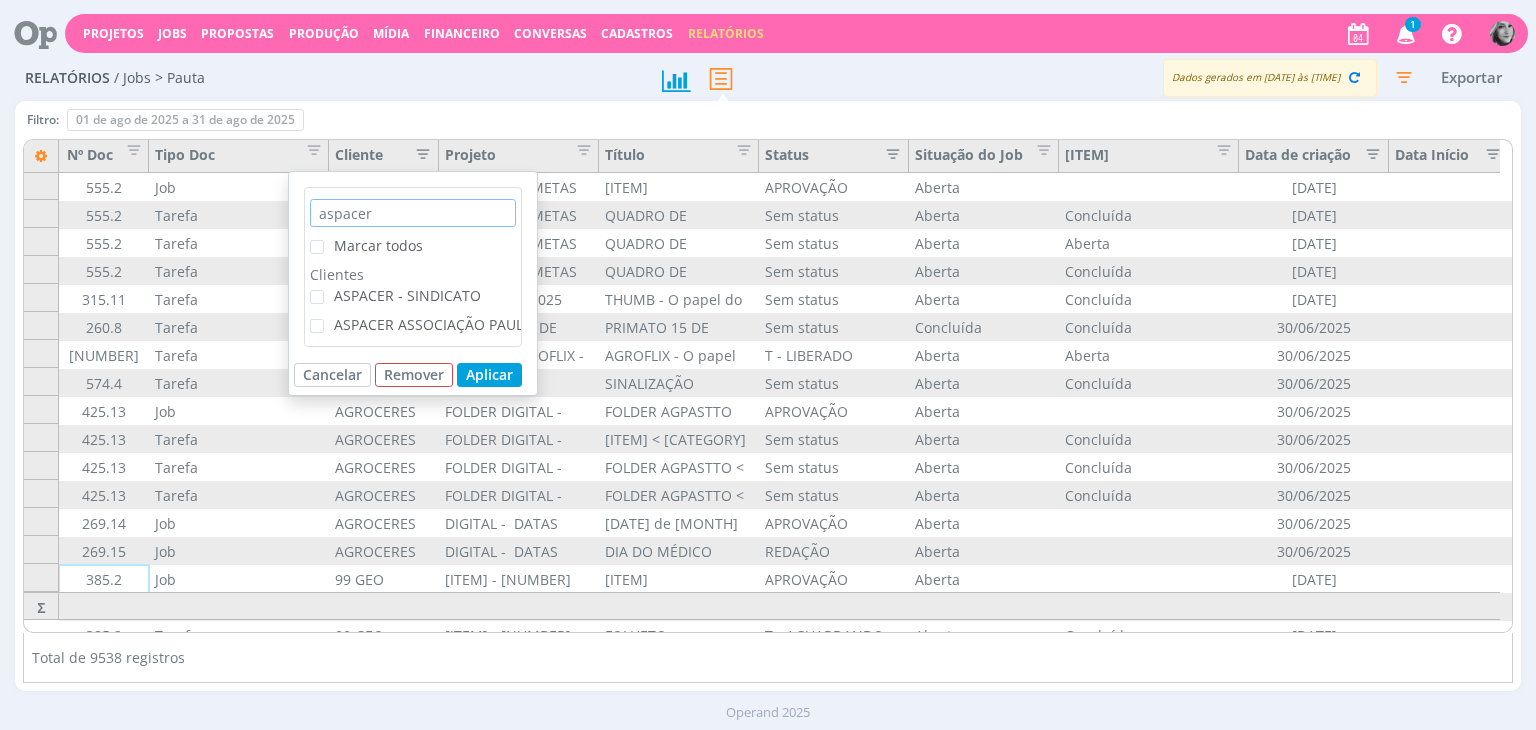 click on "aspacer" at bounding box center (413, 213) 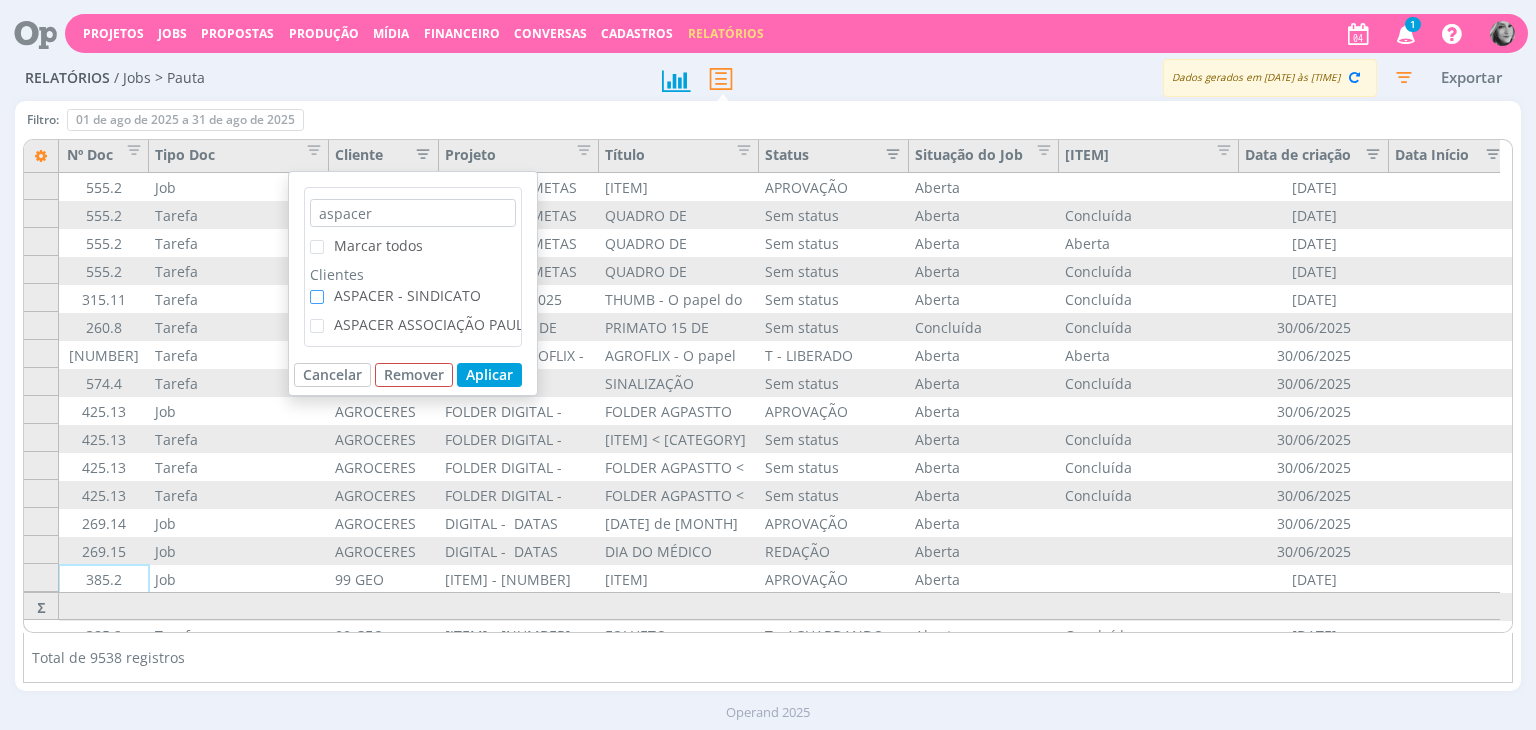 click at bounding box center [317, 297] 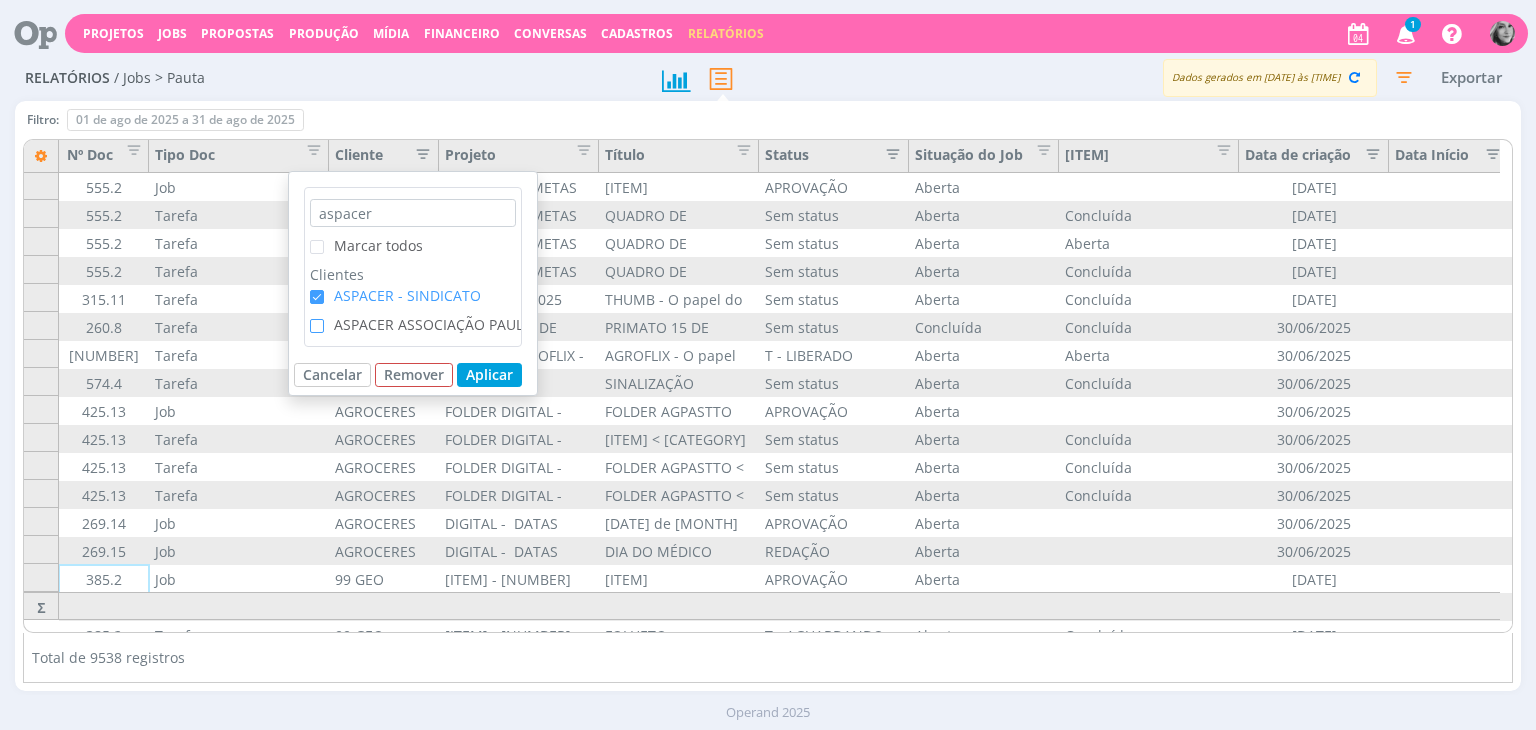 click at bounding box center [317, 326] 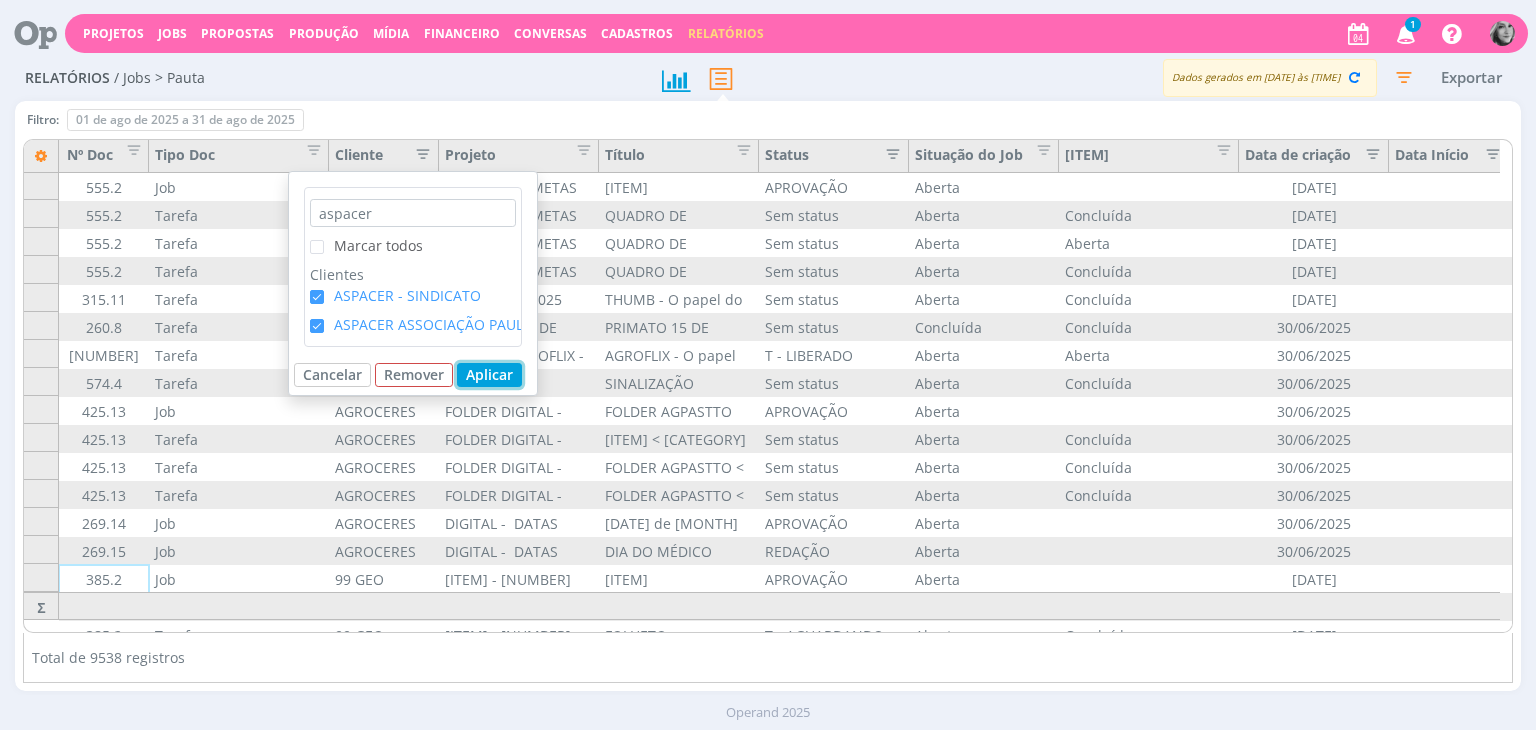 click on "Aplicar" at bounding box center (489, 375) 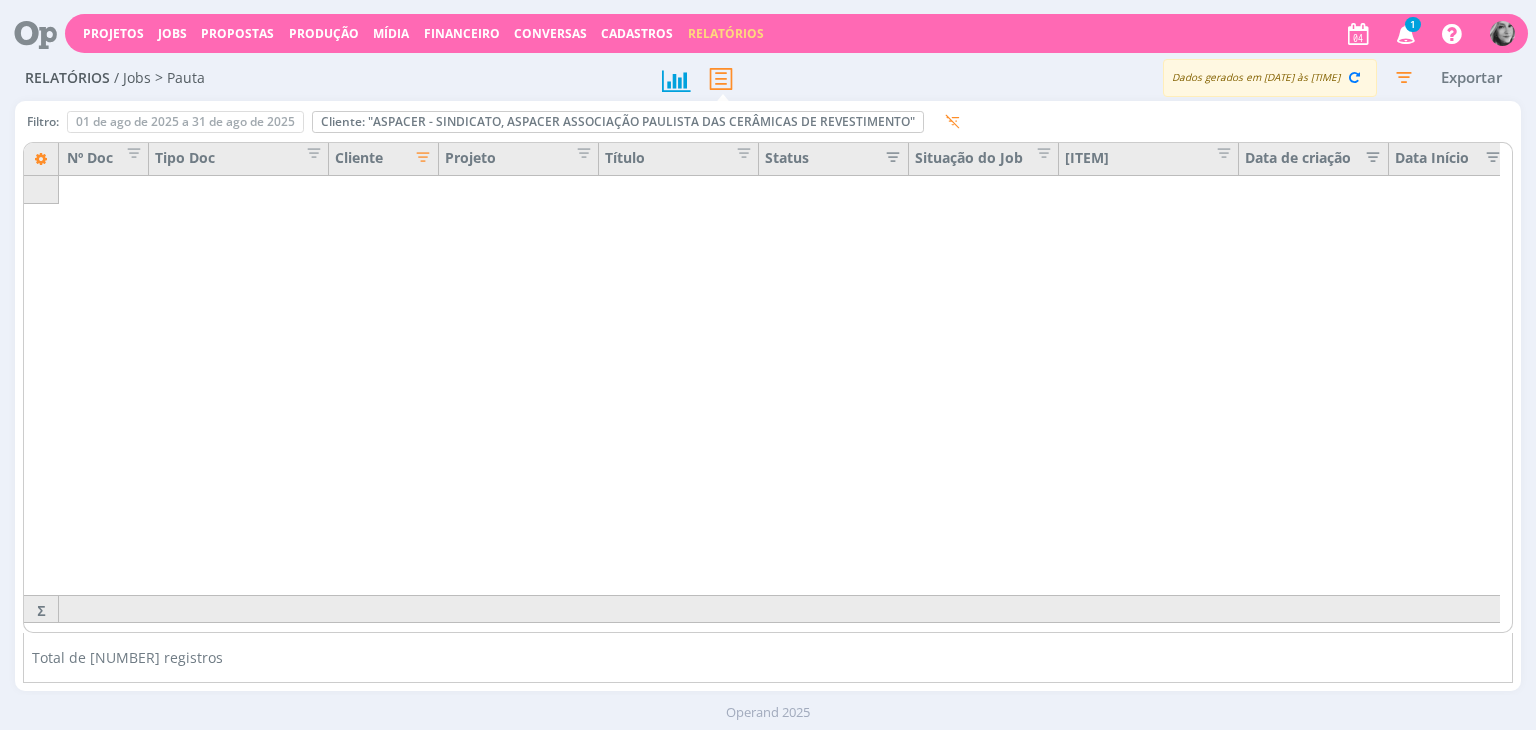 scroll, scrollTop: 3223, scrollLeft: 0, axis: vertical 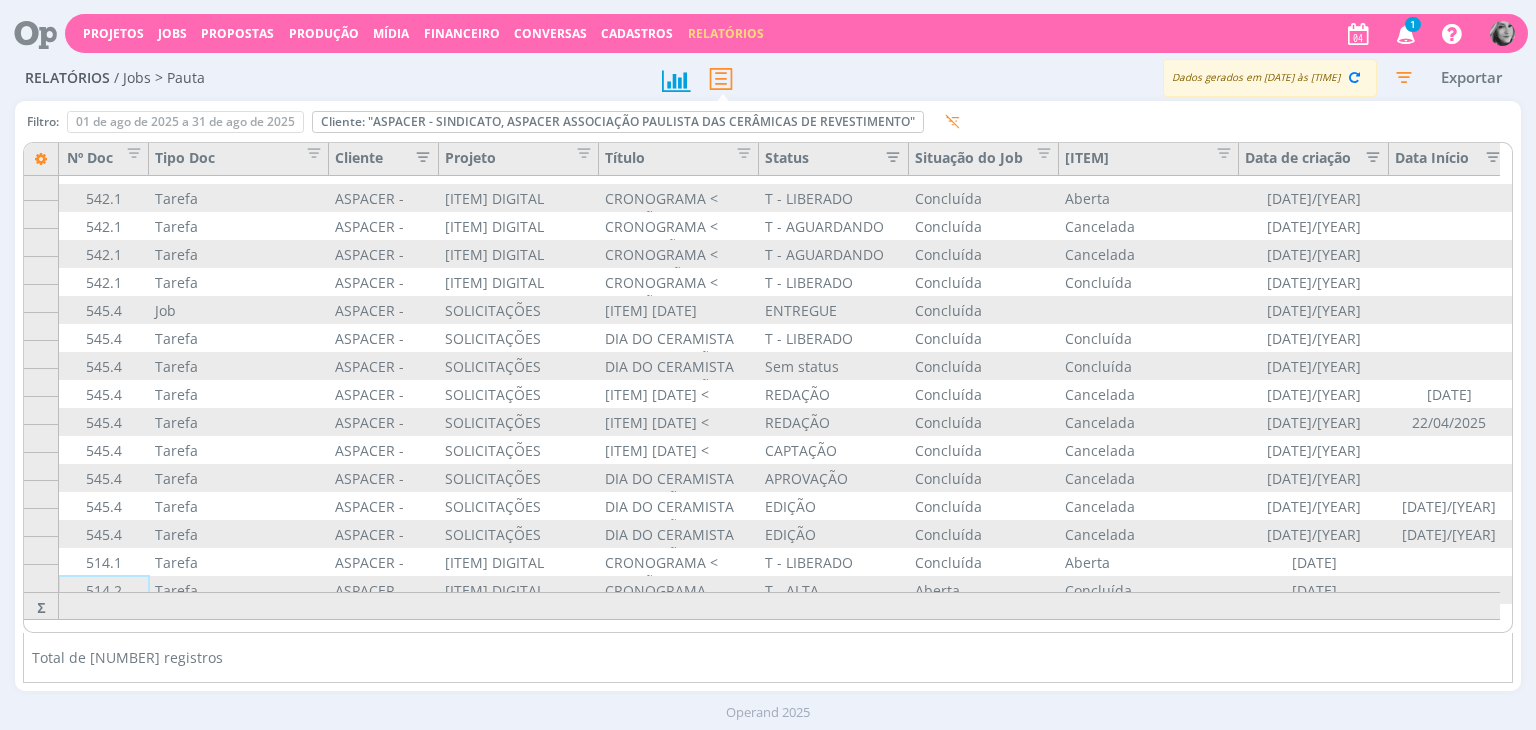 click at bounding box center [1404, 77] 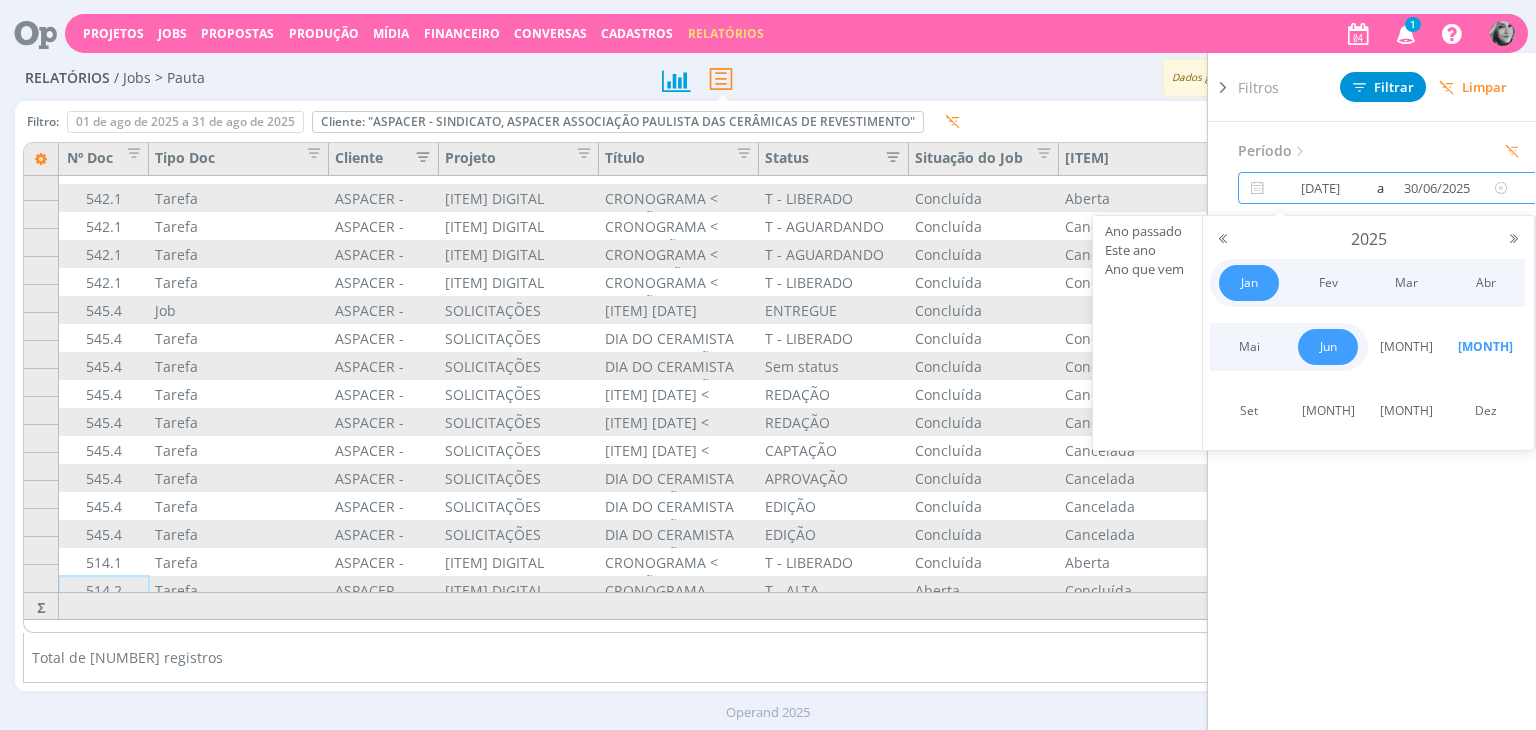 click on "[DATE]" at bounding box center (1320, 188) 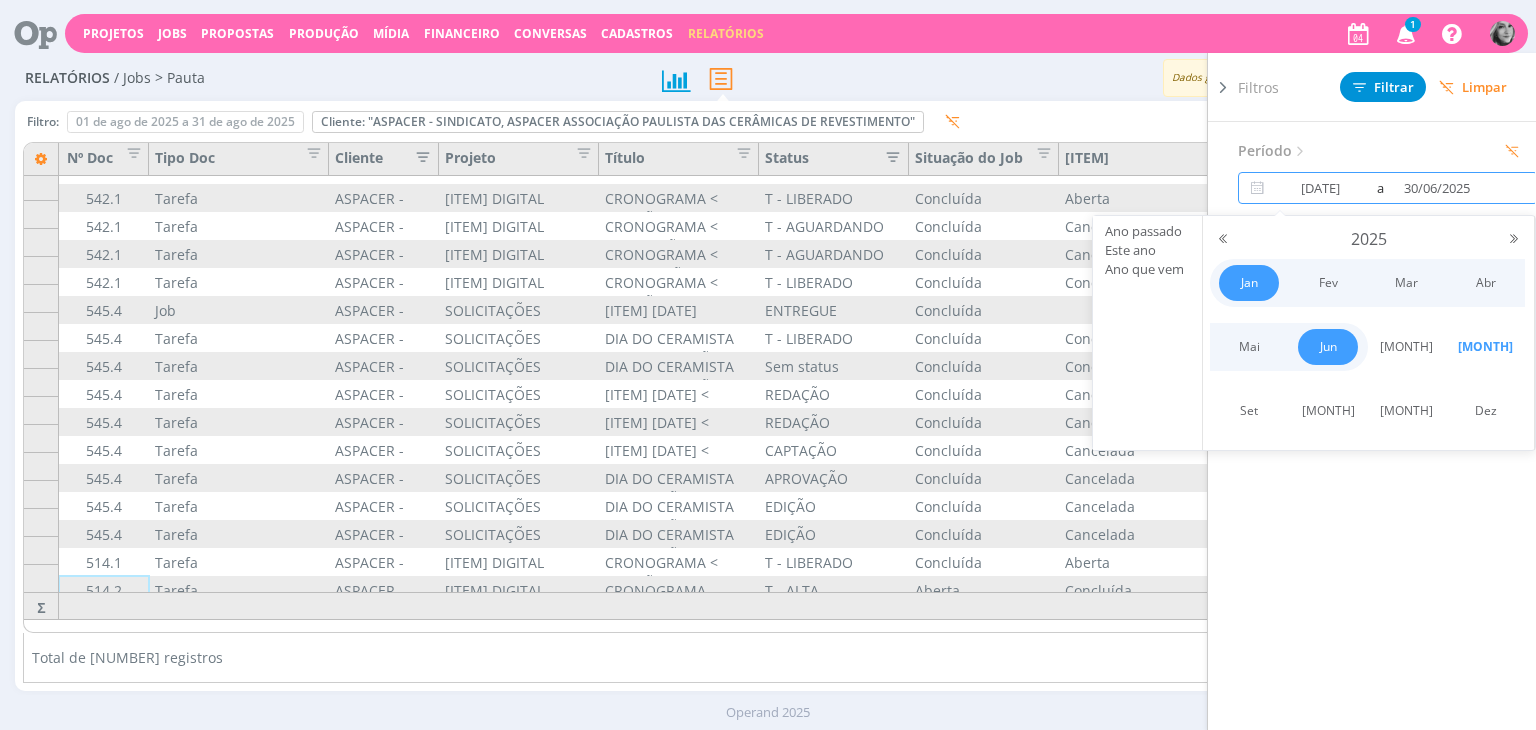 click on "Jan" at bounding box center (1249, 283) 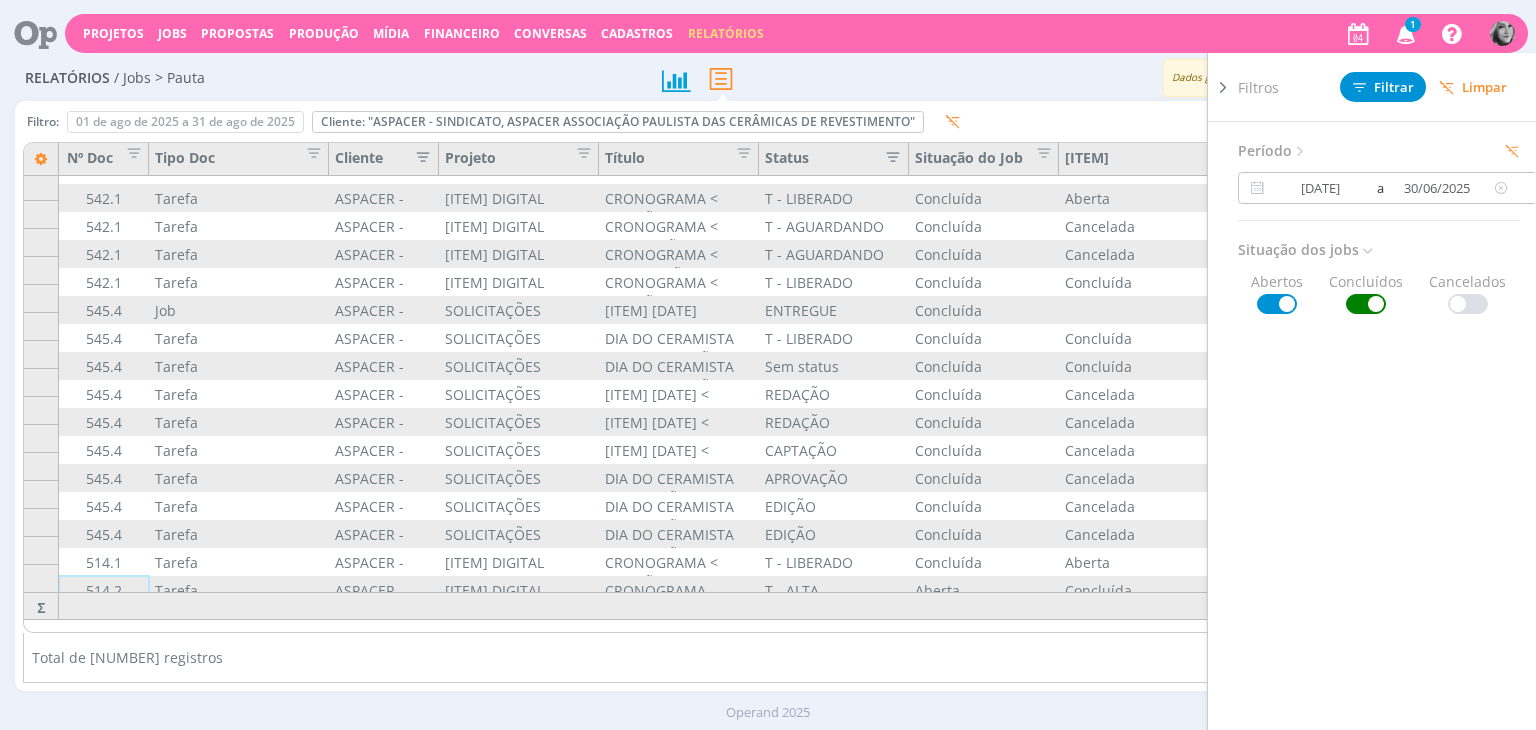 click on "30/06/2025" at bounding box center (1437, 188) 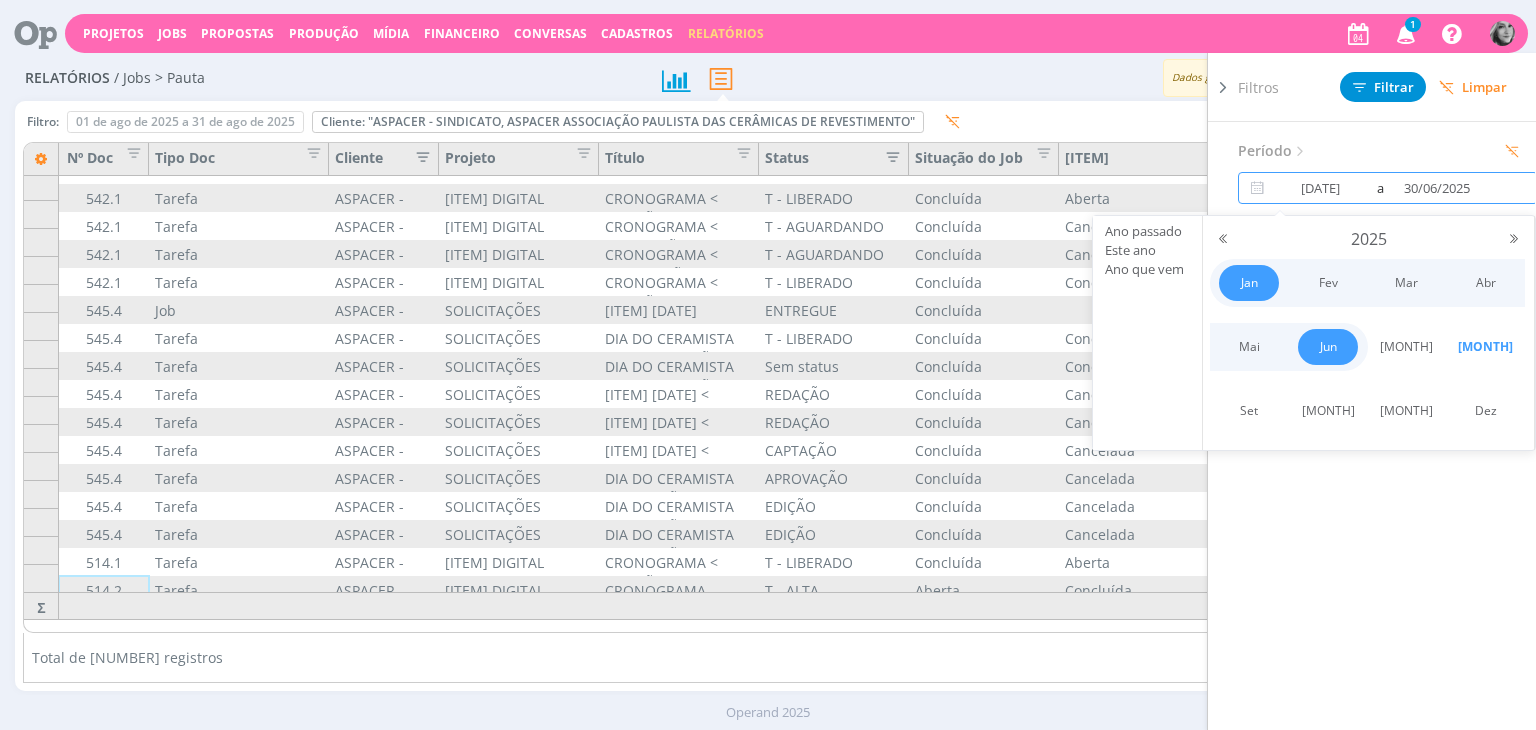 click on "Jan" at bounding box center (1249, 283) 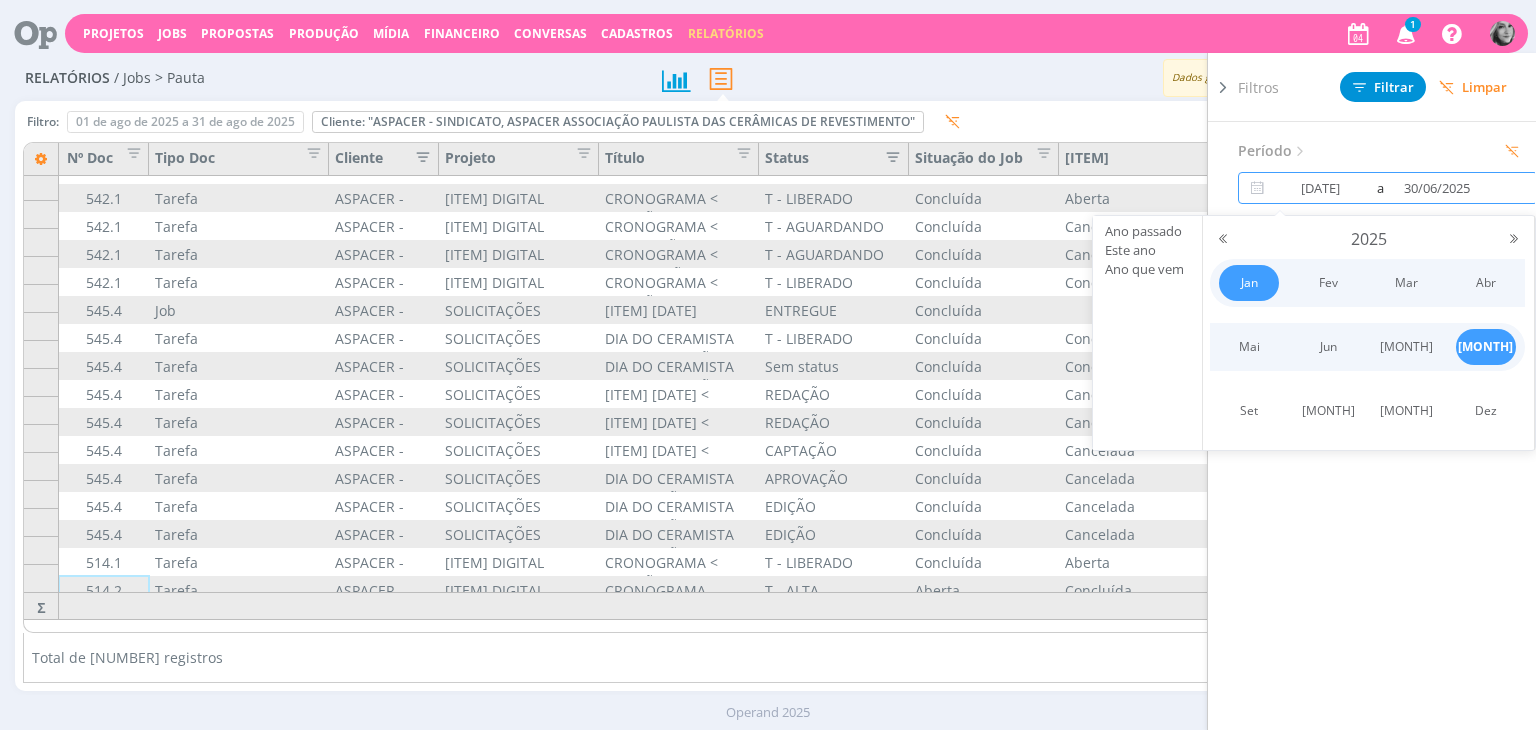 click on "[MONTH]" at bounding box center (1486, 347) 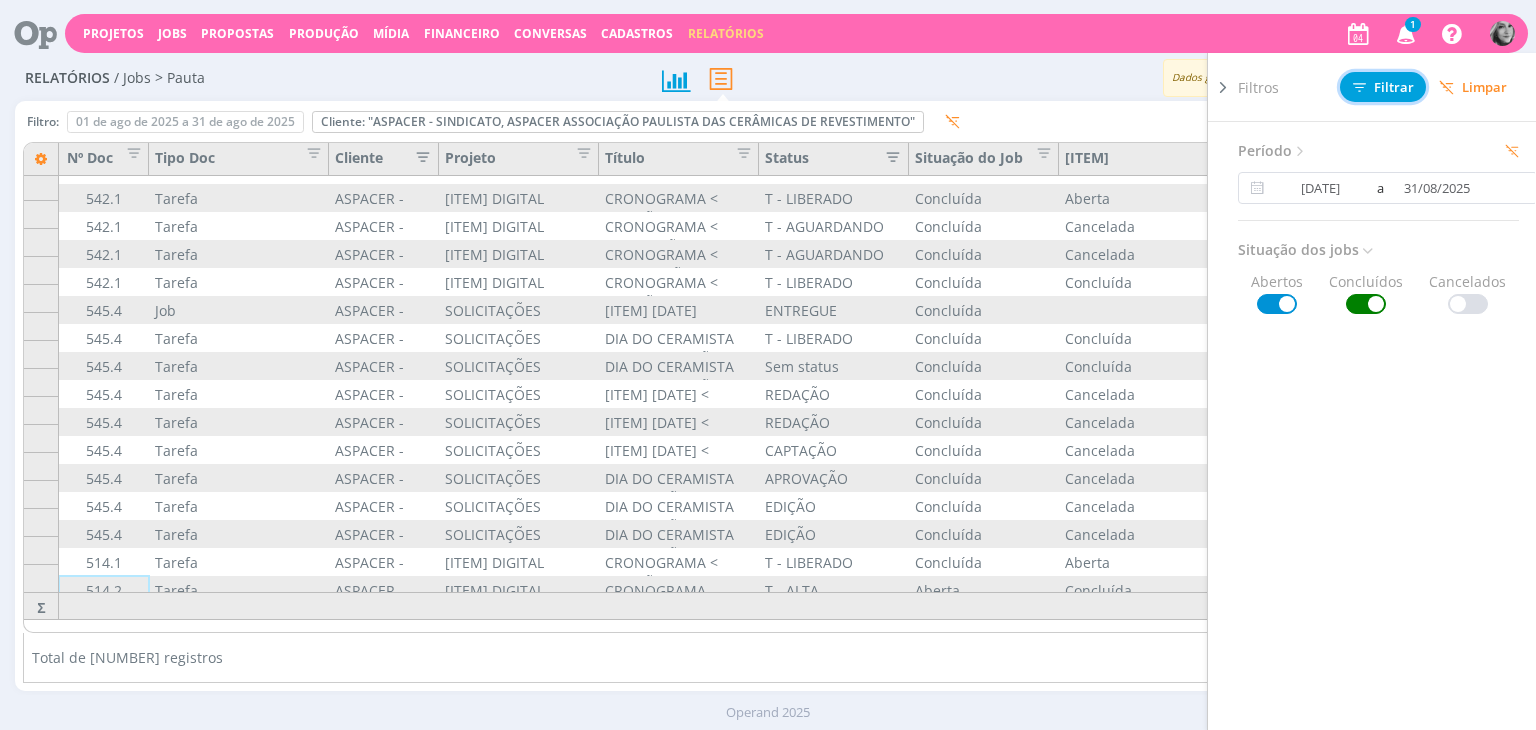 click on "Filtrar" at bounding box center [1383, 87] 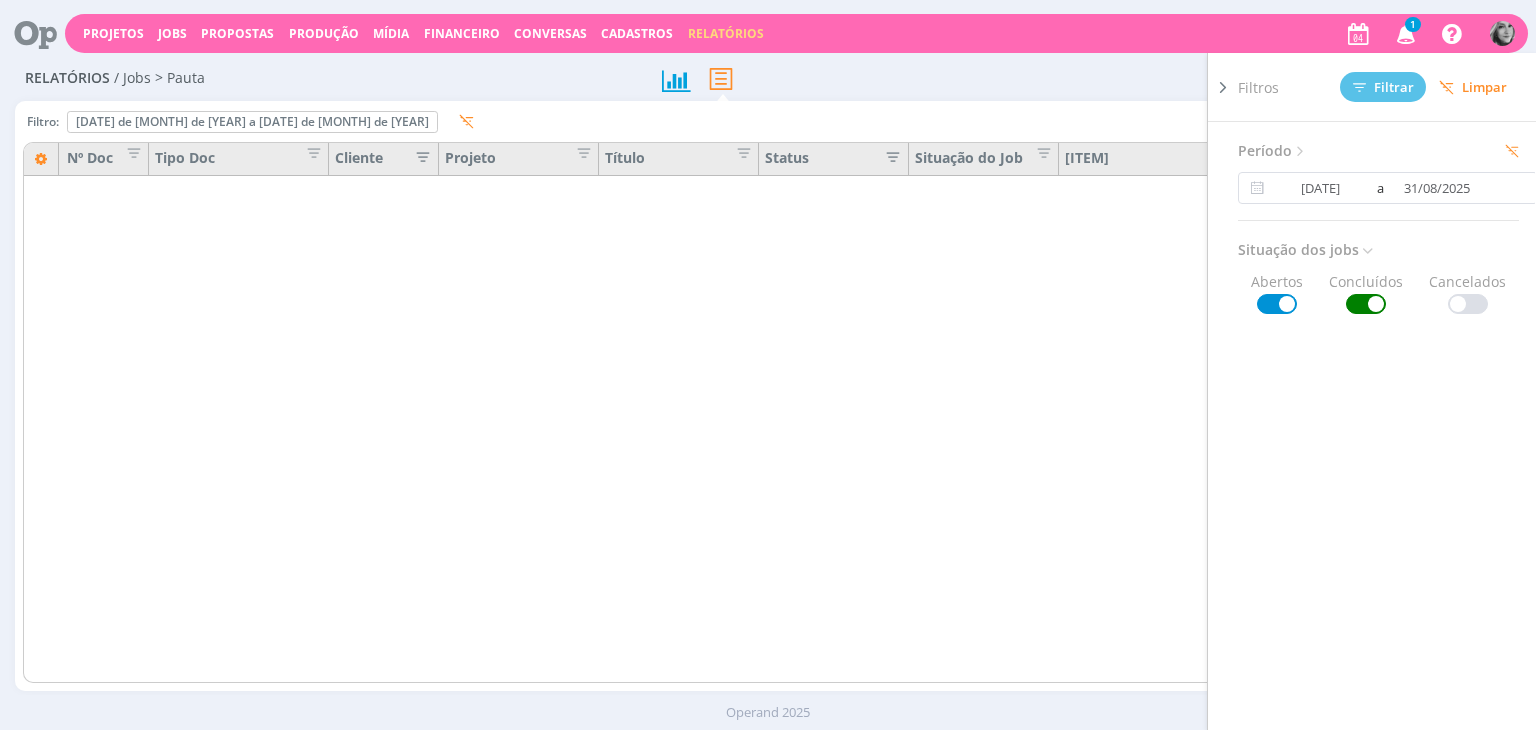scroll, scrollTop: 0, scrollLeft: 0, axis: both 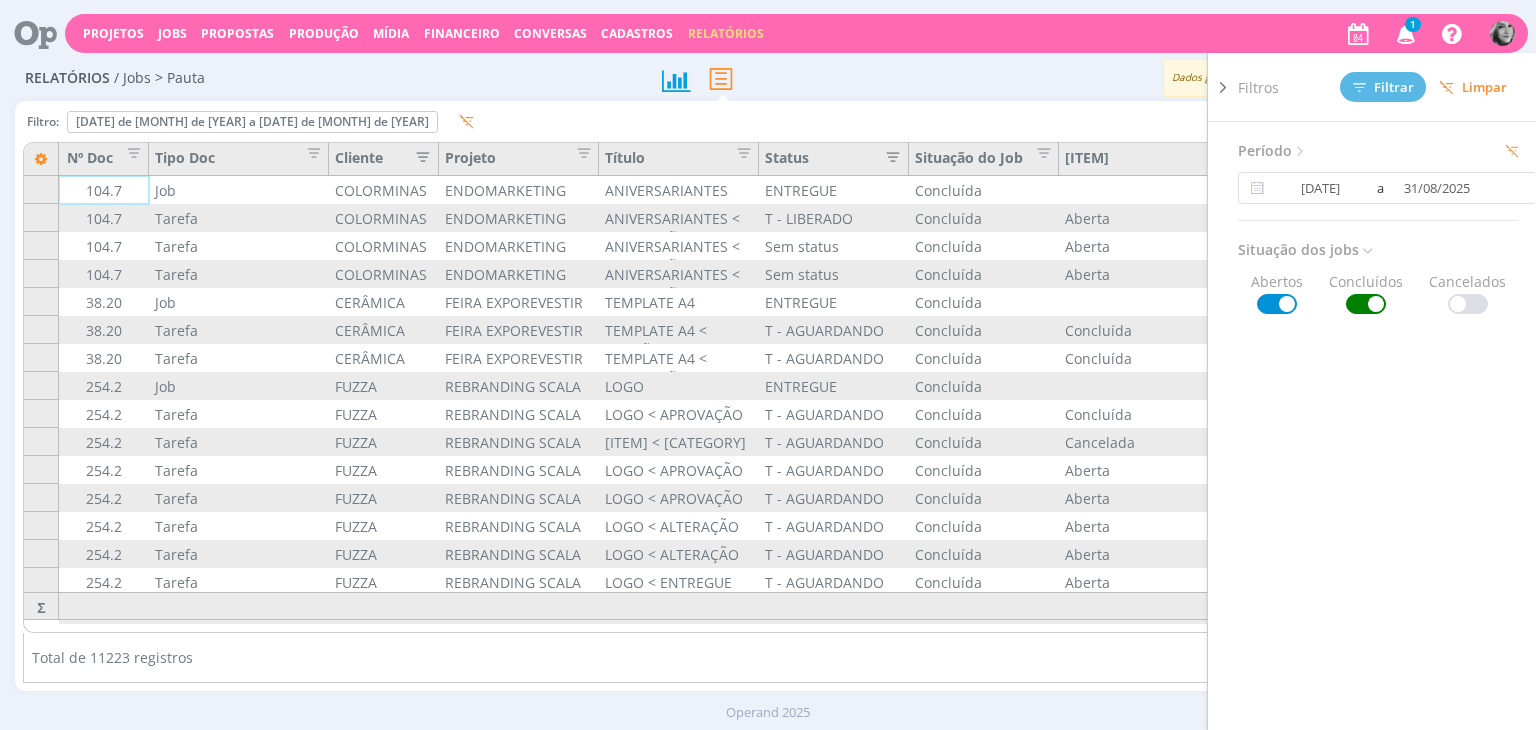 click at bounding box center (417, 155) 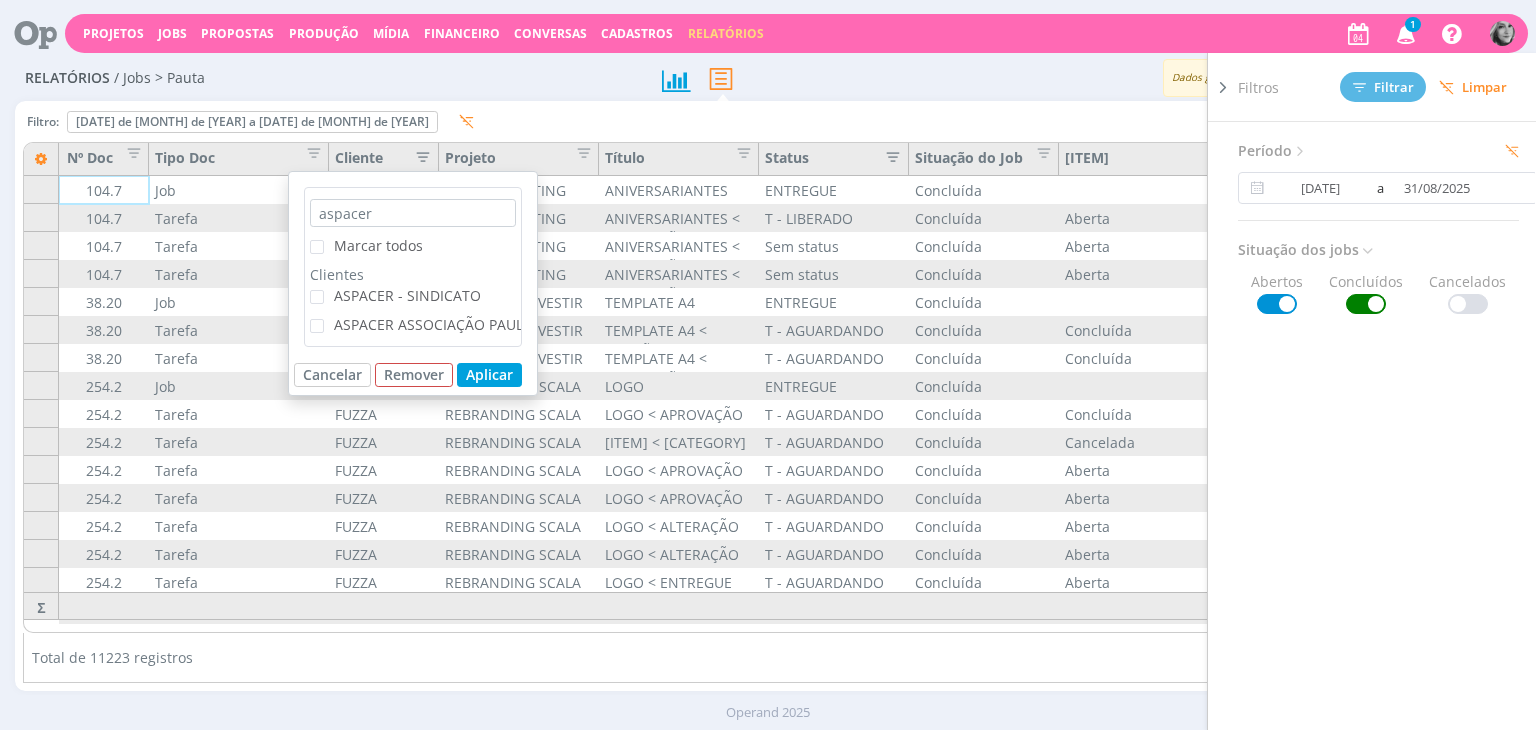 click on "ASPACER - SINDICATO" at bounding box center (402, 295) 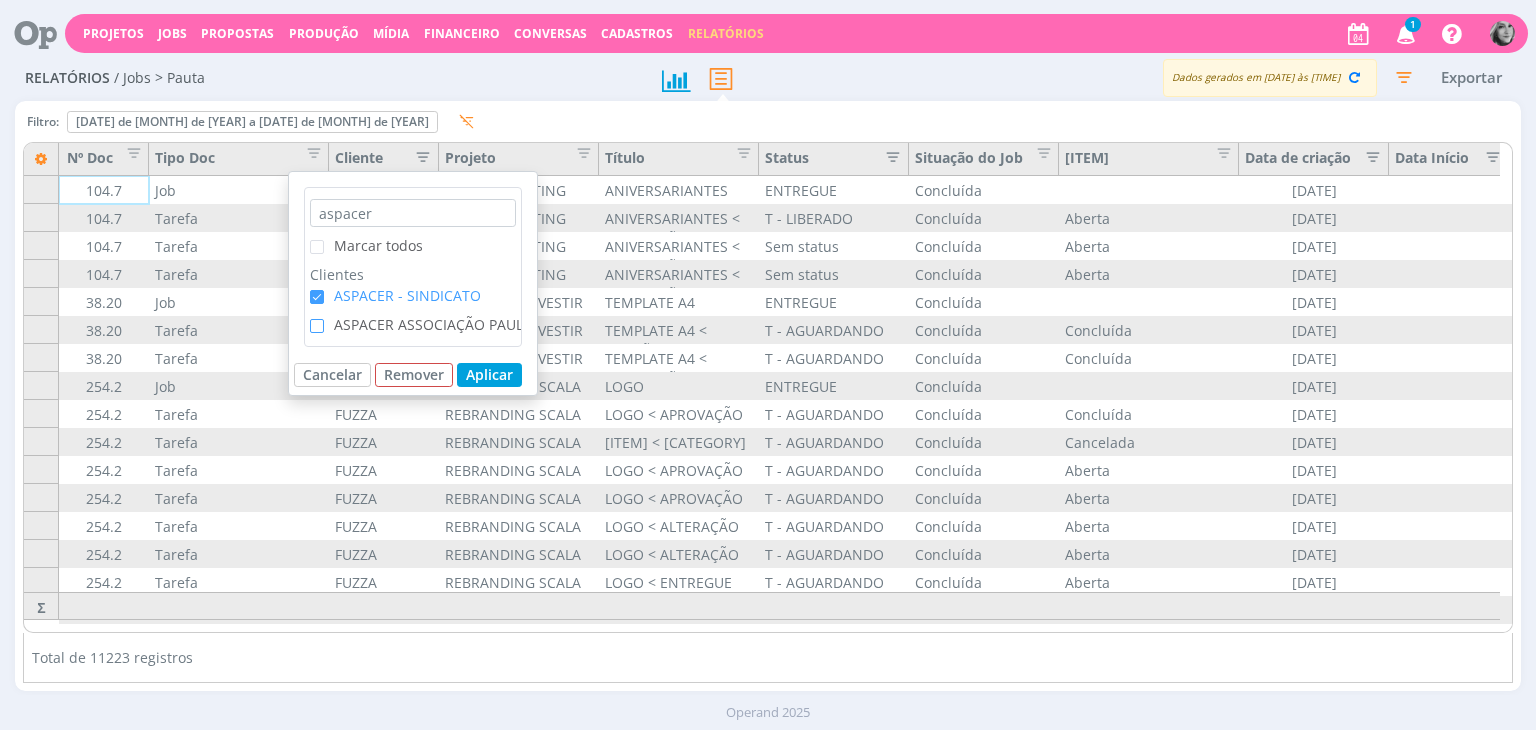 click at bounding box center [317, 326] 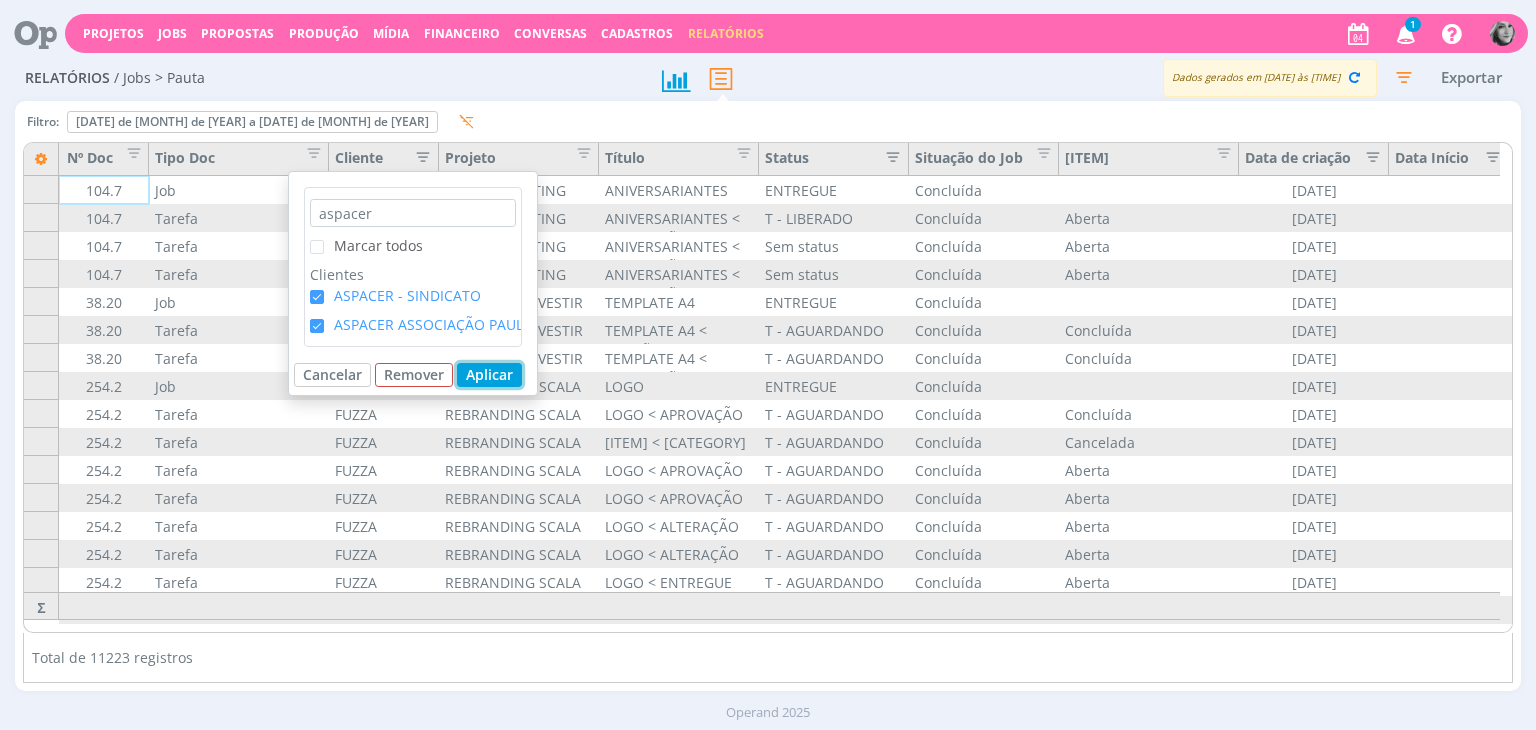 click on "Aplicar" at bounding box center (489, 375) 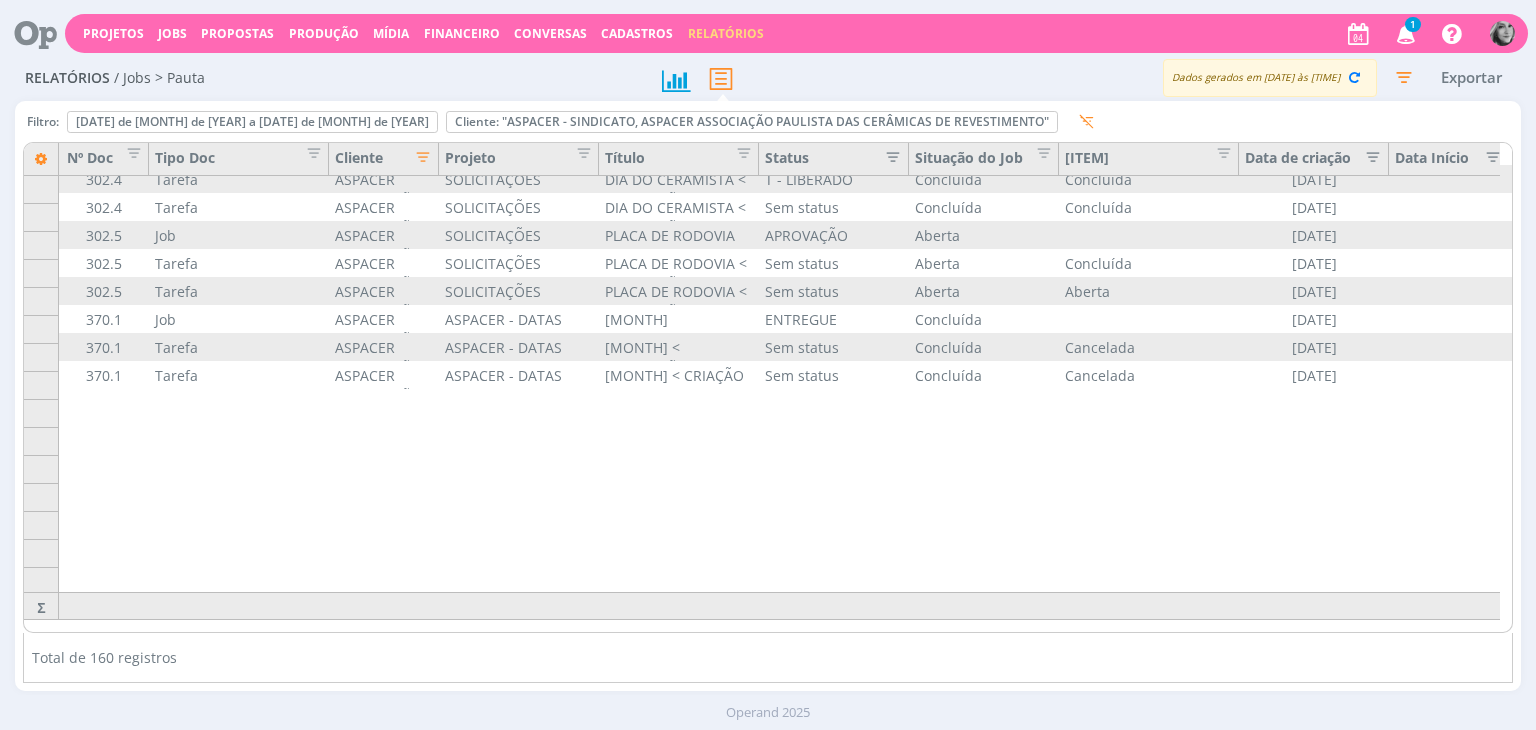 scroll, scrollTop: 0, scrollLeft: 0, axis: both 